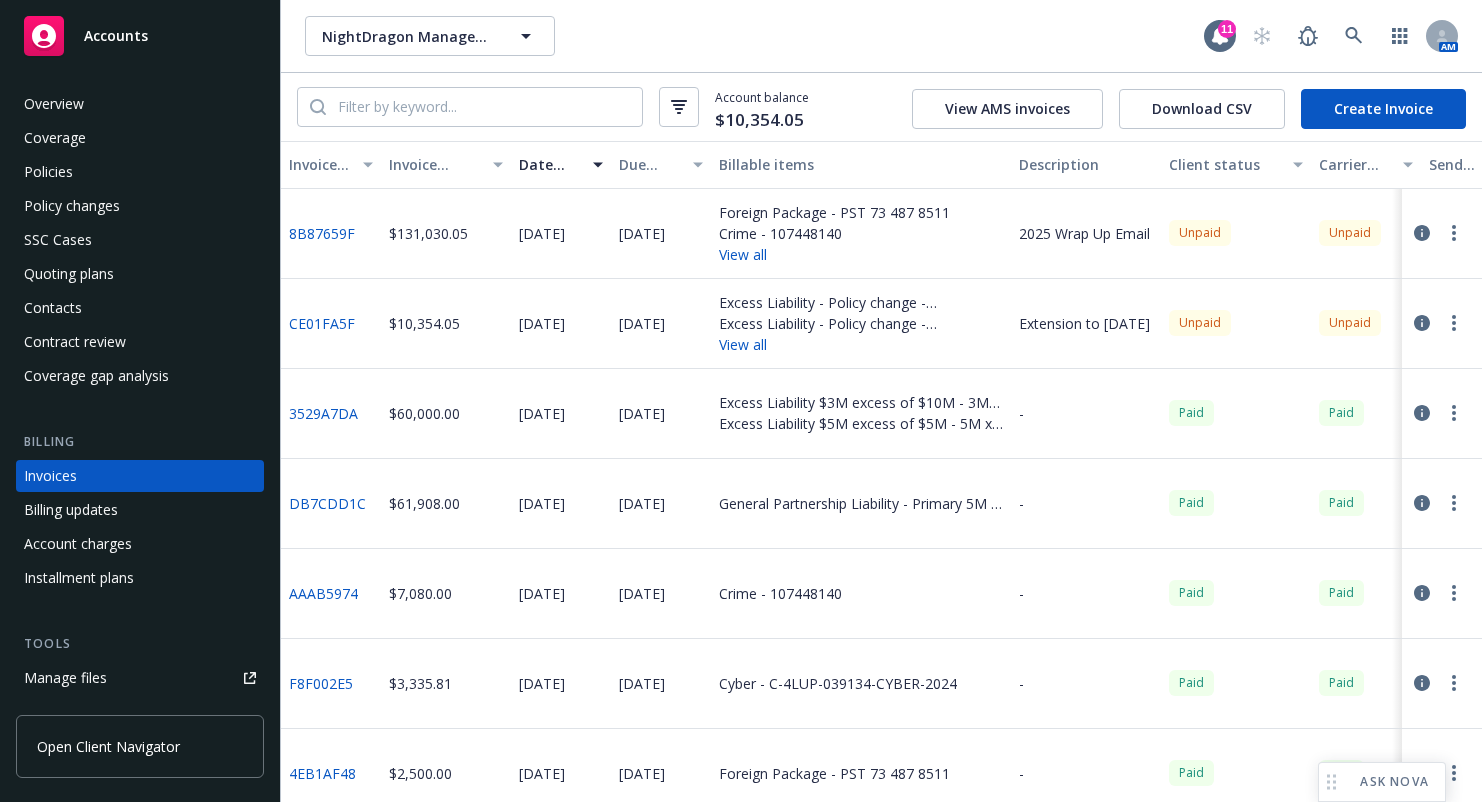 scroll, scrollTop: 0, scrollLeft: 0, axis: both 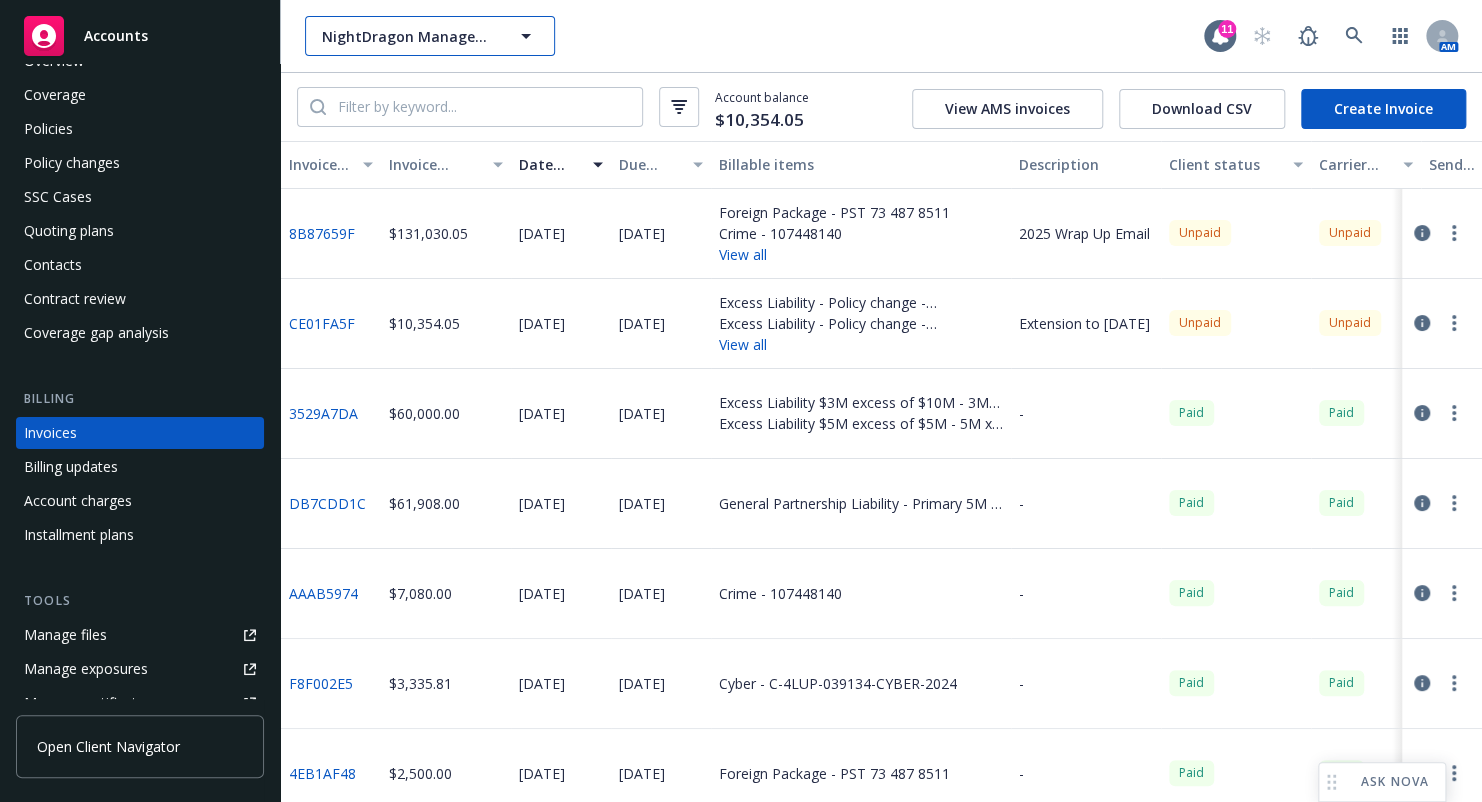click on "NightDragon Management Company, LLC" at bounding box center [408, 36] 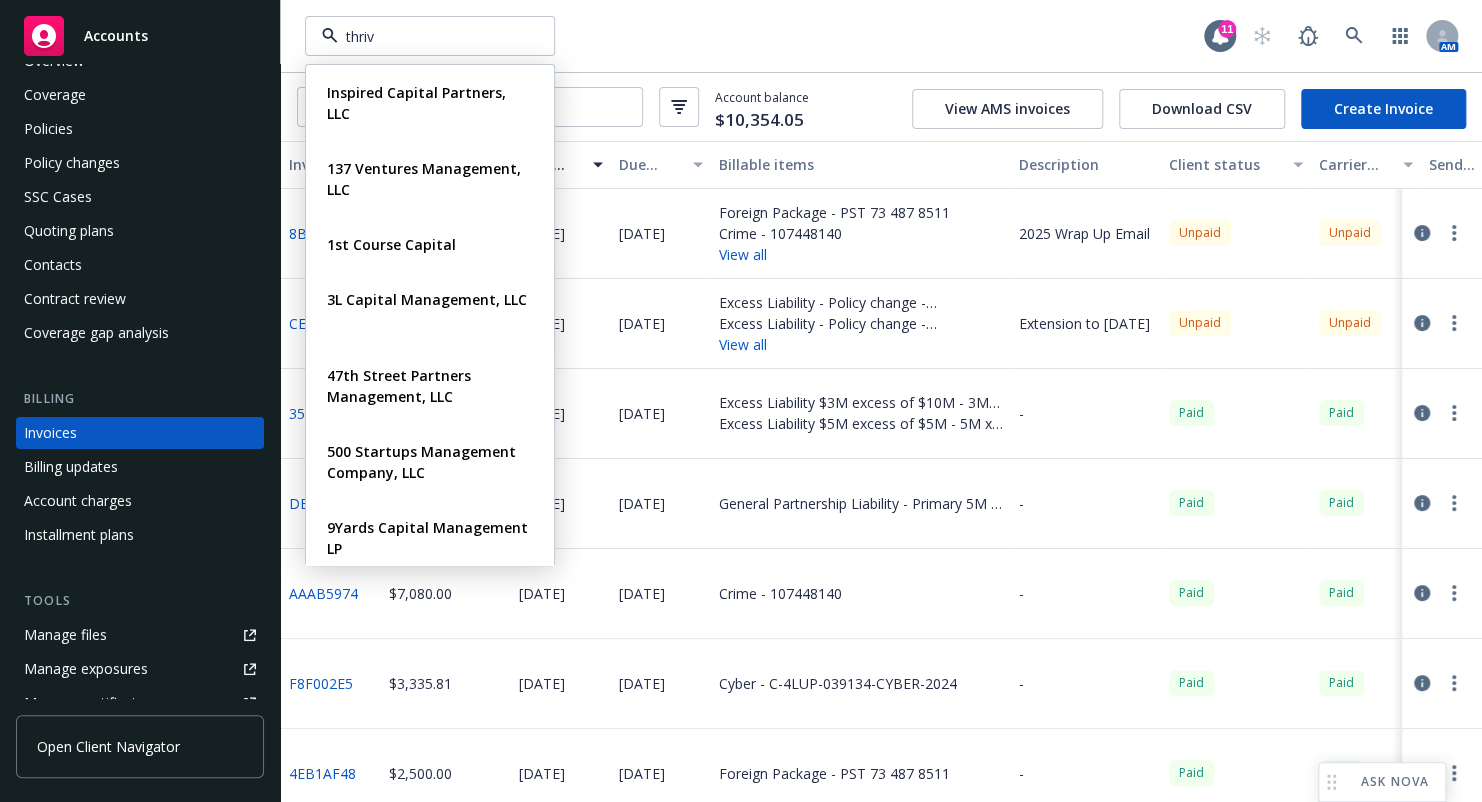 type on "thrive" 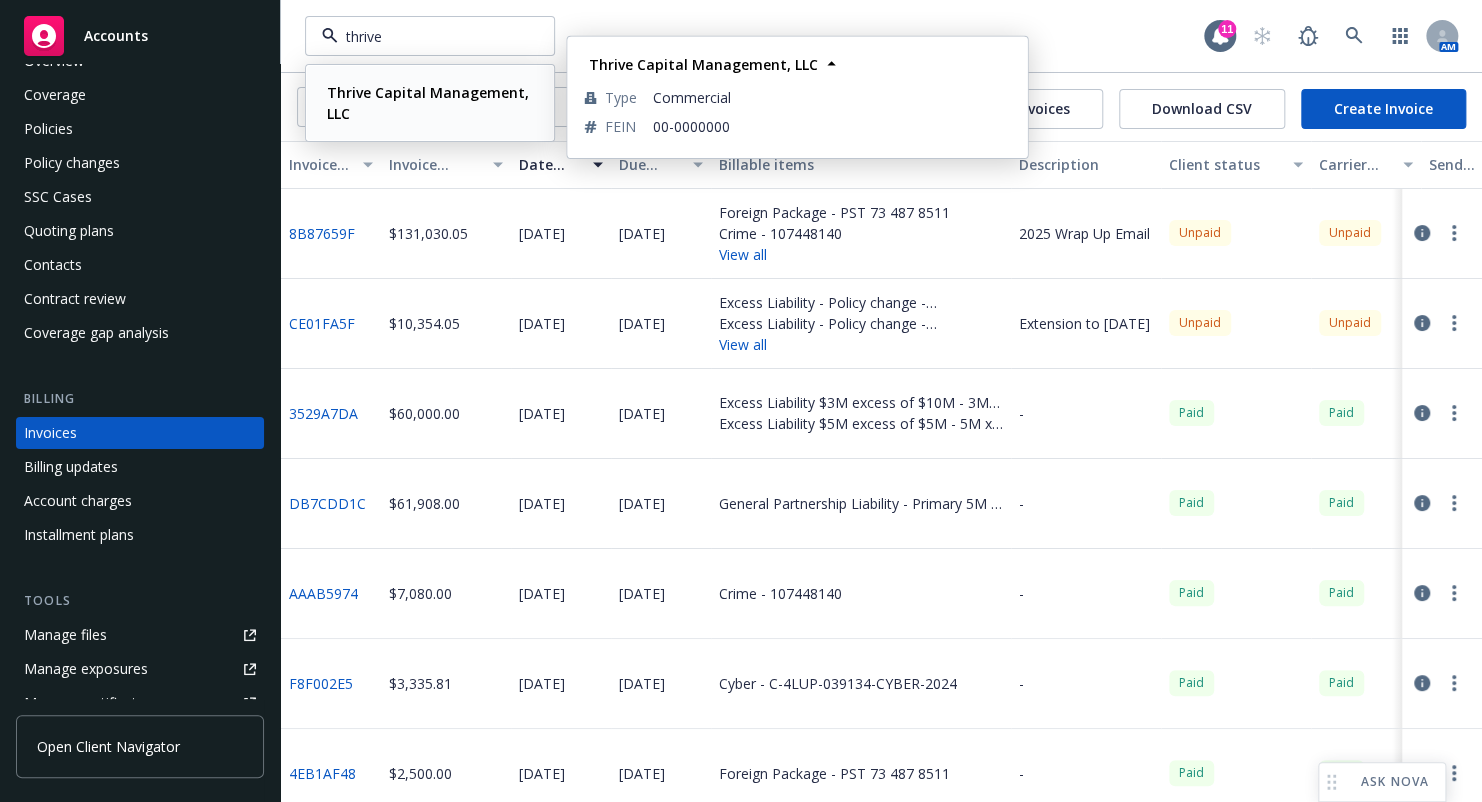 click on "Thrive Capital Management, LLC" at bounding box center (428, 103) 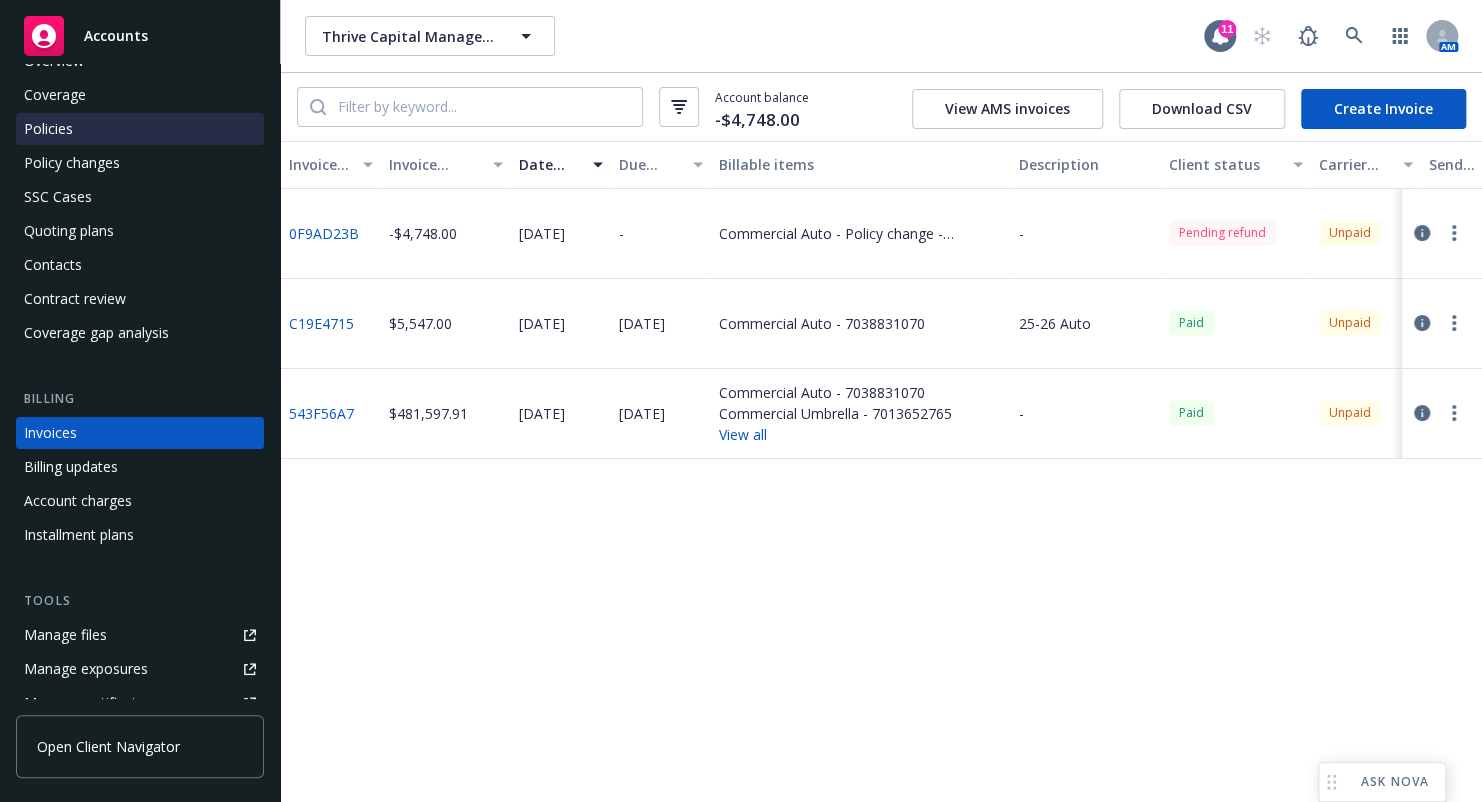 click on "Policies" at bounding box center [140, 129] 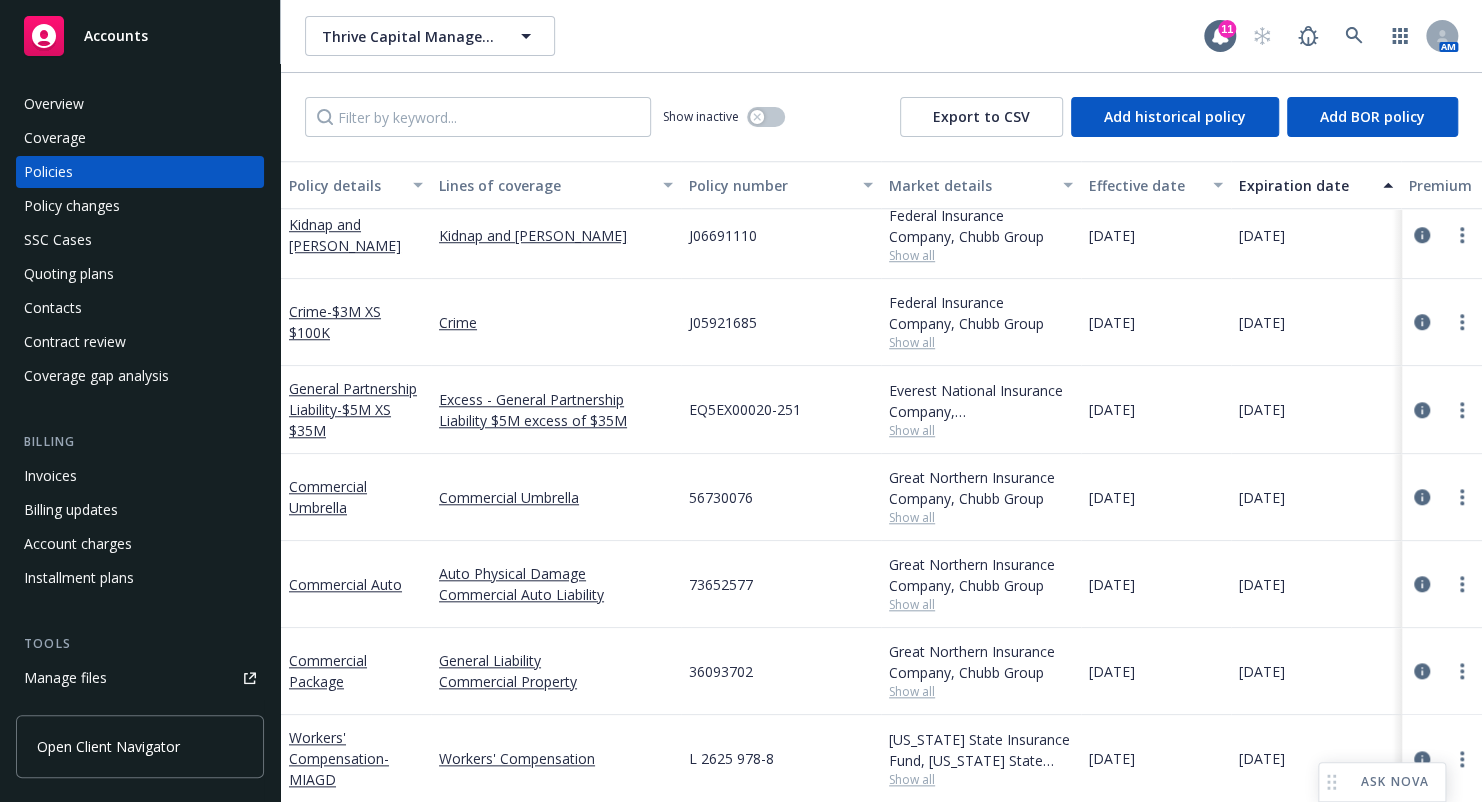 scroll, scrollTop: 757, scrollLeft: 0, axis: vertical 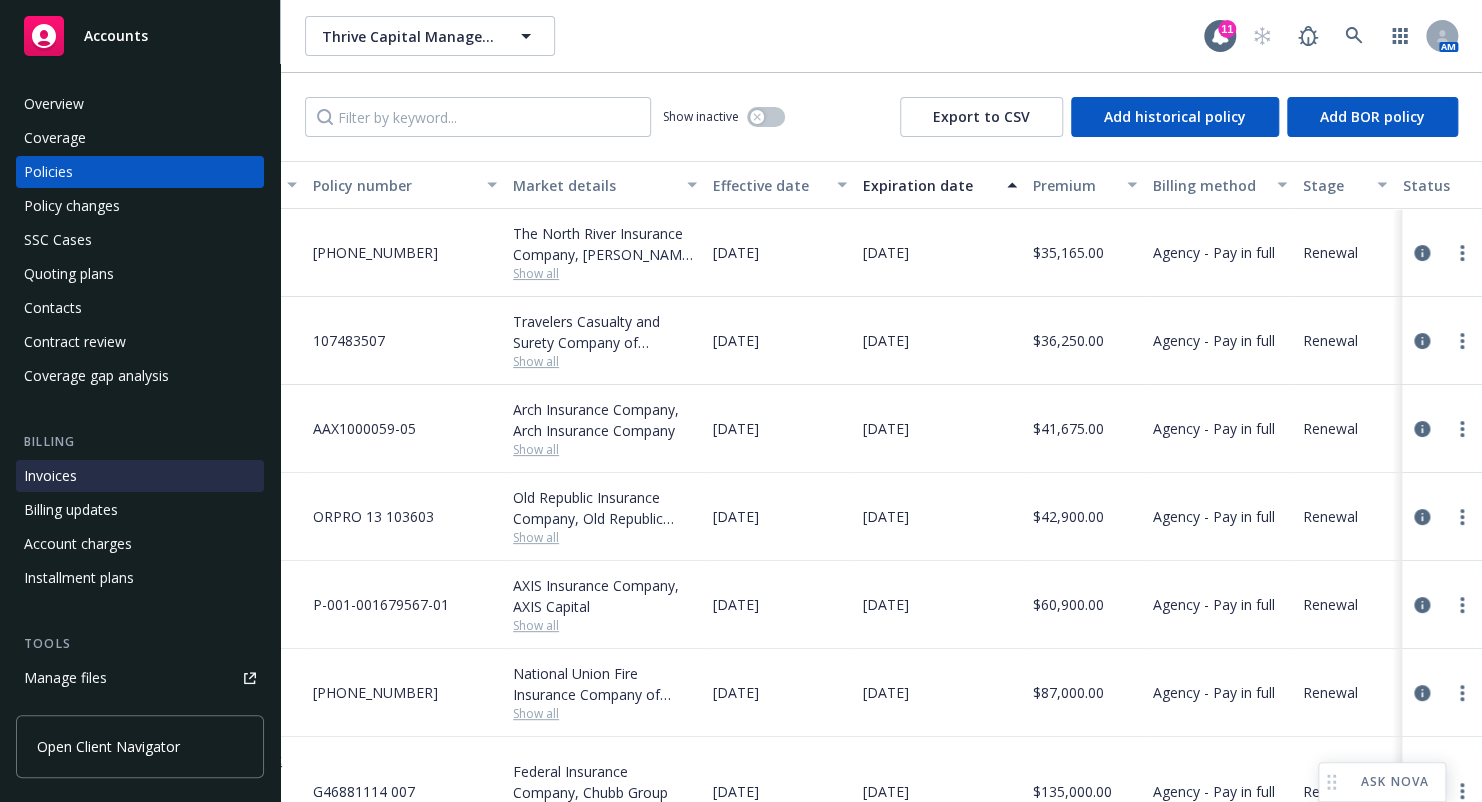 click on "Invoices" at bounding box center (140, 476) 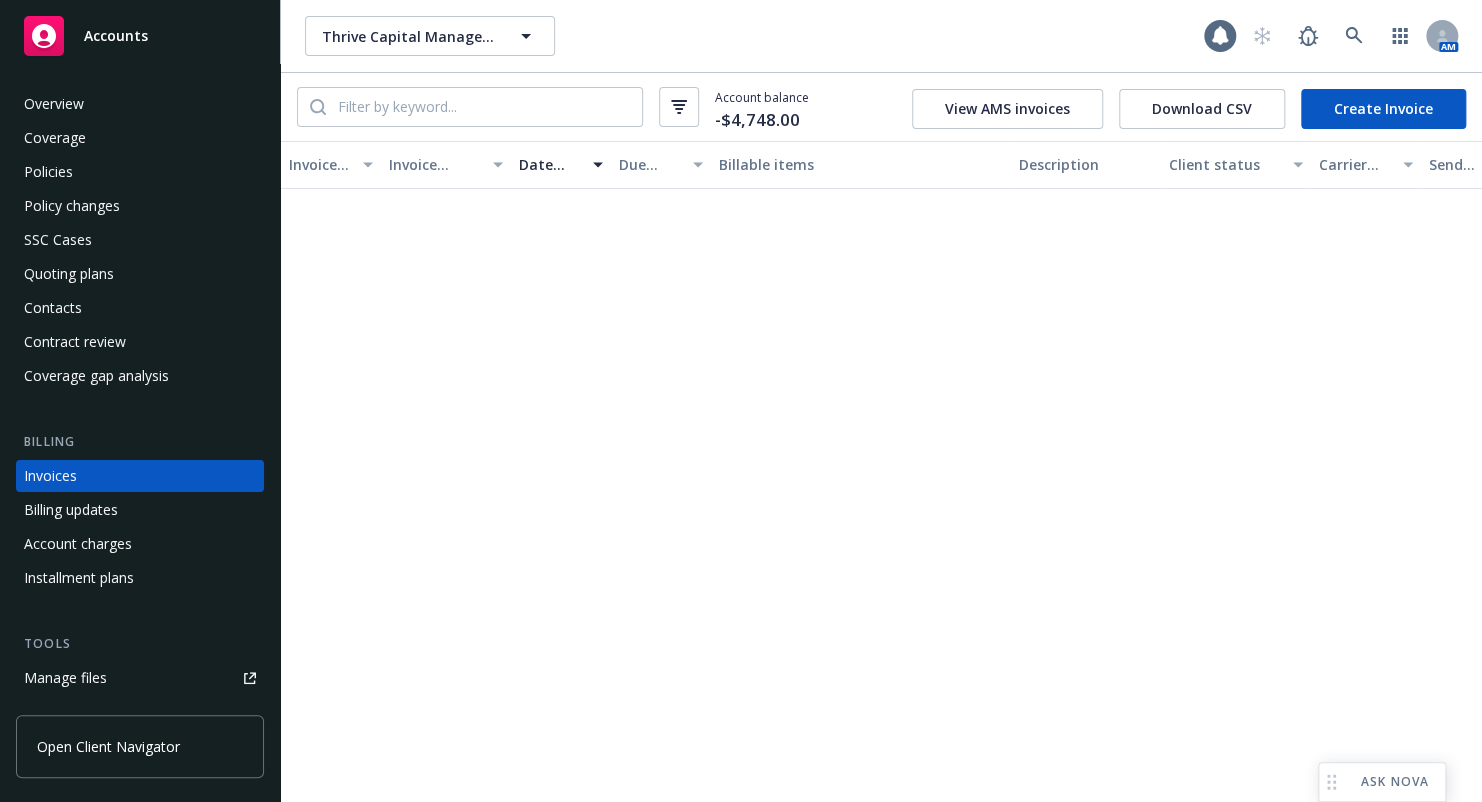 scroll, scrollTop: 43, scrollLeft: 0, axis: vertical 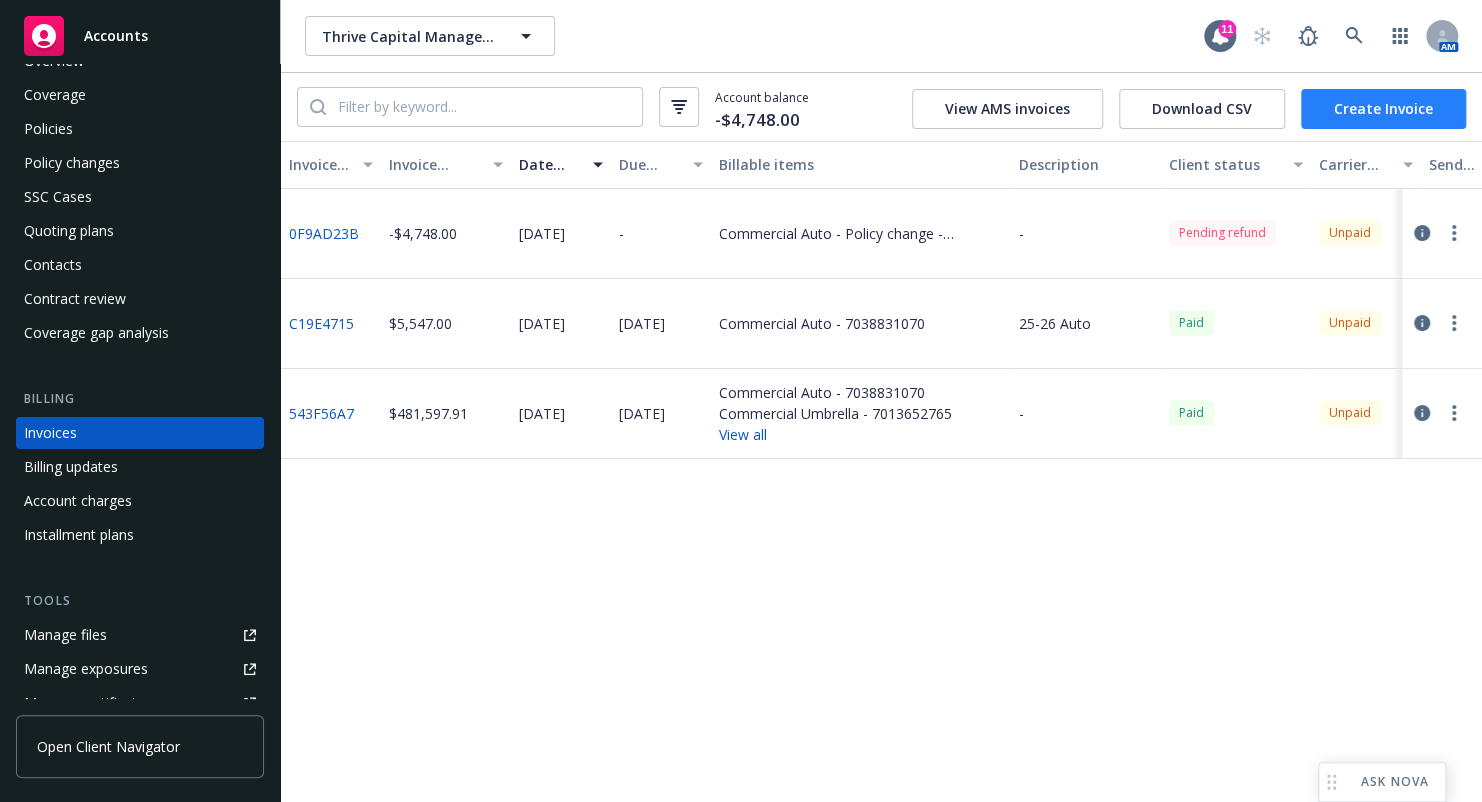 click on "Create Invoice" at bounding box center [1383, 109] 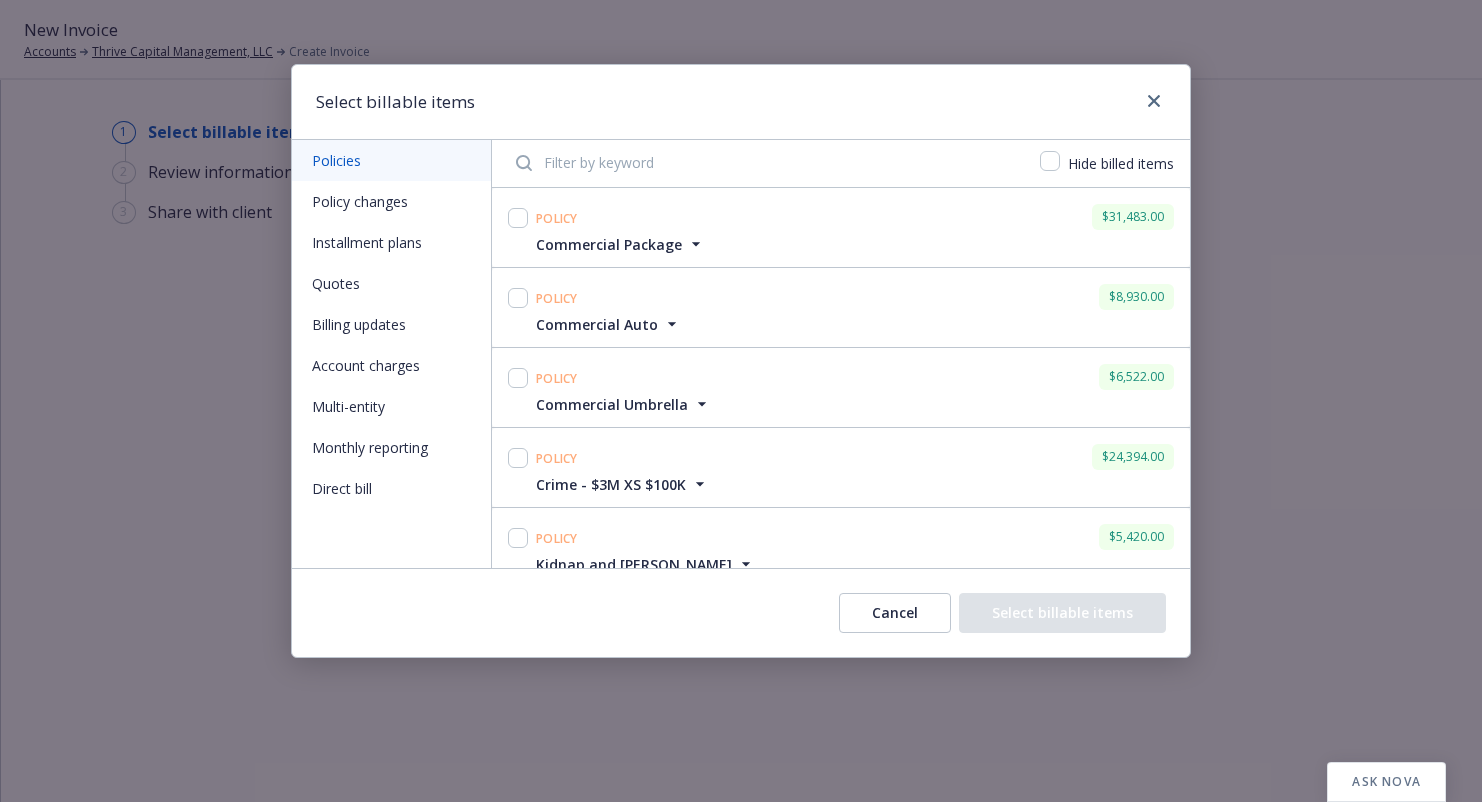 scroll, scrollTop: 0, scrollLeft: 0, axis: both 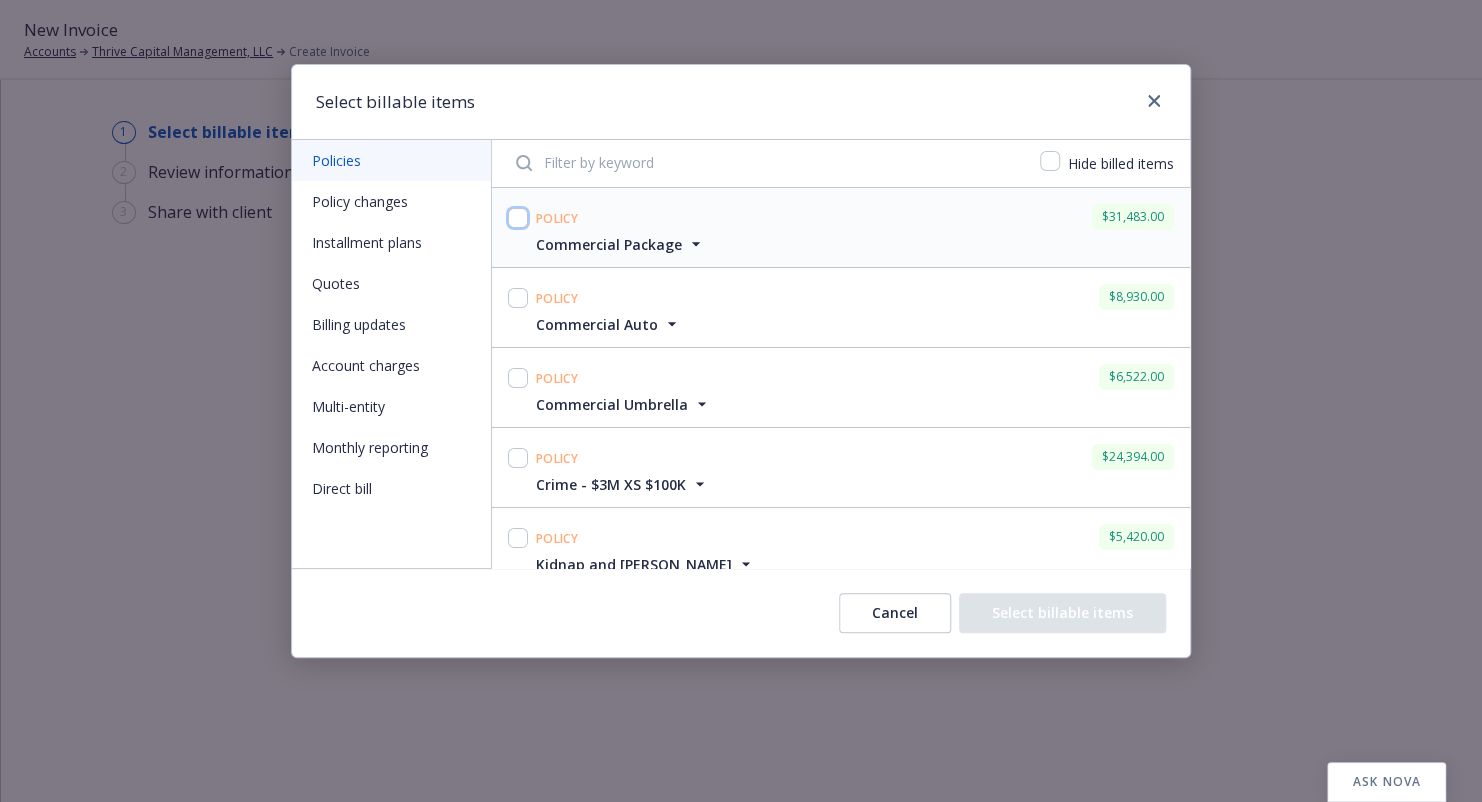 click at bounding box center (518, 218) 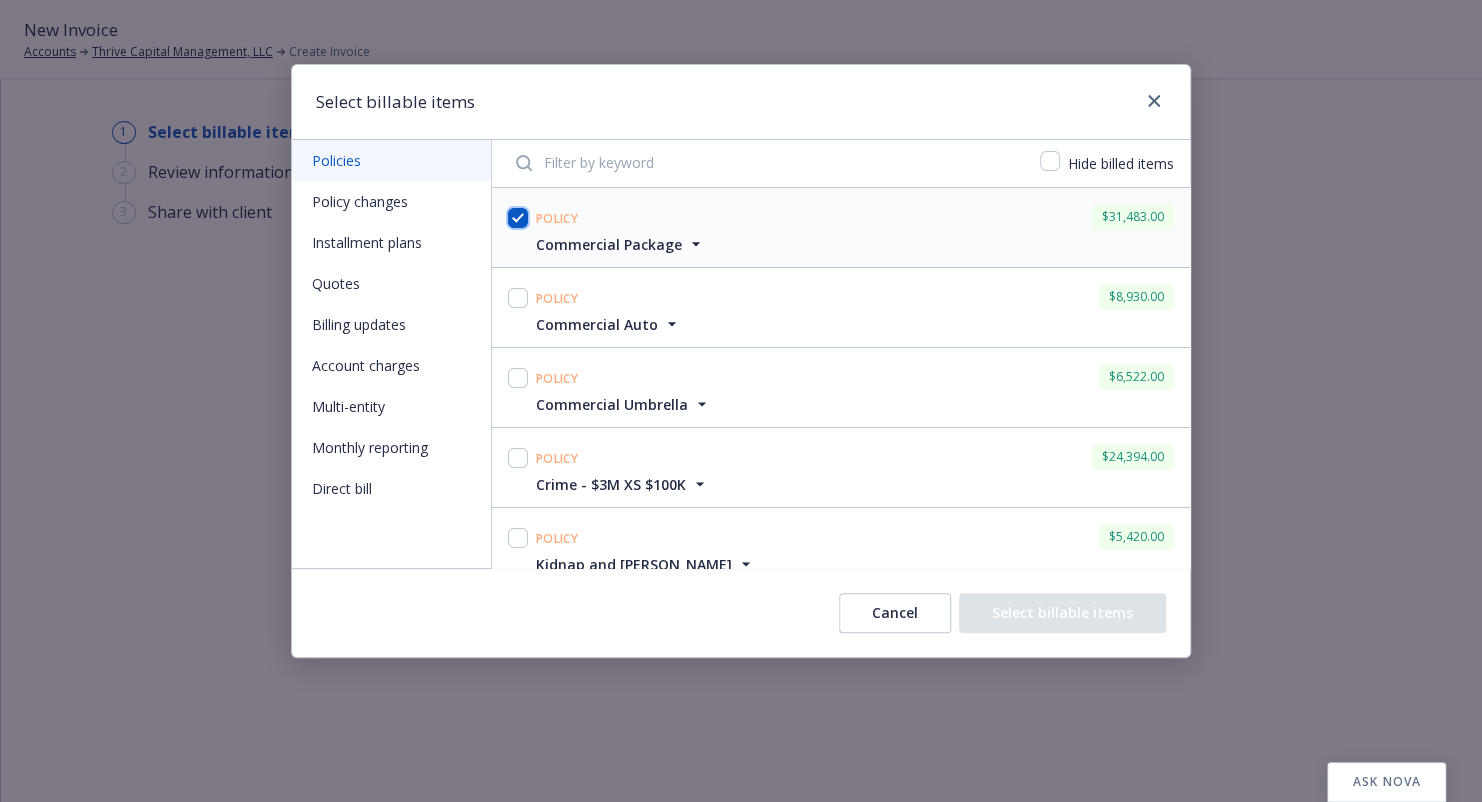 checkbox on "true" 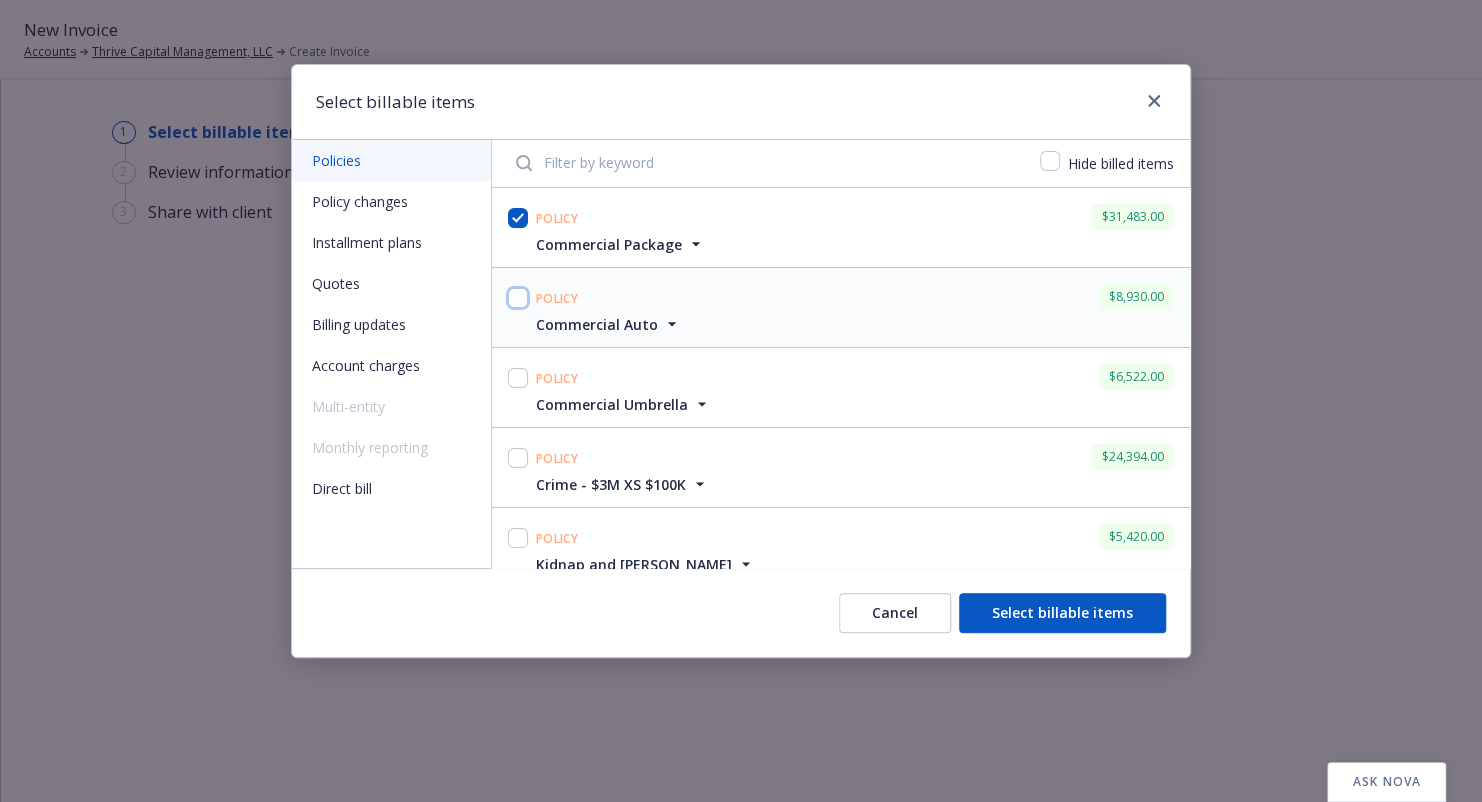 click at bounding box center [518, 298] 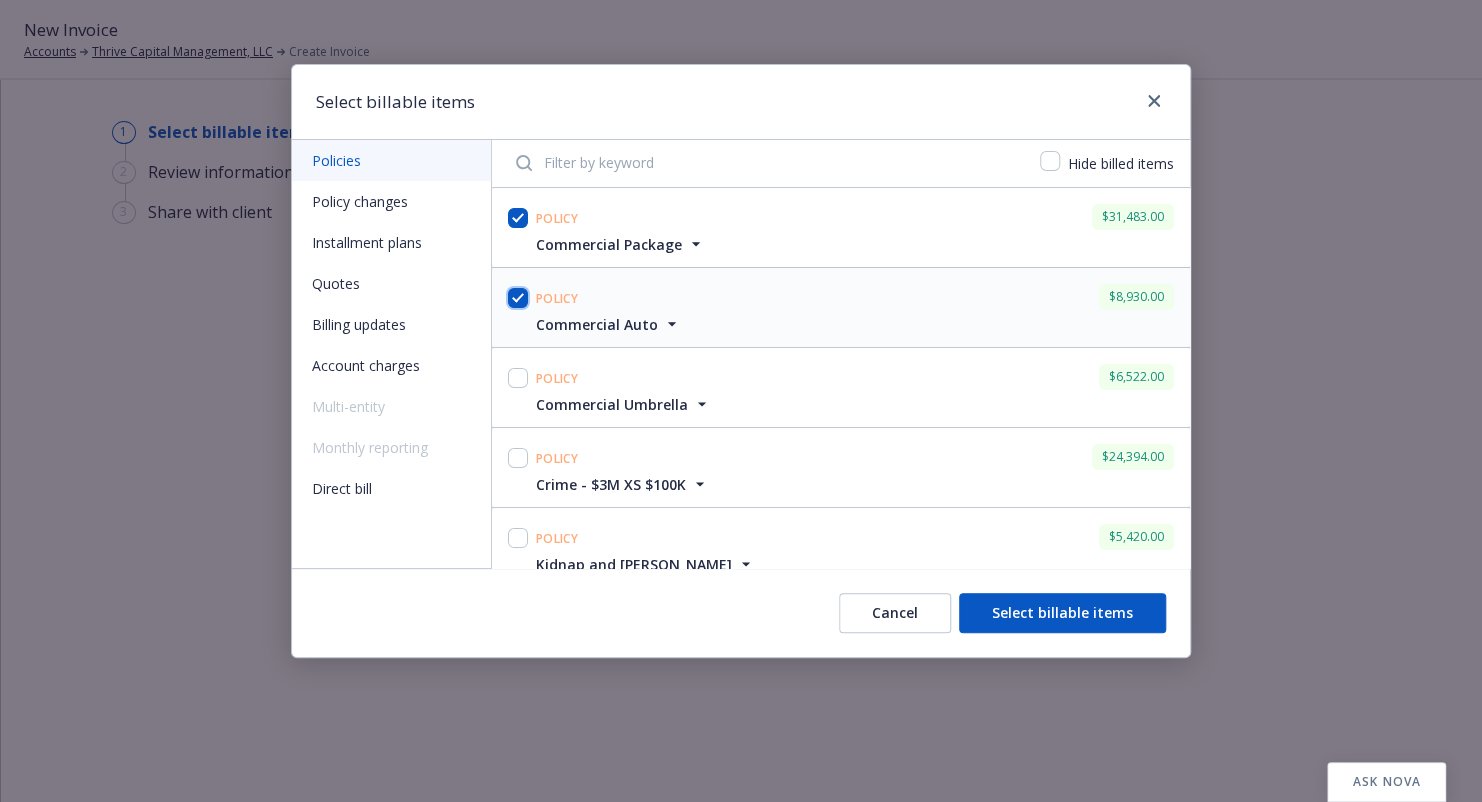 checkbox on "true" 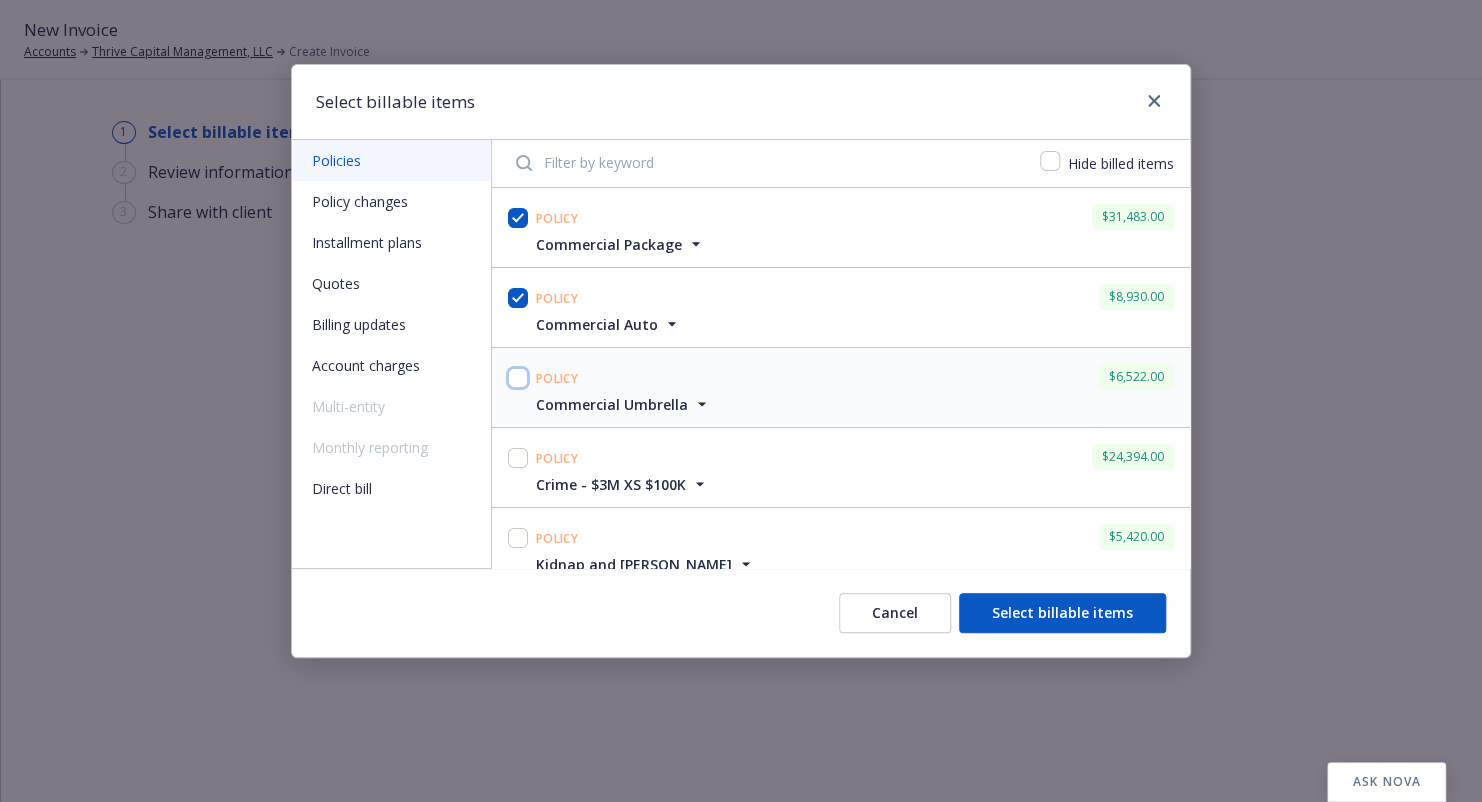 click at bounding box center (518, 378) 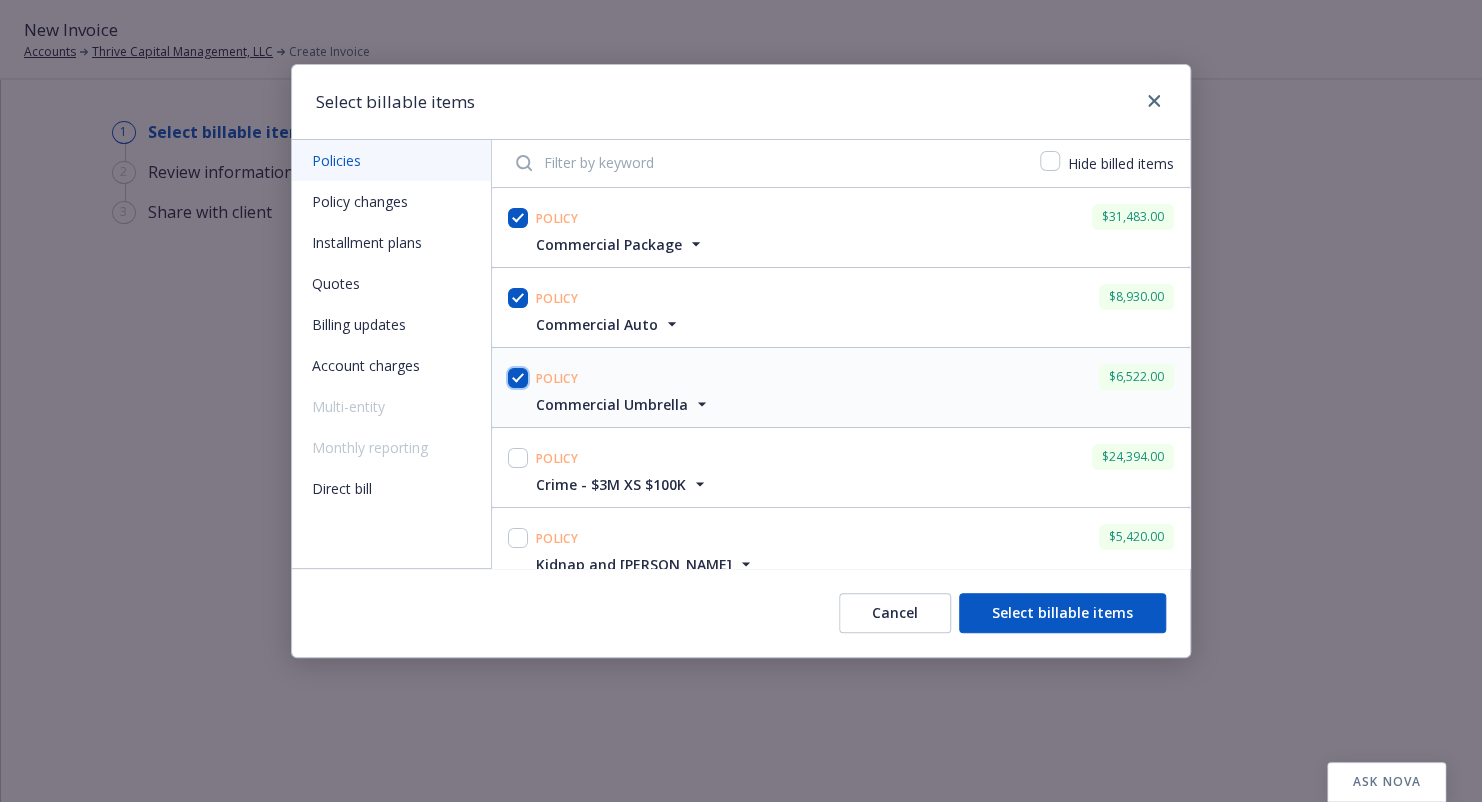 checkbox on "true" 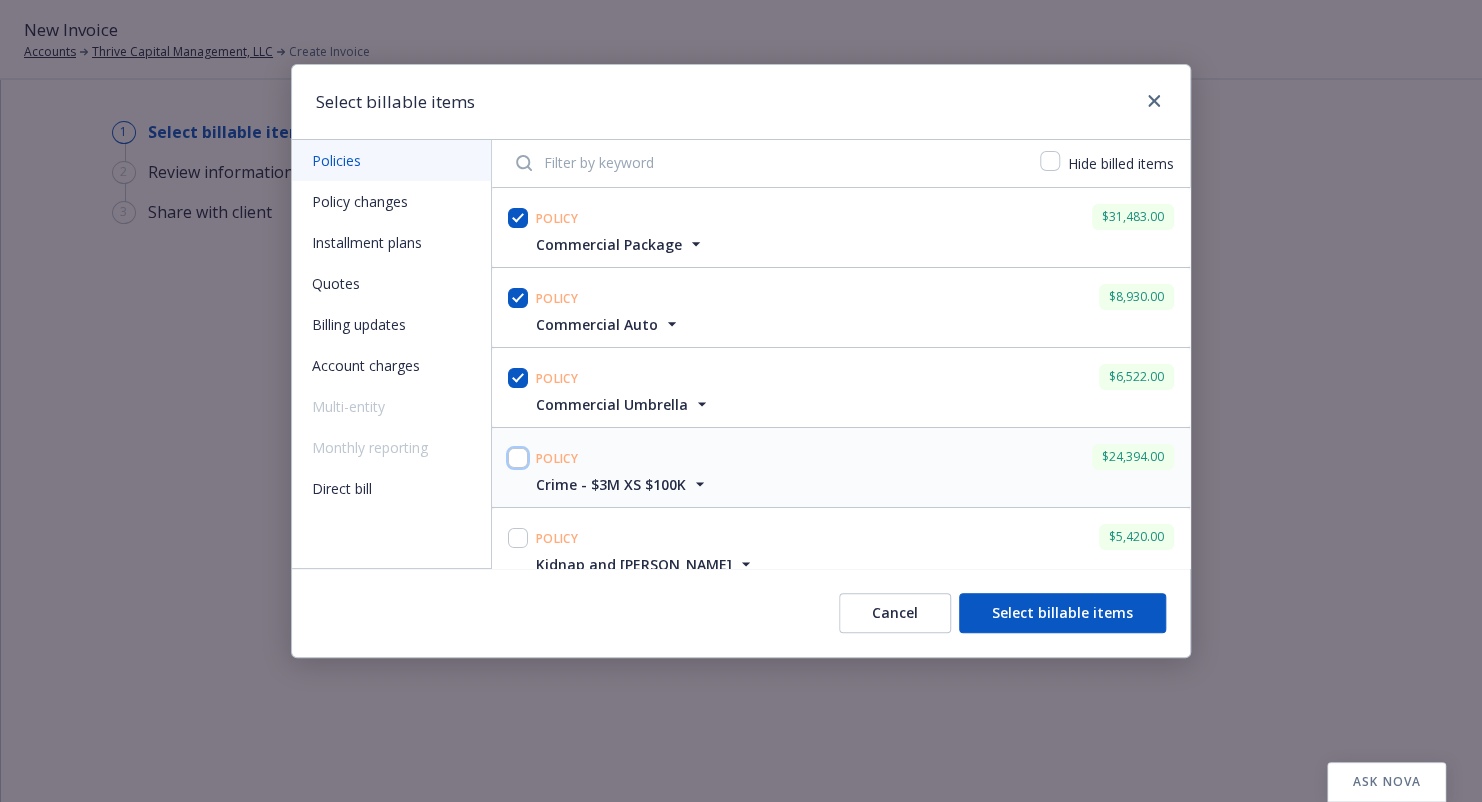 click at bounding box center [518, 458] 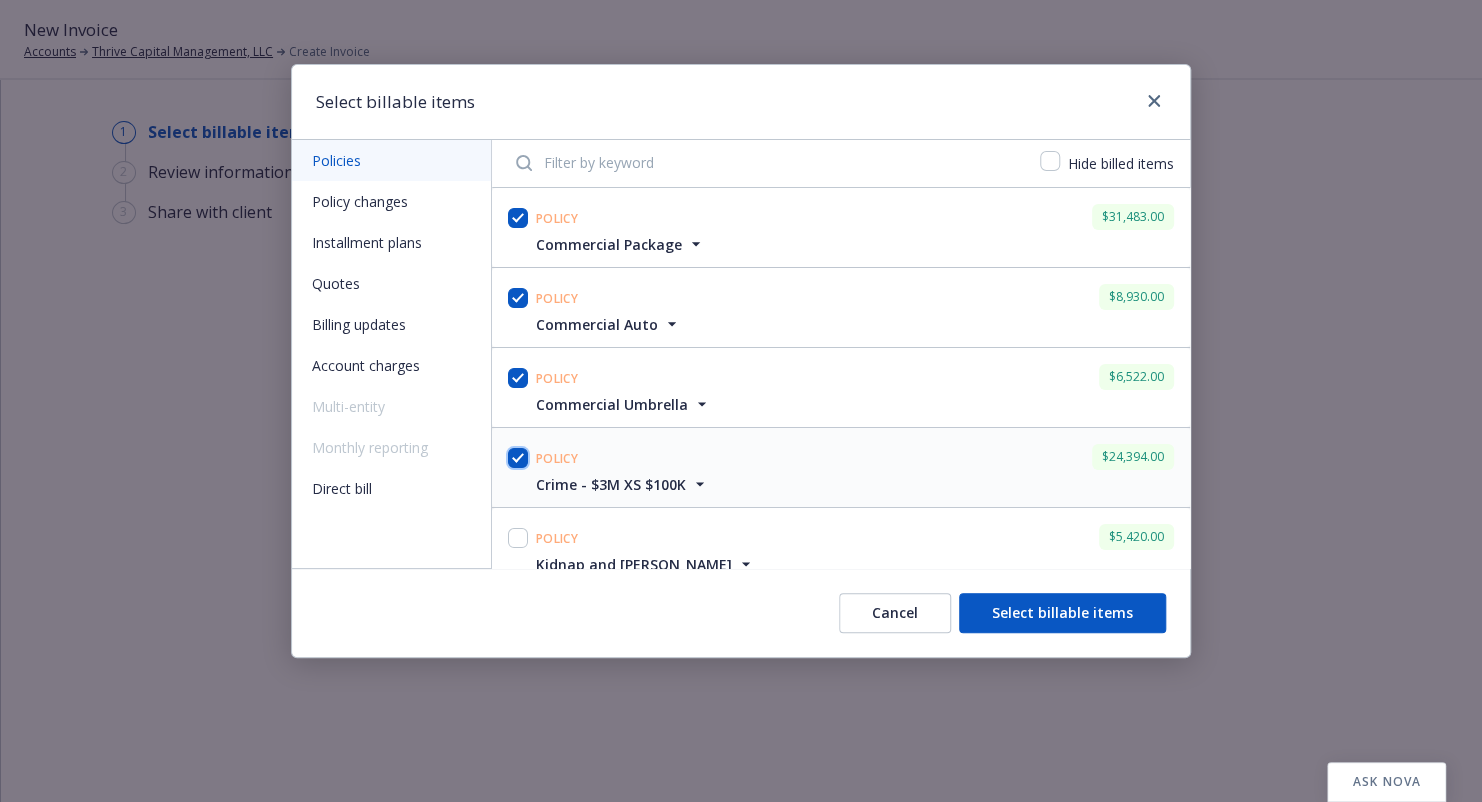 checkbox on "true" 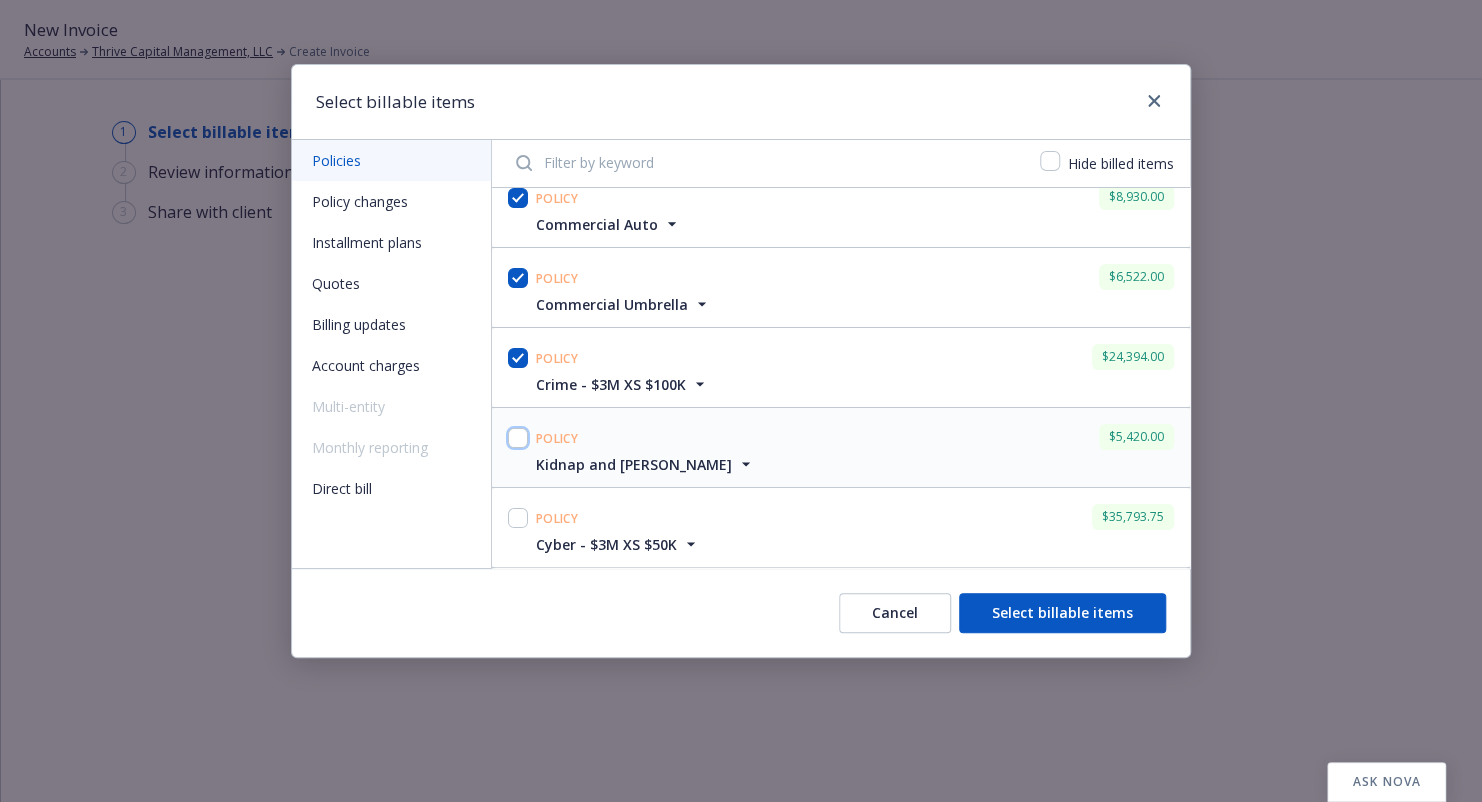 click at bounding box center [518, 438] 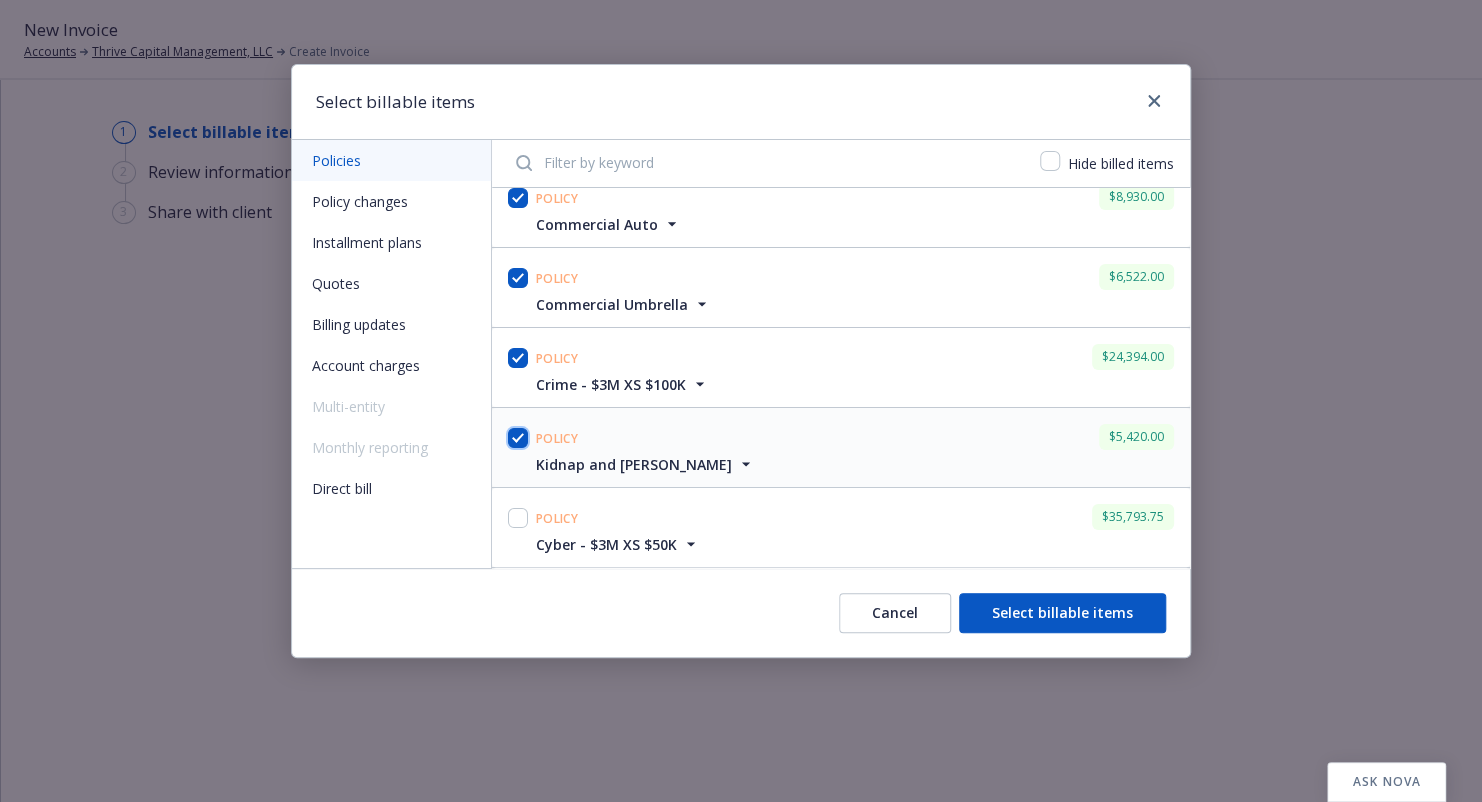 checkbox on "true" 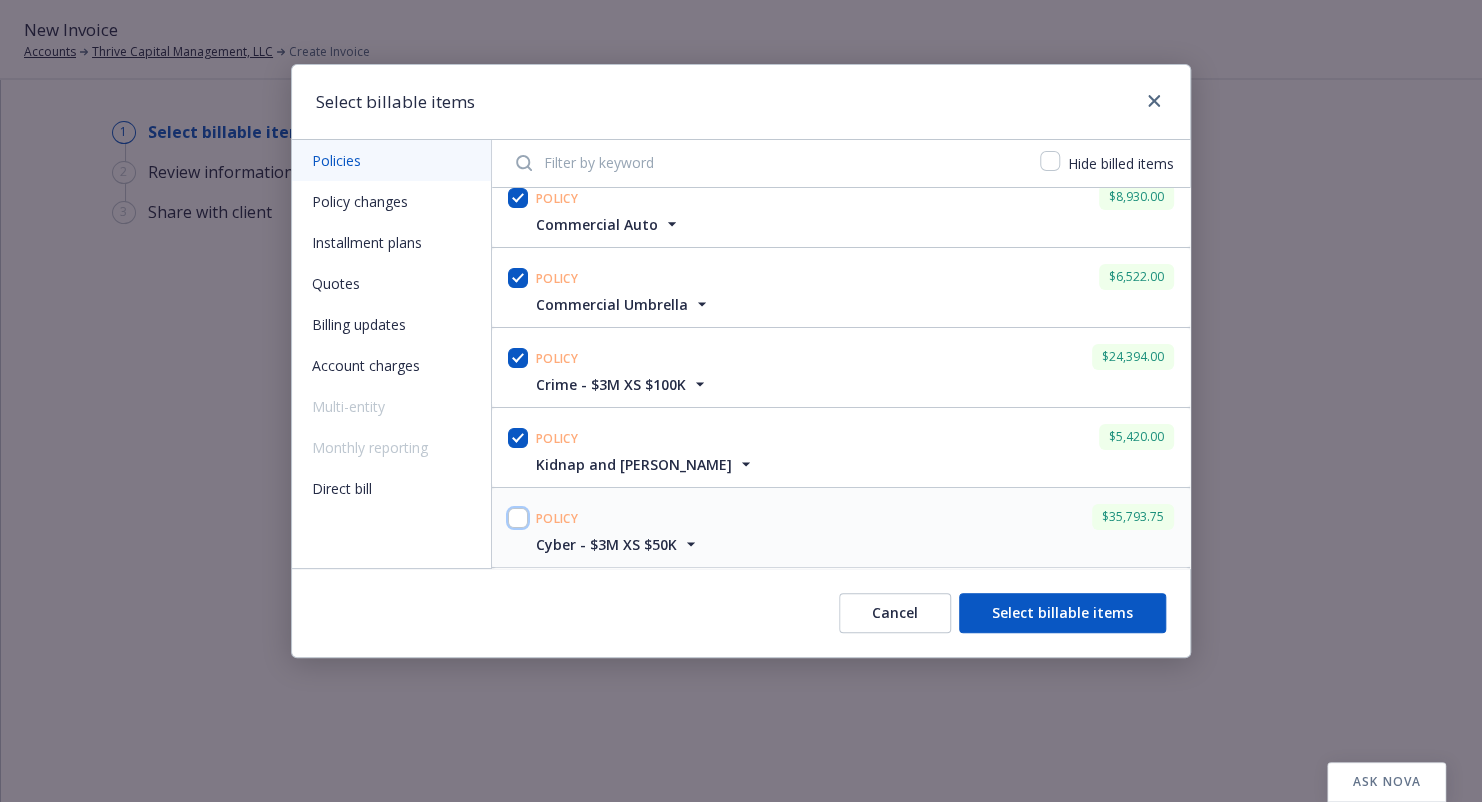 click at bounding box center [518, 518] 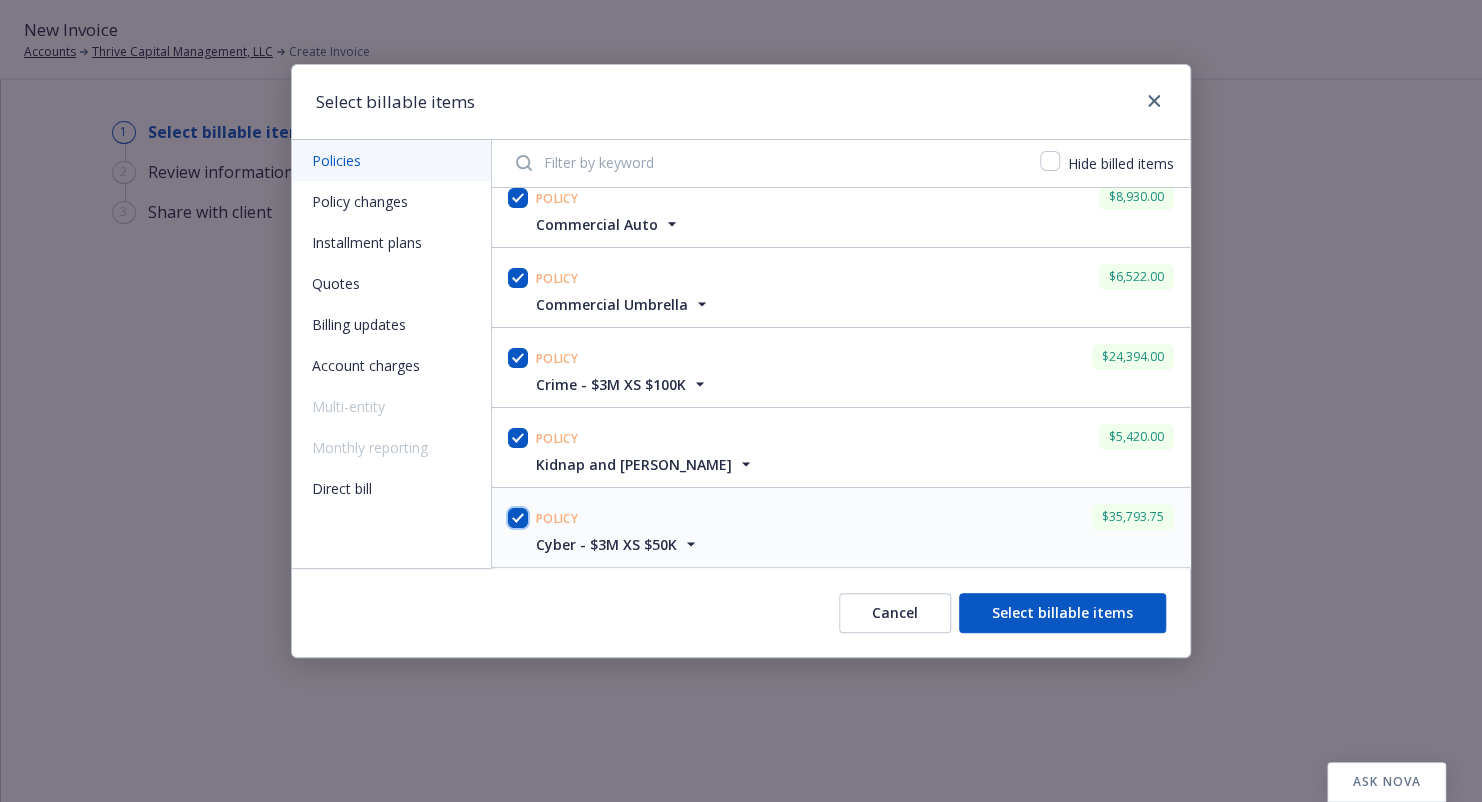 checkbox on "true" 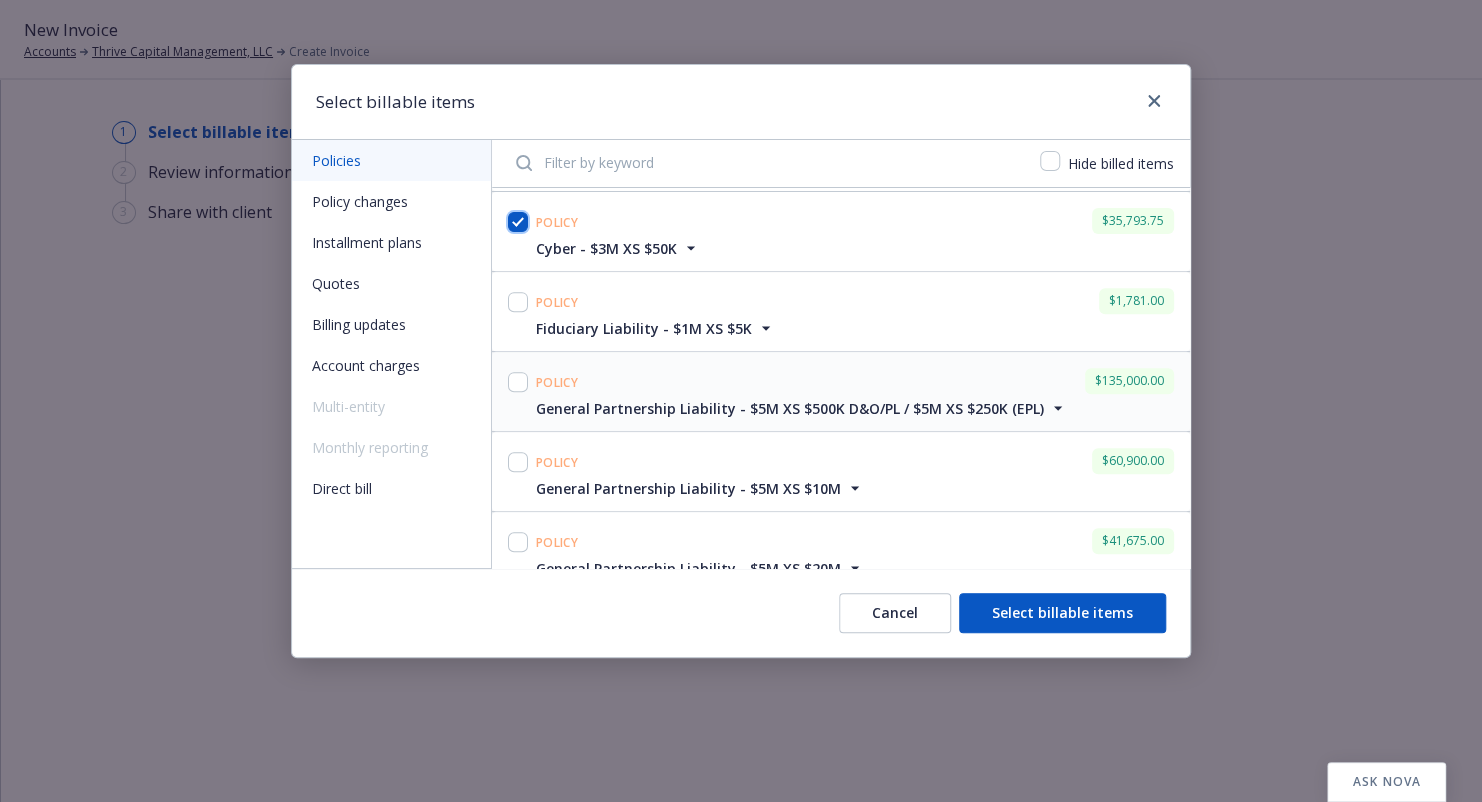 scroll, scrollTop: 400, scrollLeft: 0, axis: vertical 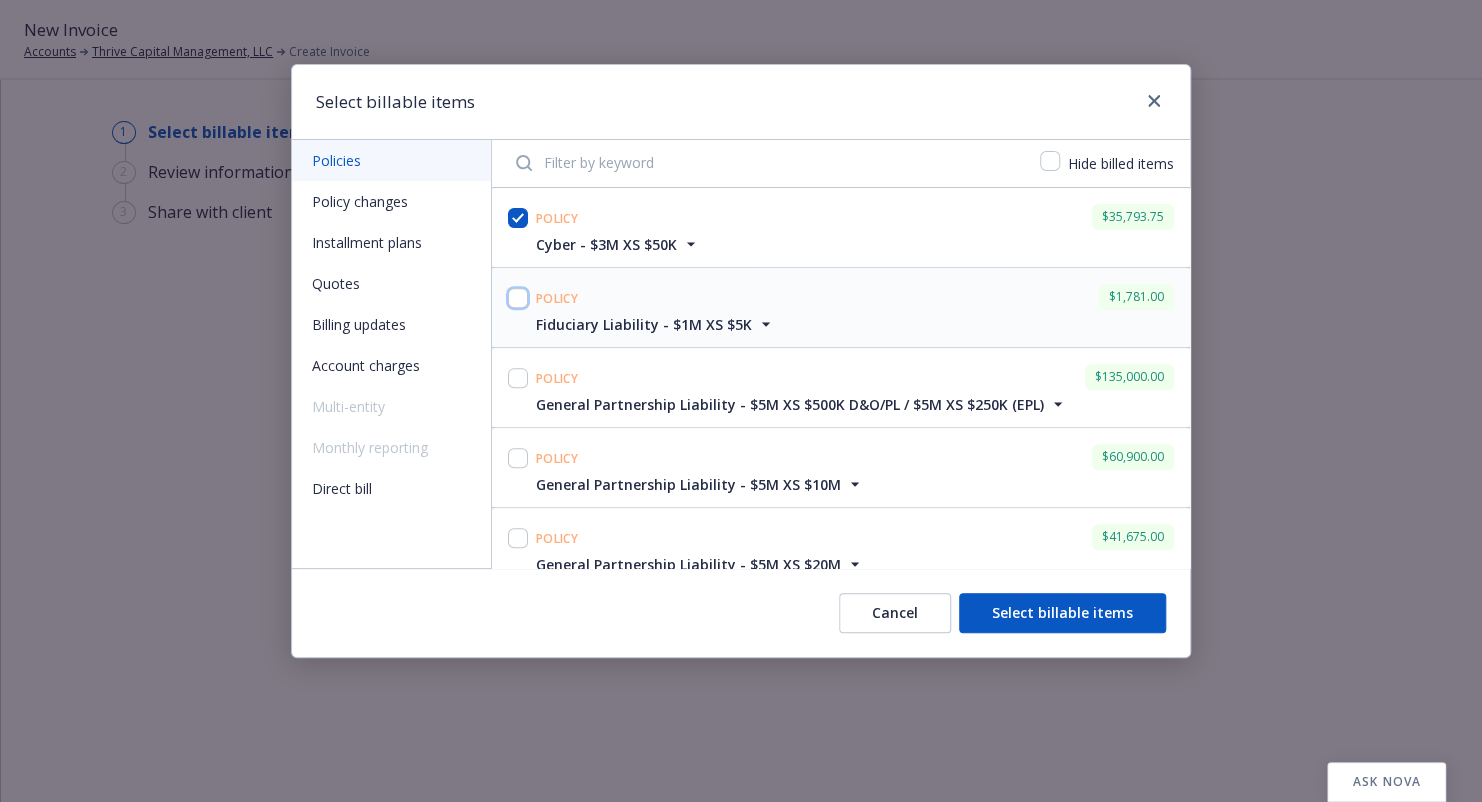 click at bounding box center (518, 298) 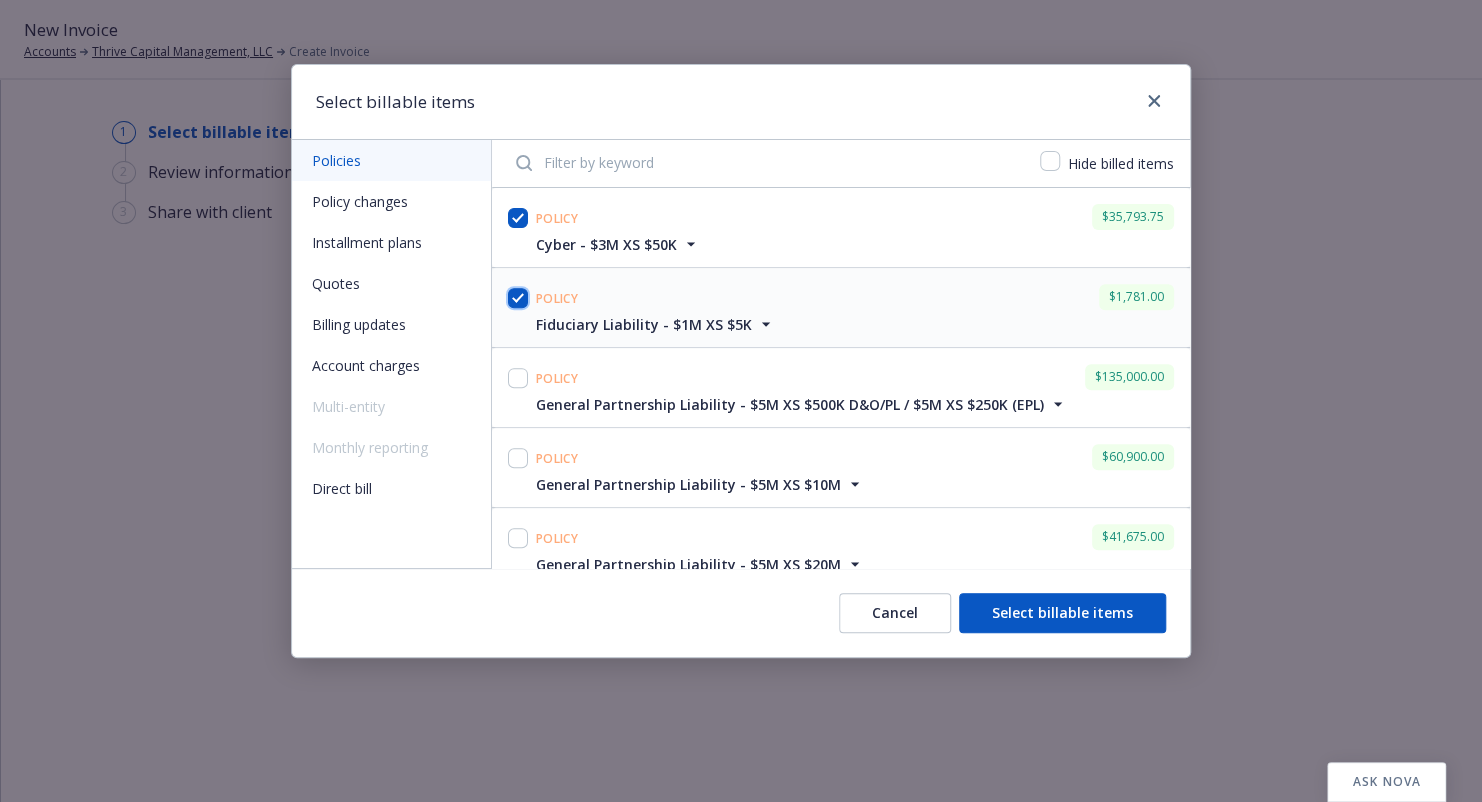 checkbox on "true" 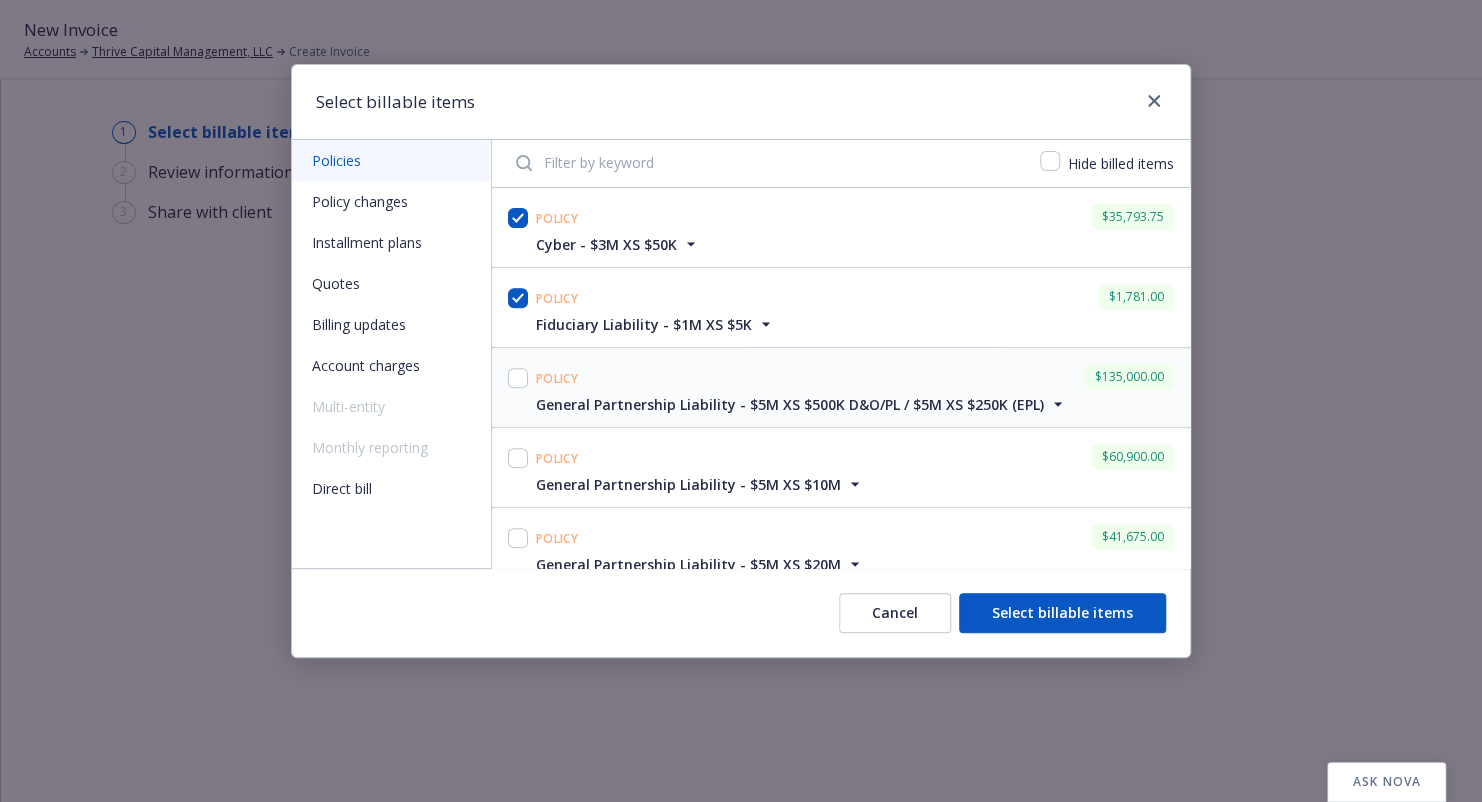 click at bounding box center (518, 387) 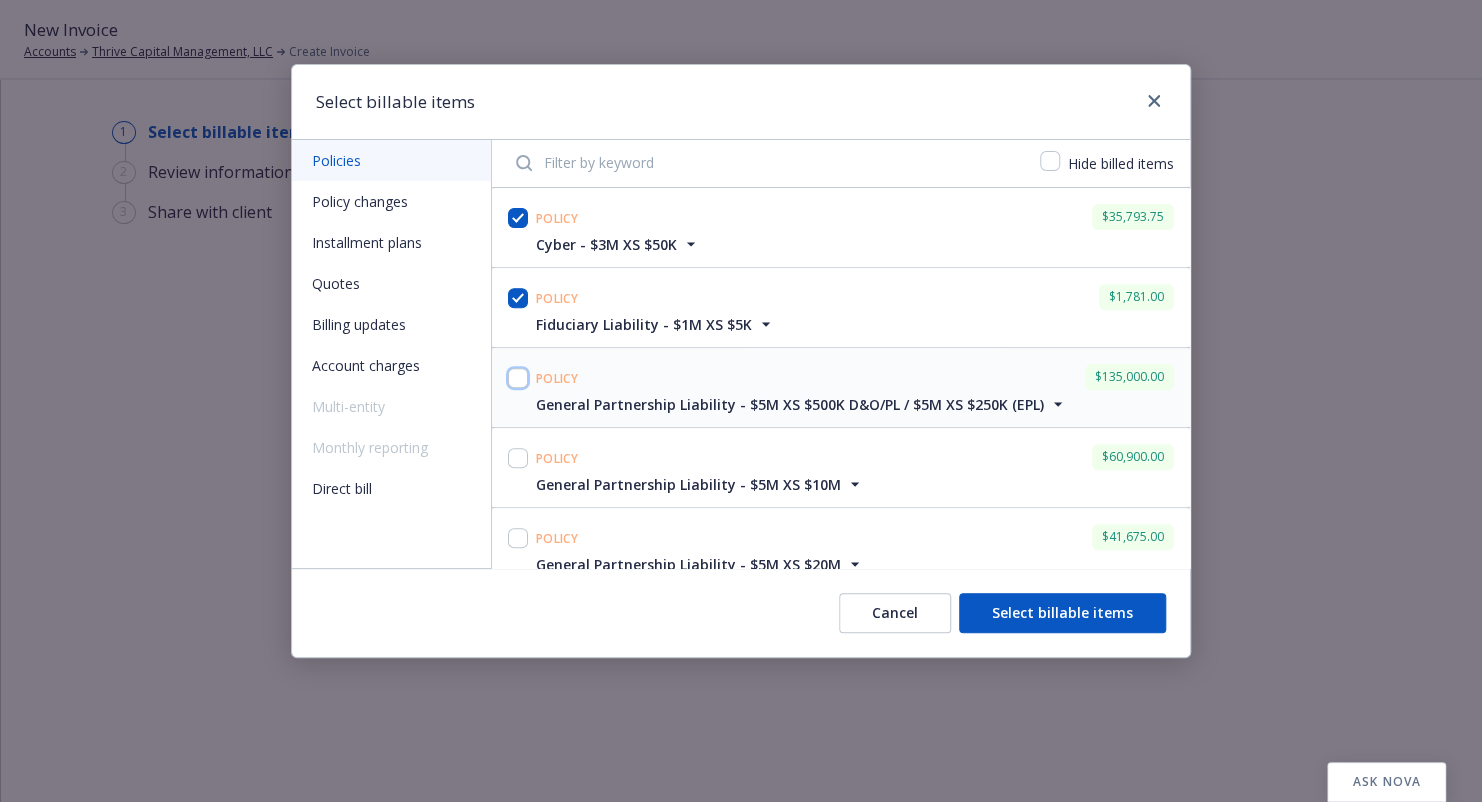 click at bounding box center (518, 378) 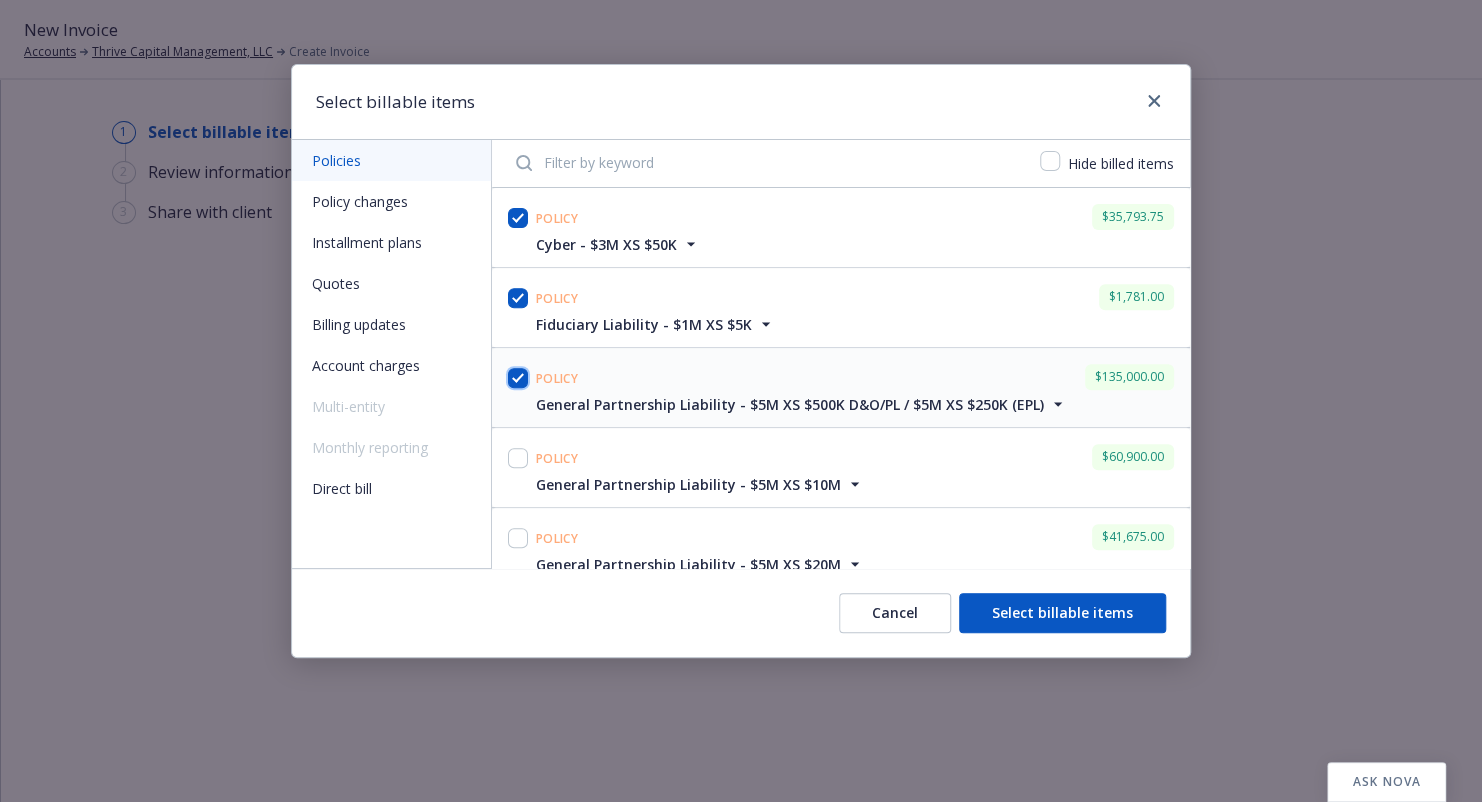 checkbox on "true" 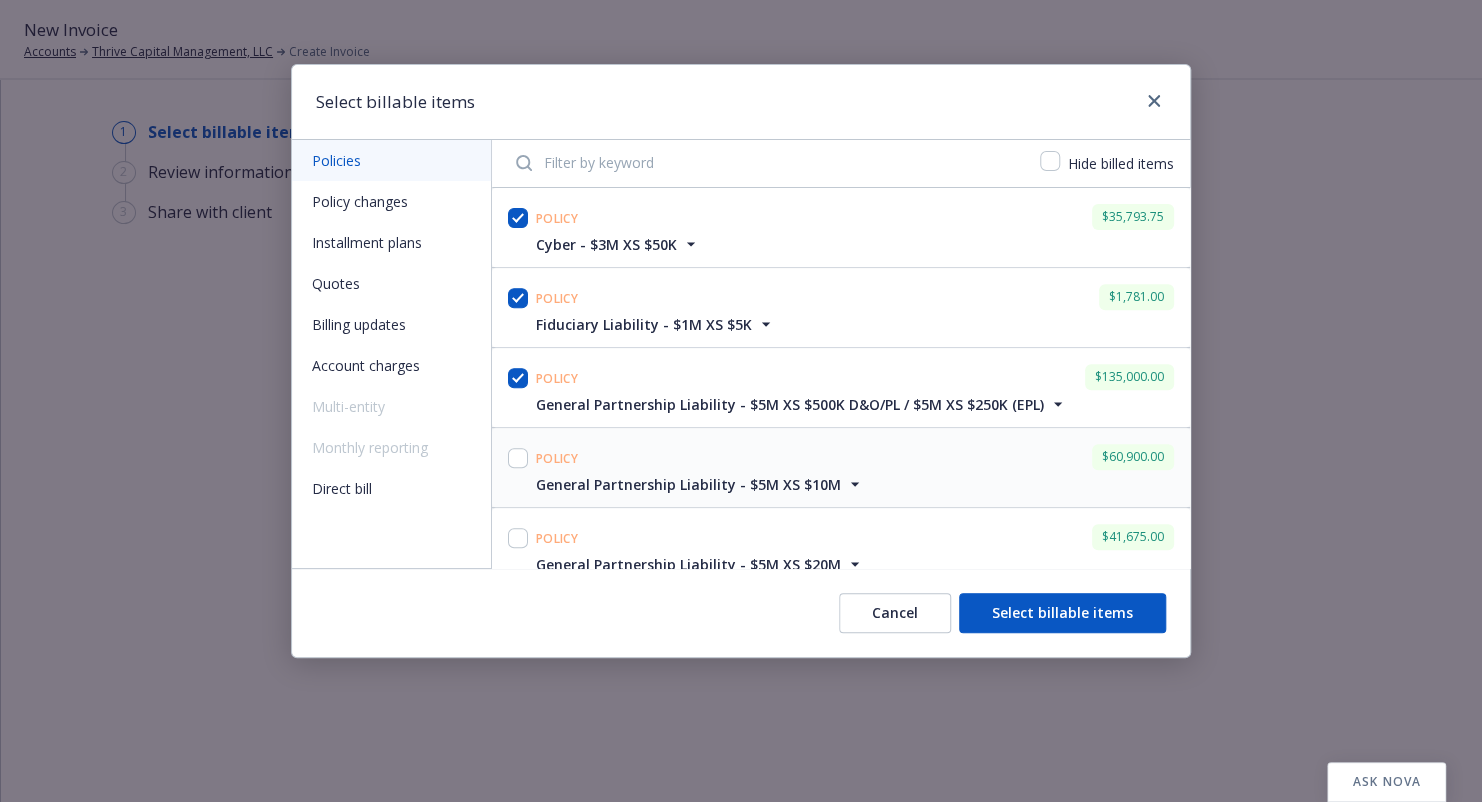 click at bounding box center (518, 458) 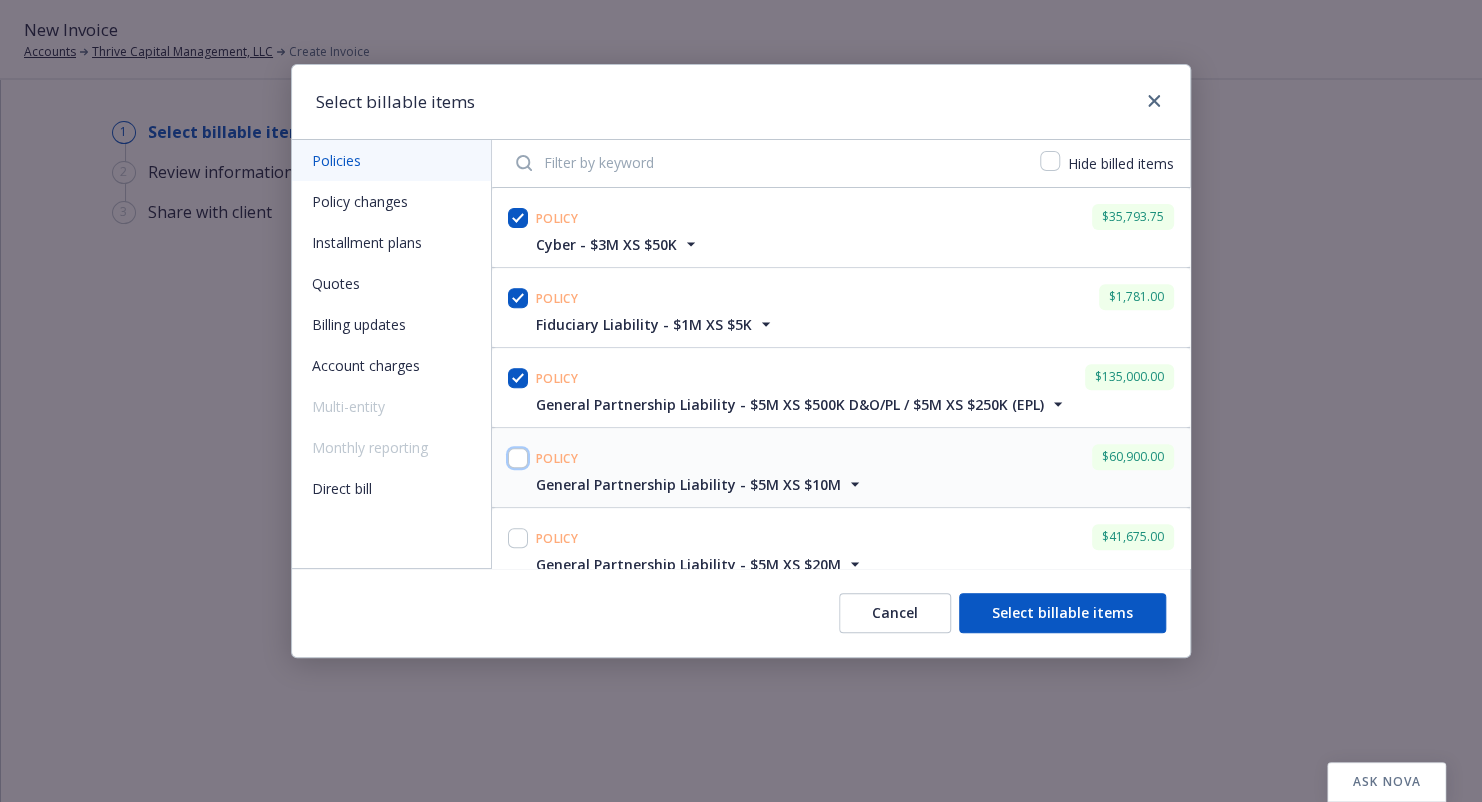 click at bounding box center (518, 458) 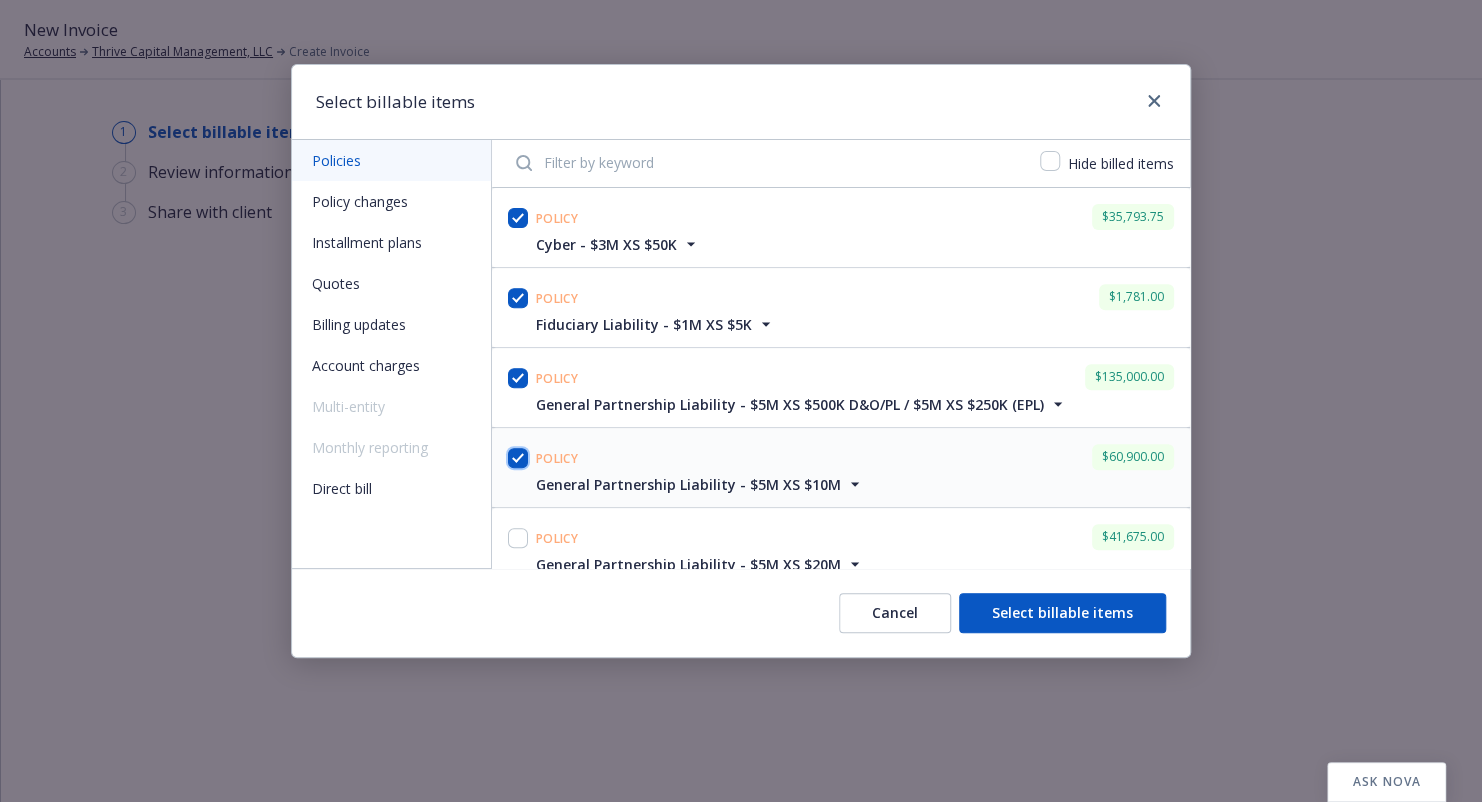 checkbox on "true" 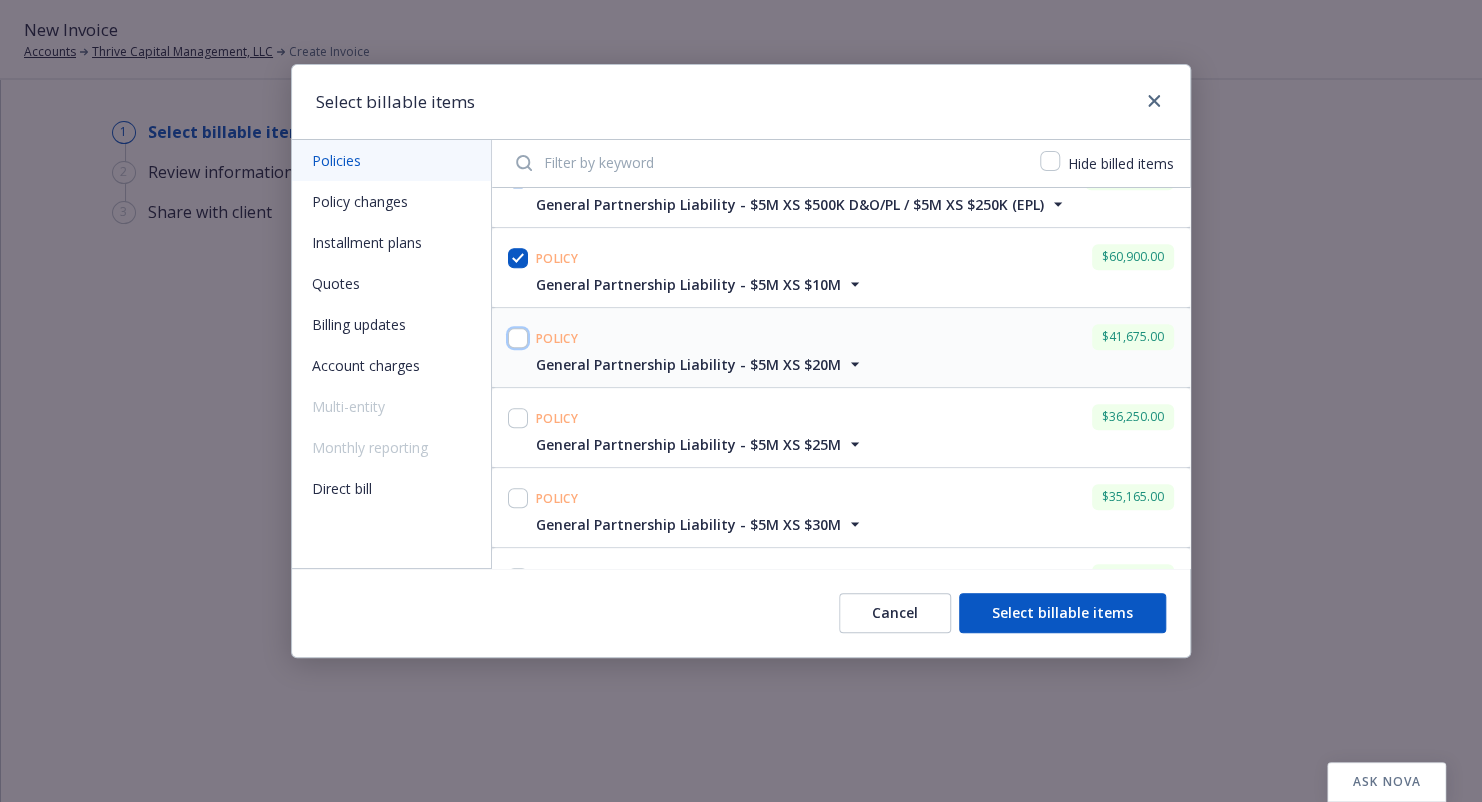 click at bounding box center [518, 338] 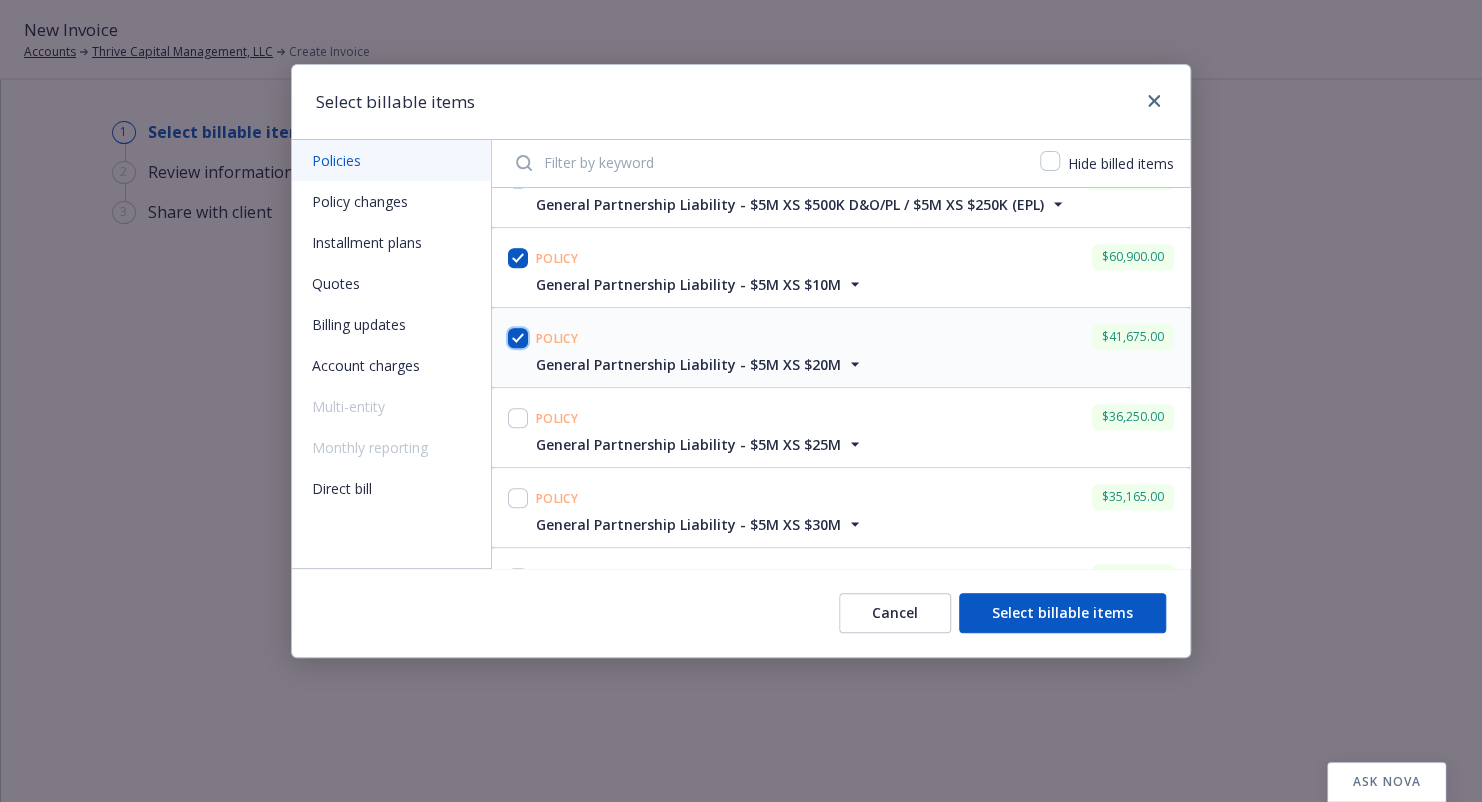 checkbox on "true" 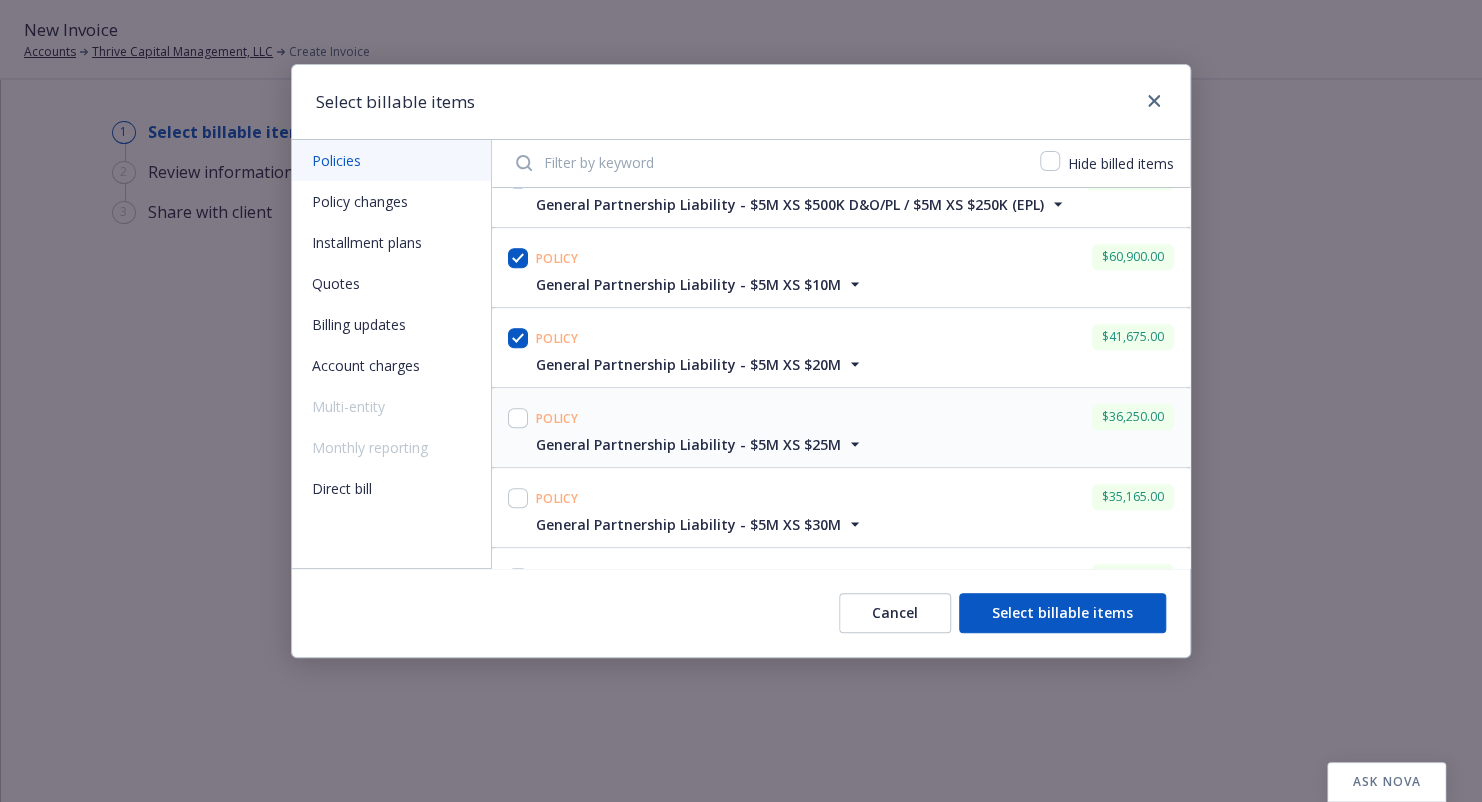 click at bounding box center (518, 427) 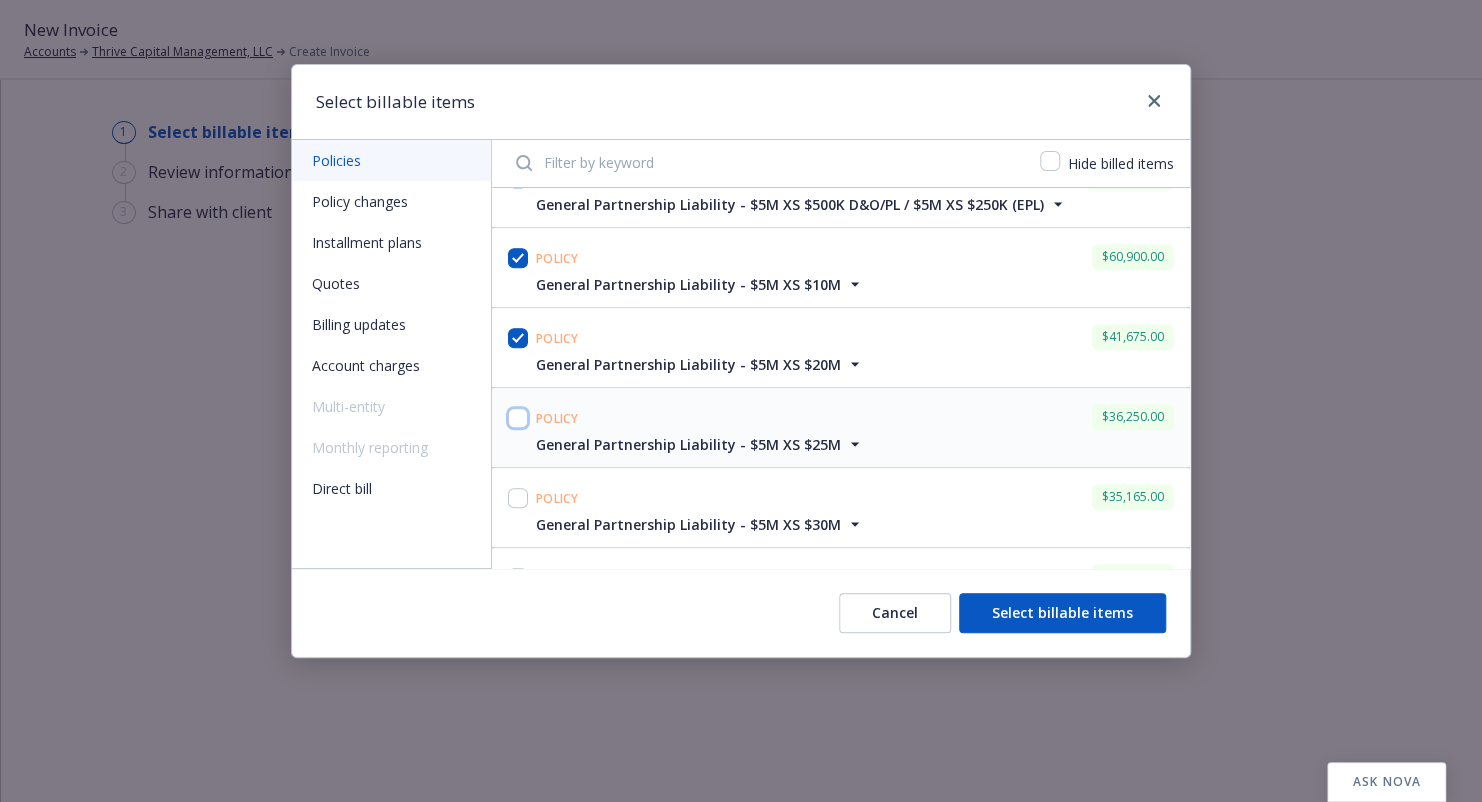 click at bounding box center [518, 418] 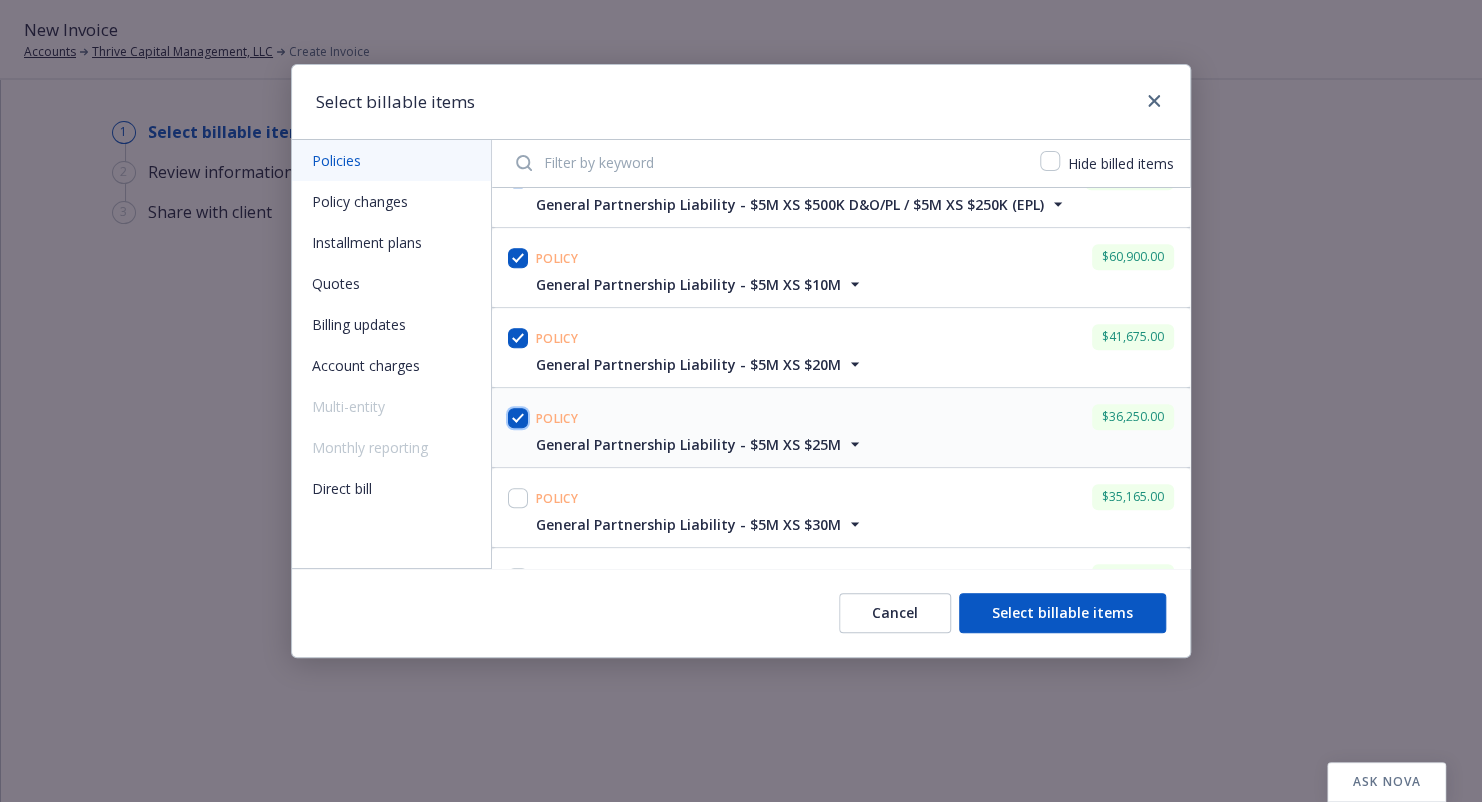 checkbox on "true" 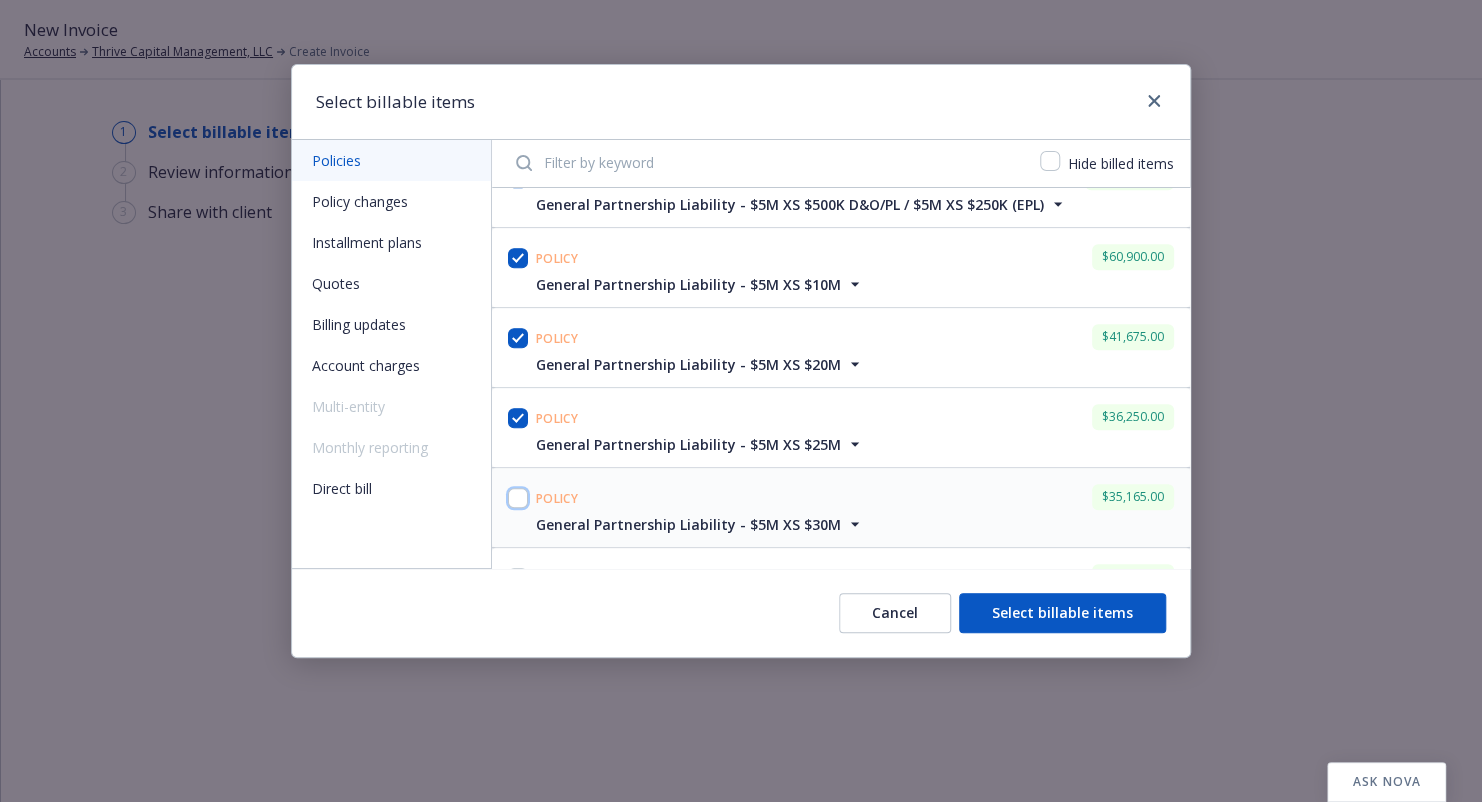 click at bounding box center (518, 498) 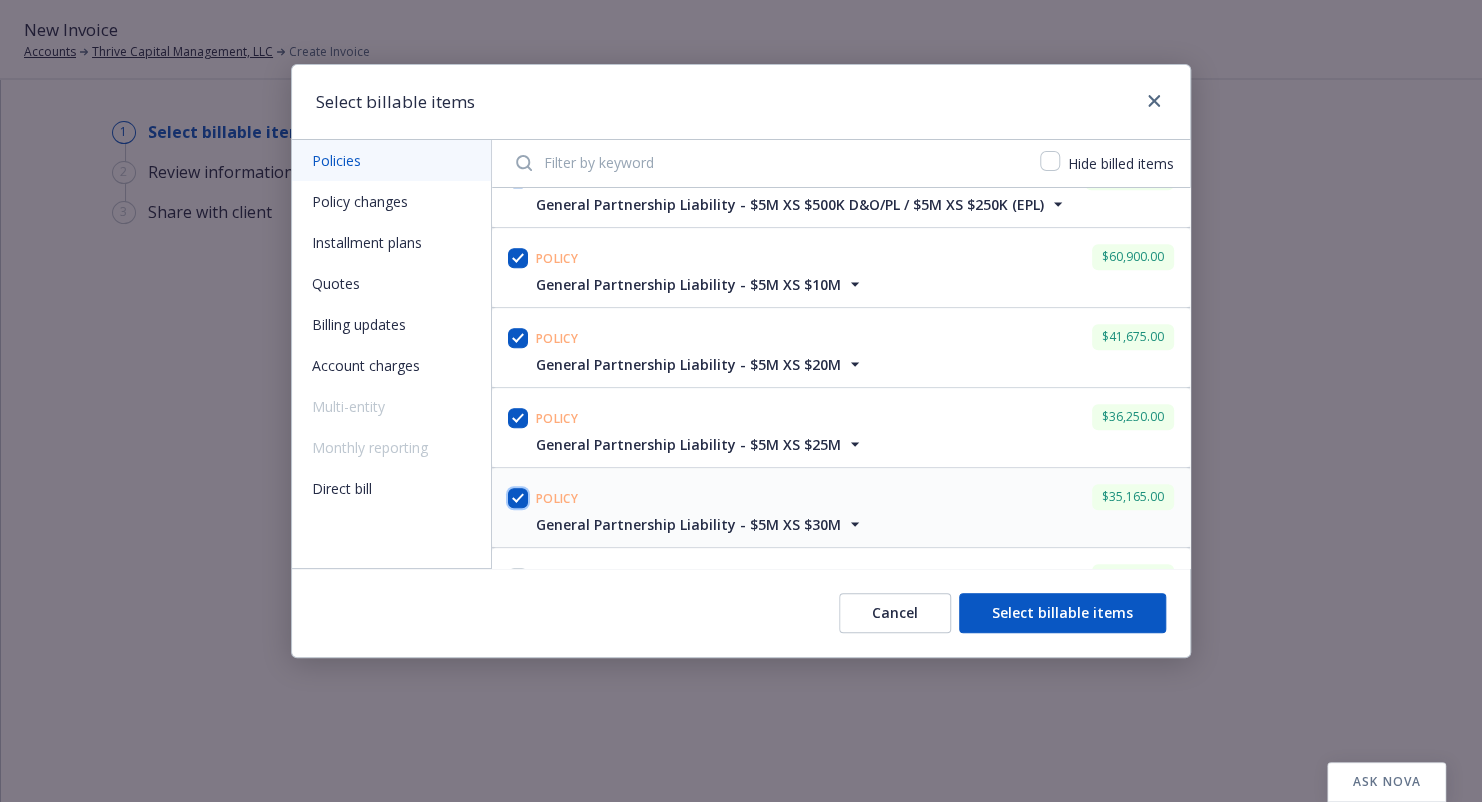 checkbox on "true" 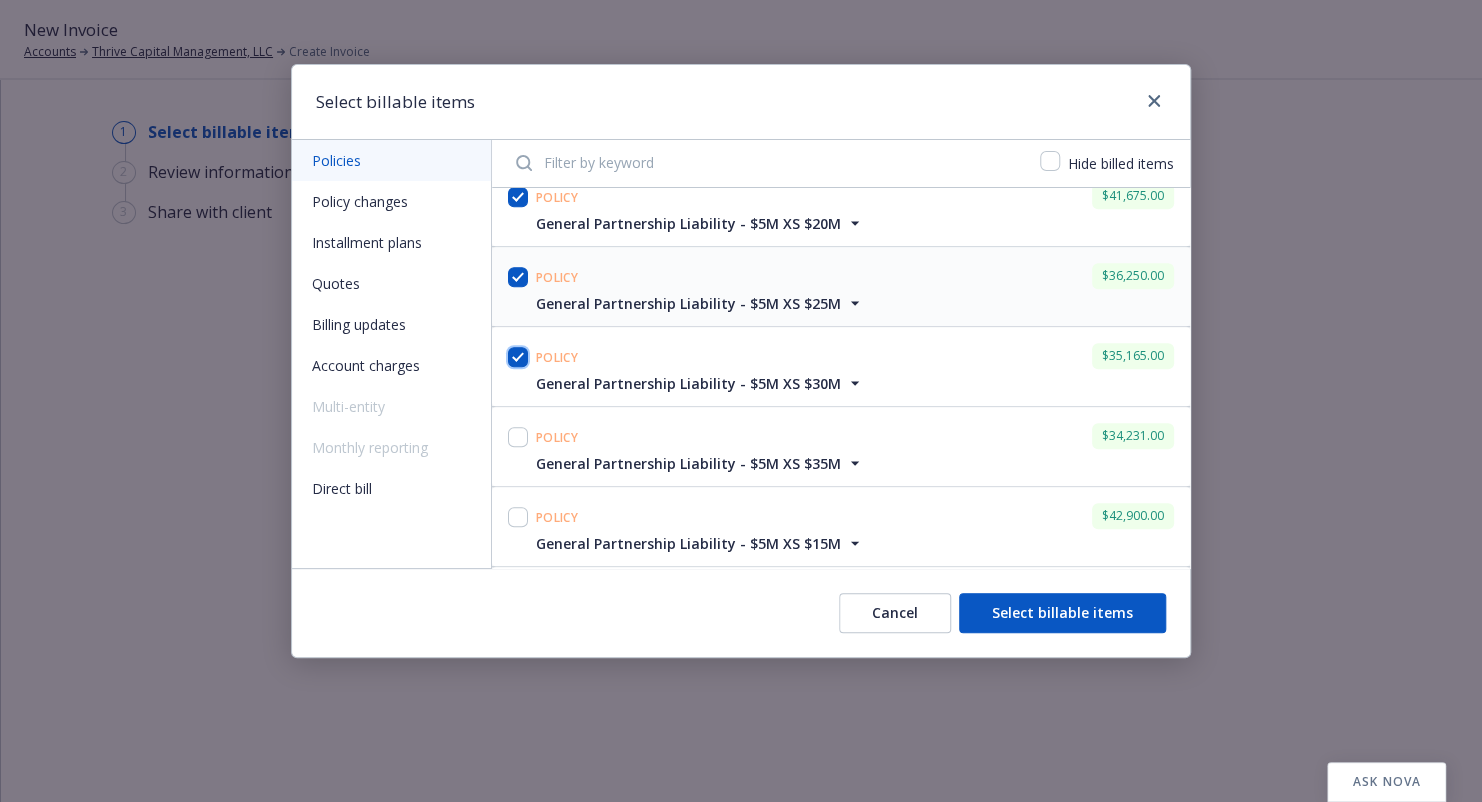 scroll, scrollTop: 800, scrollLeft: 0, axis: vertical 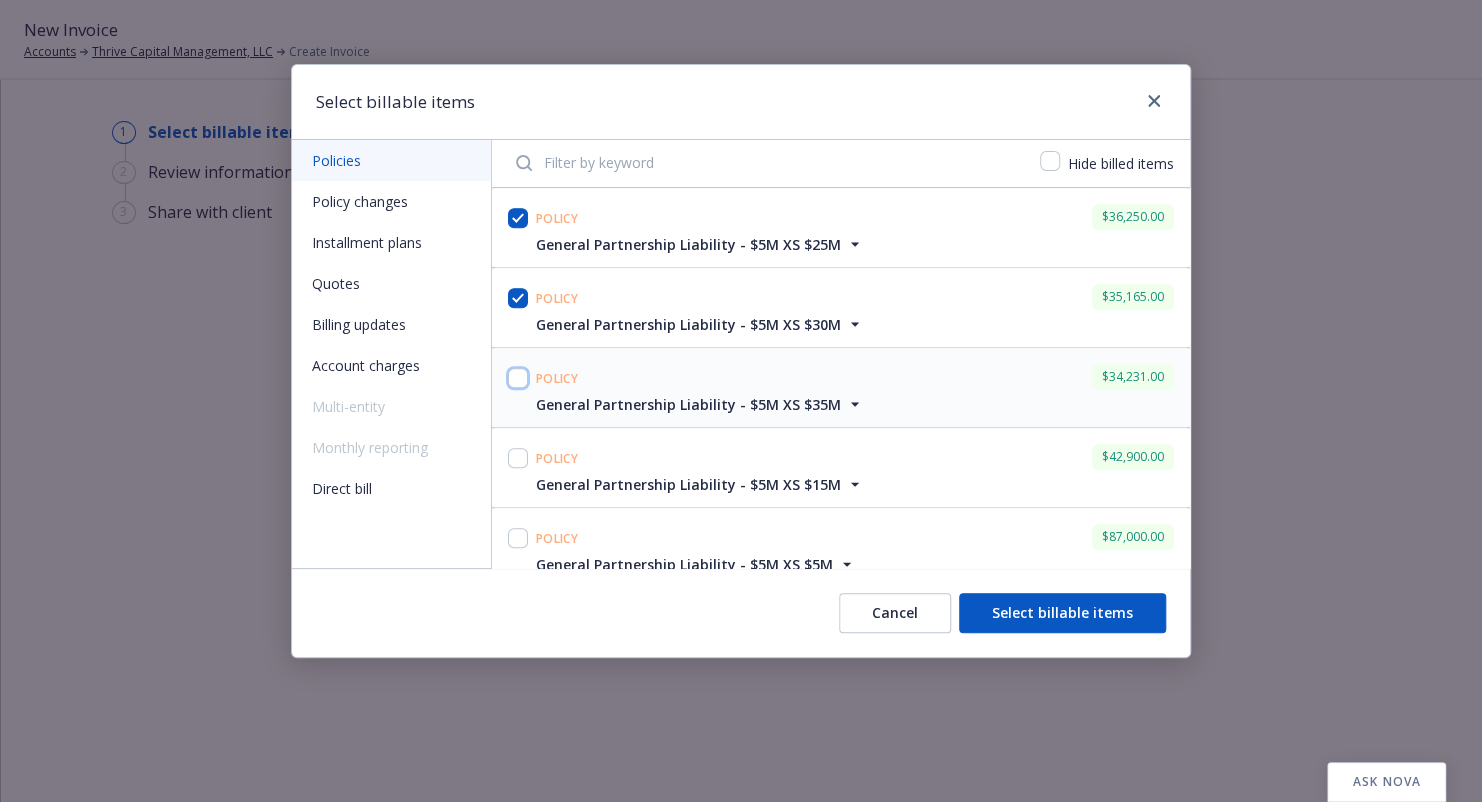 click at bounding box center [518, 378] 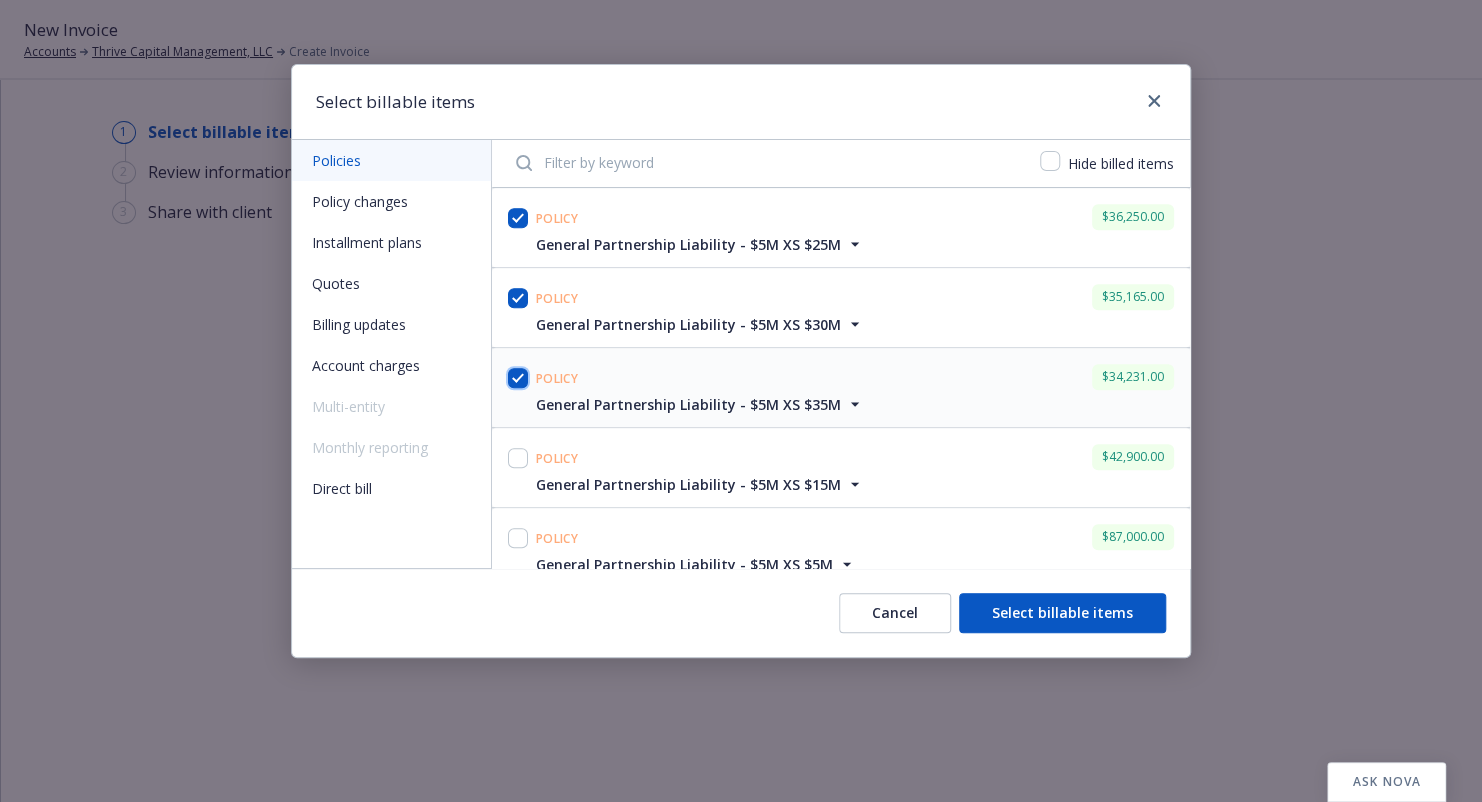 checkbox on "true" 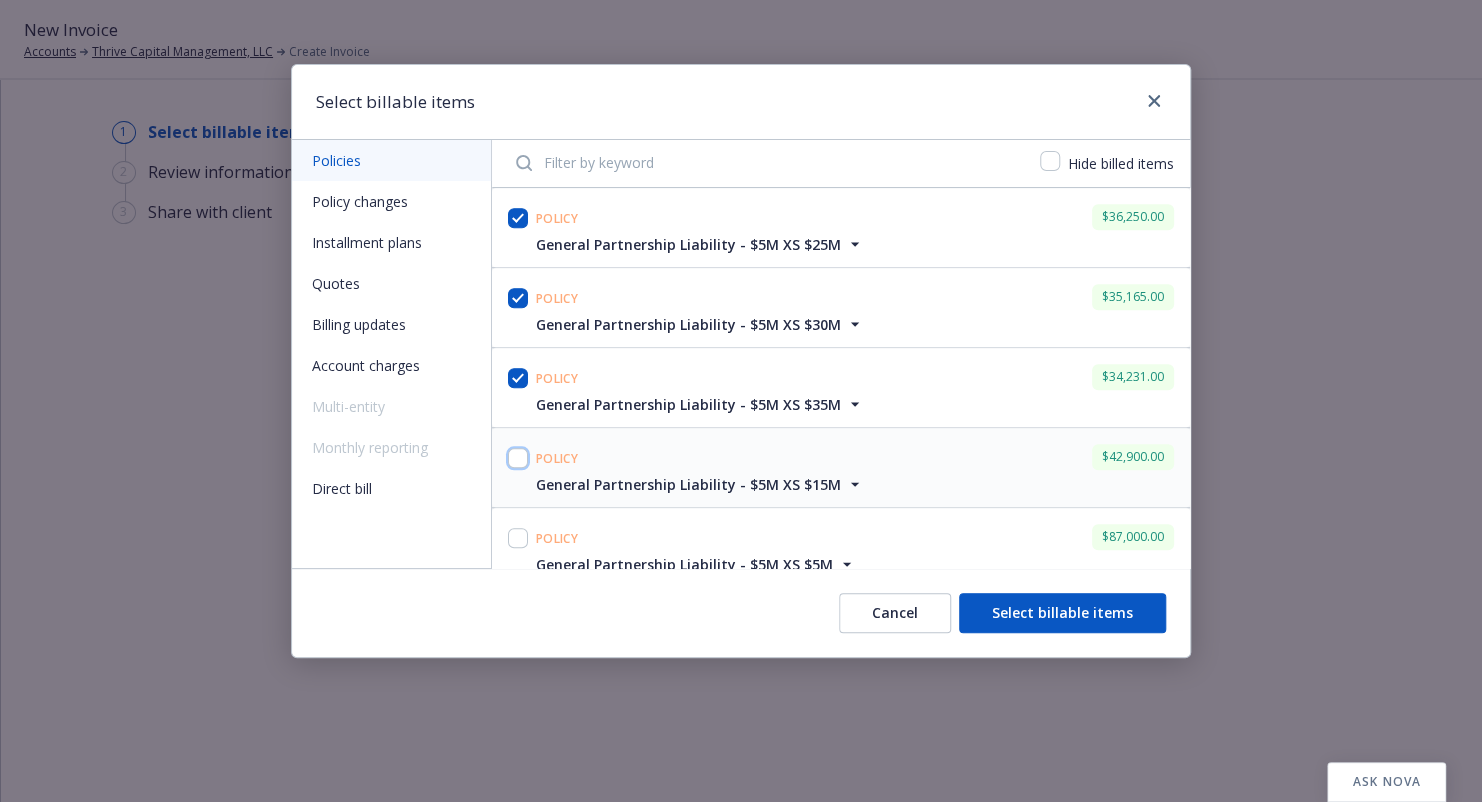click at bounding box center [518, 458] 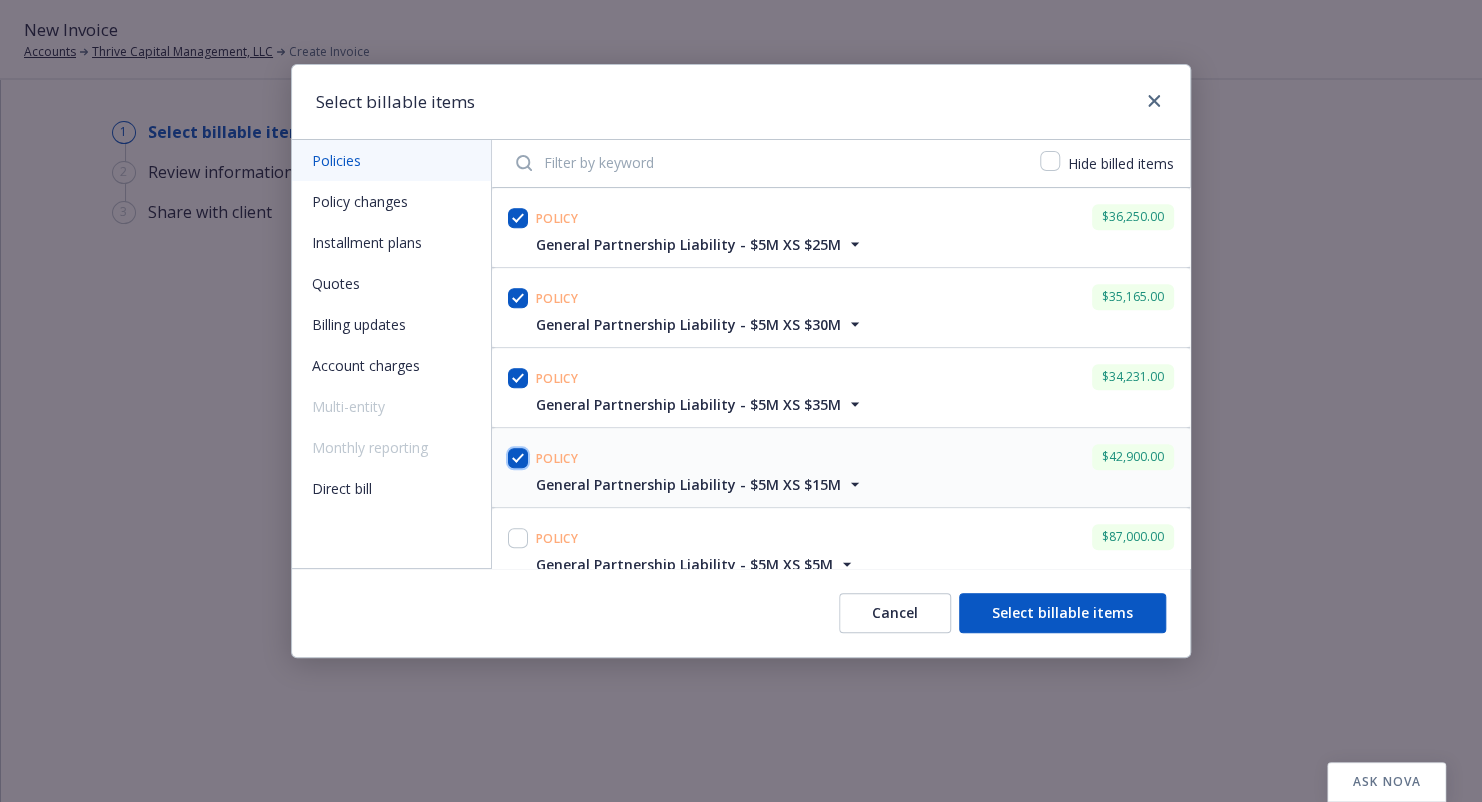 checkbox on "true" 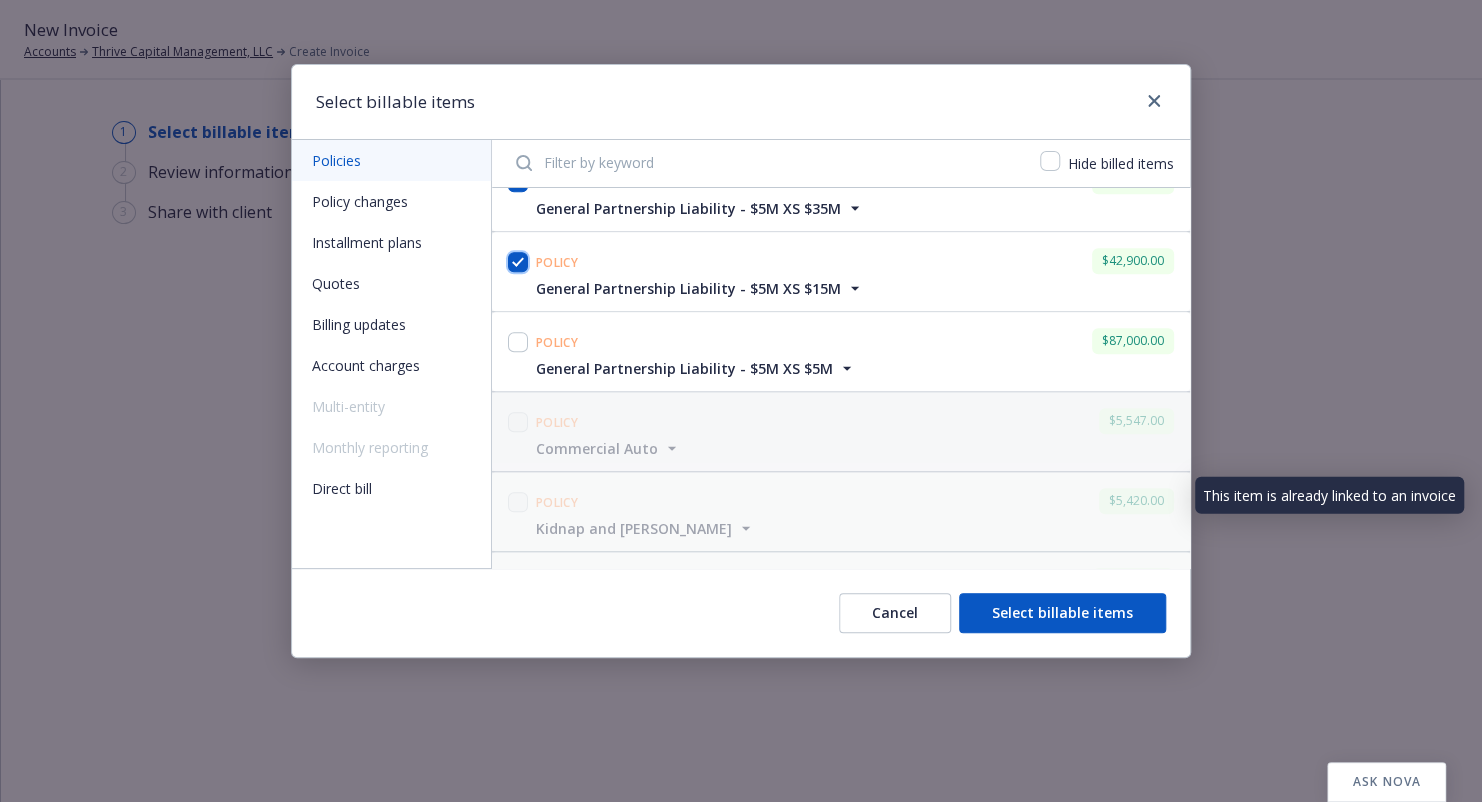scroll, scrollTop: 1000, scrollLeft: 0, axis: vertical 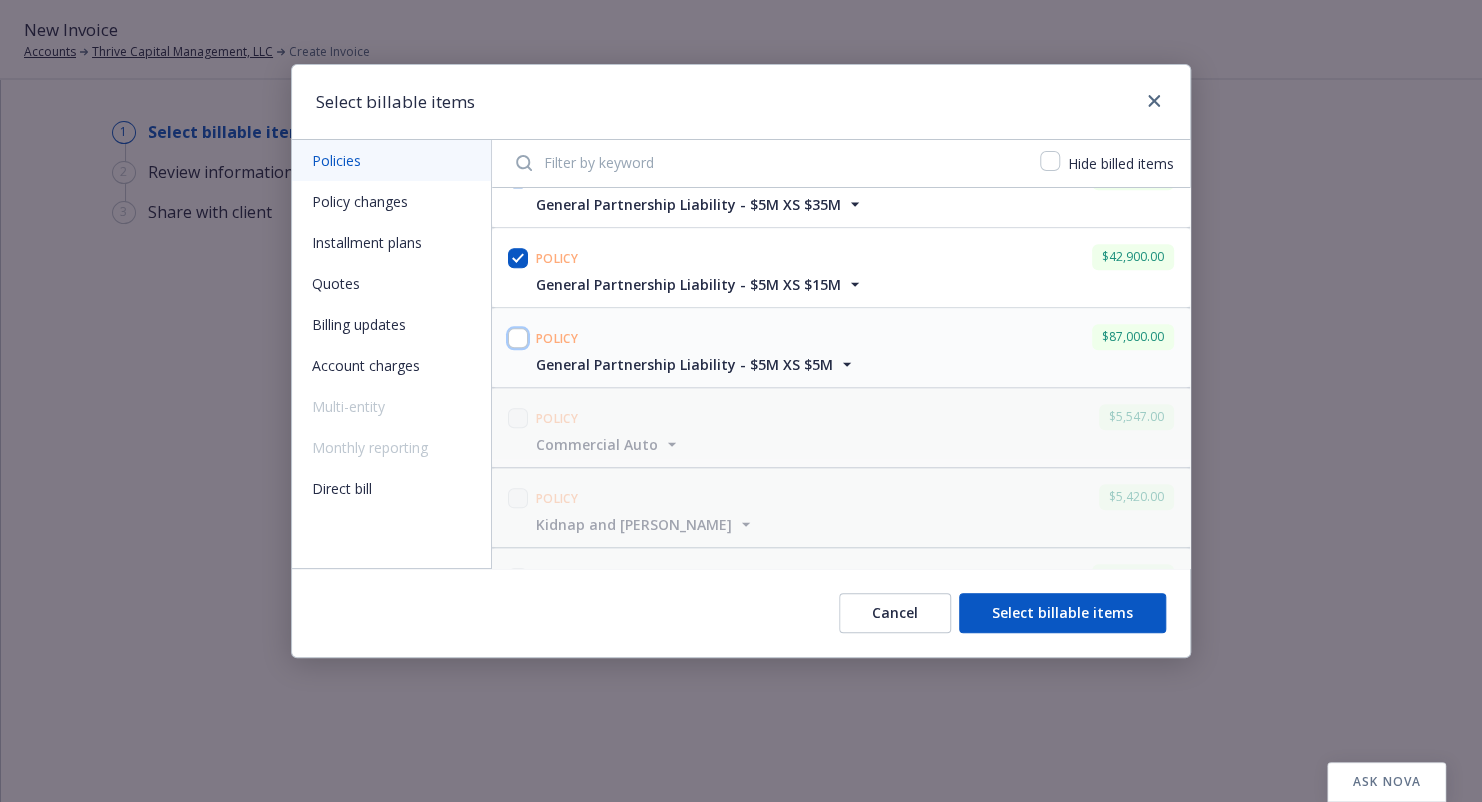 click at bounding box center [518, 338] 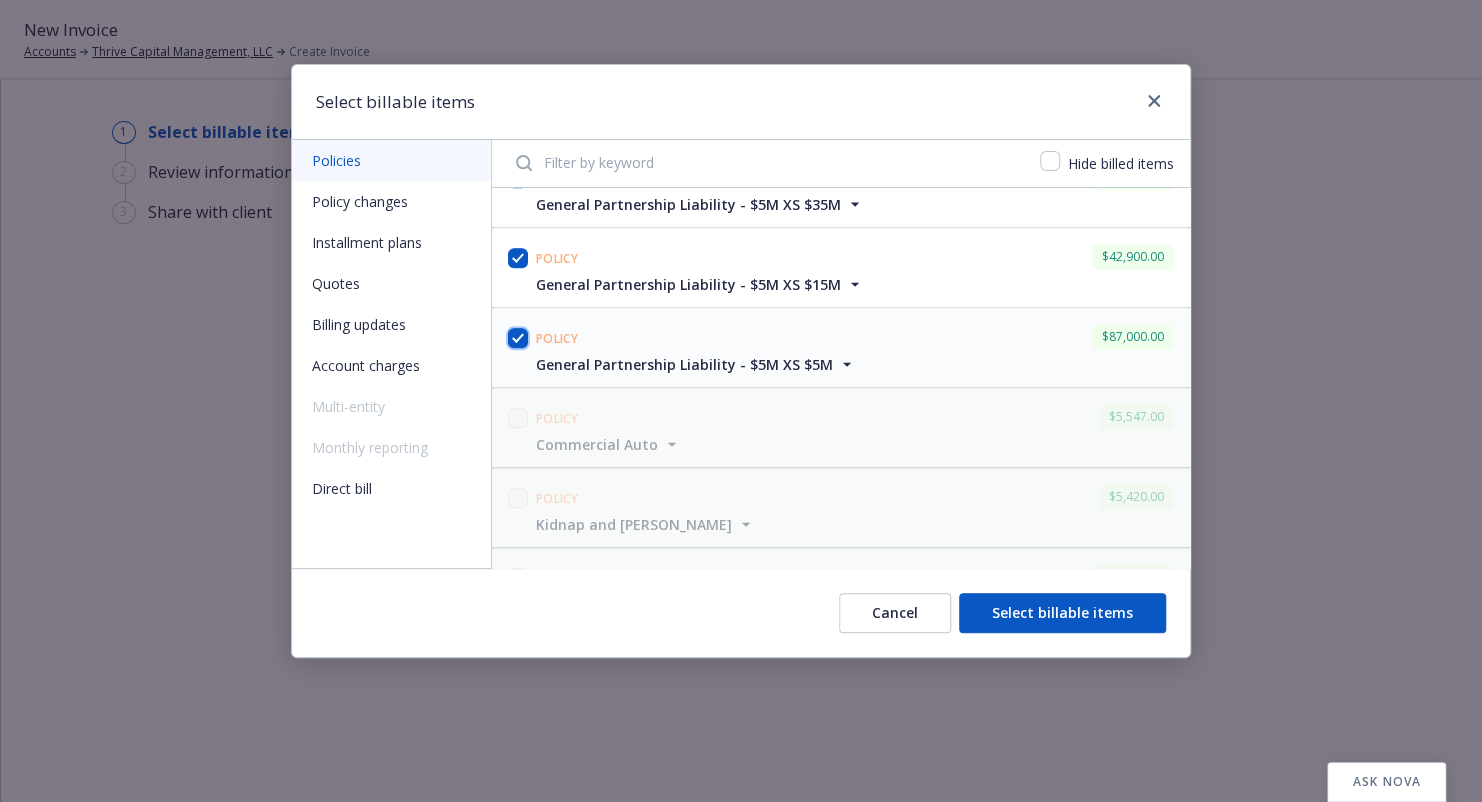 checkbox on "true" 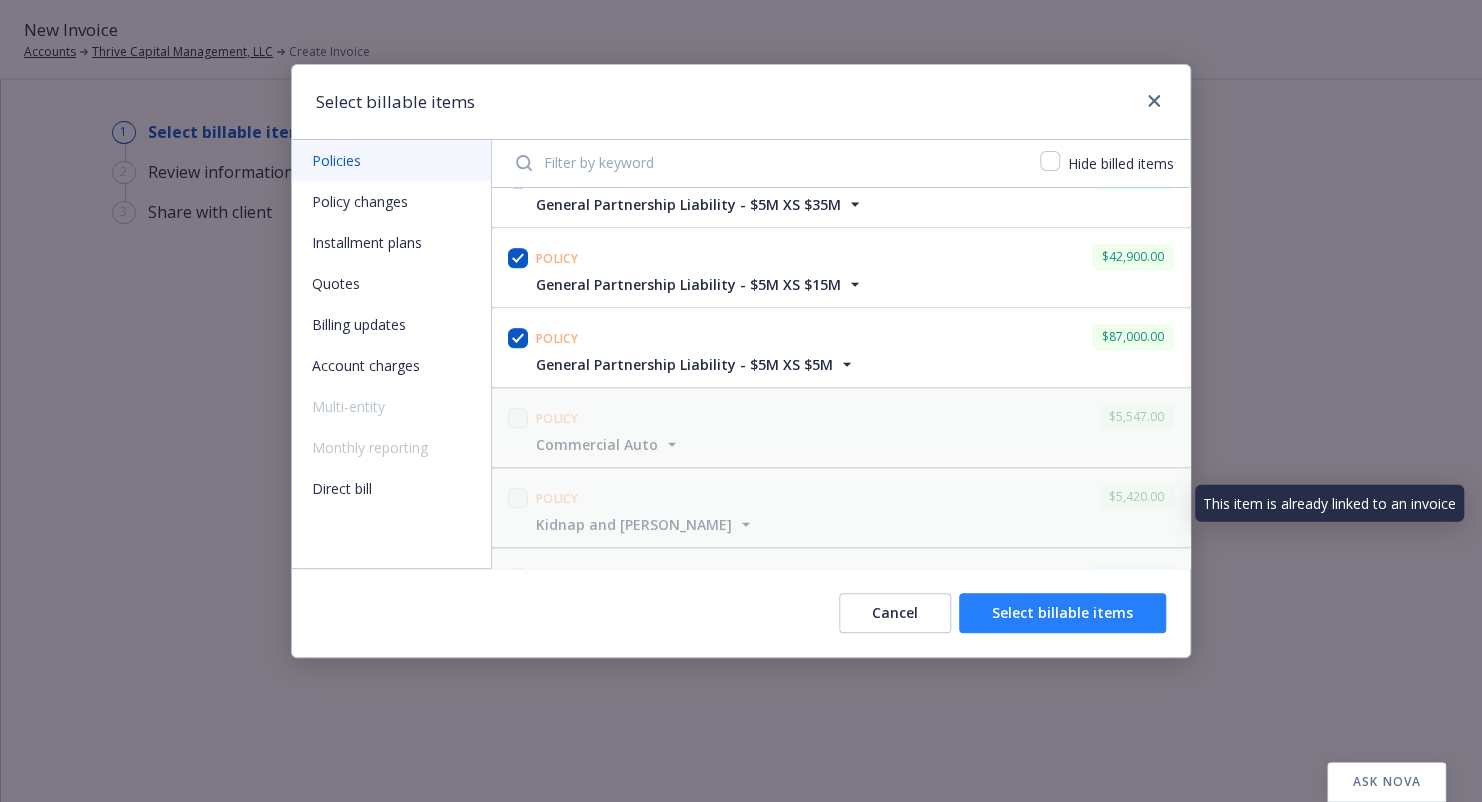 click on "Select billable items" at bounding box center [1062, 613] 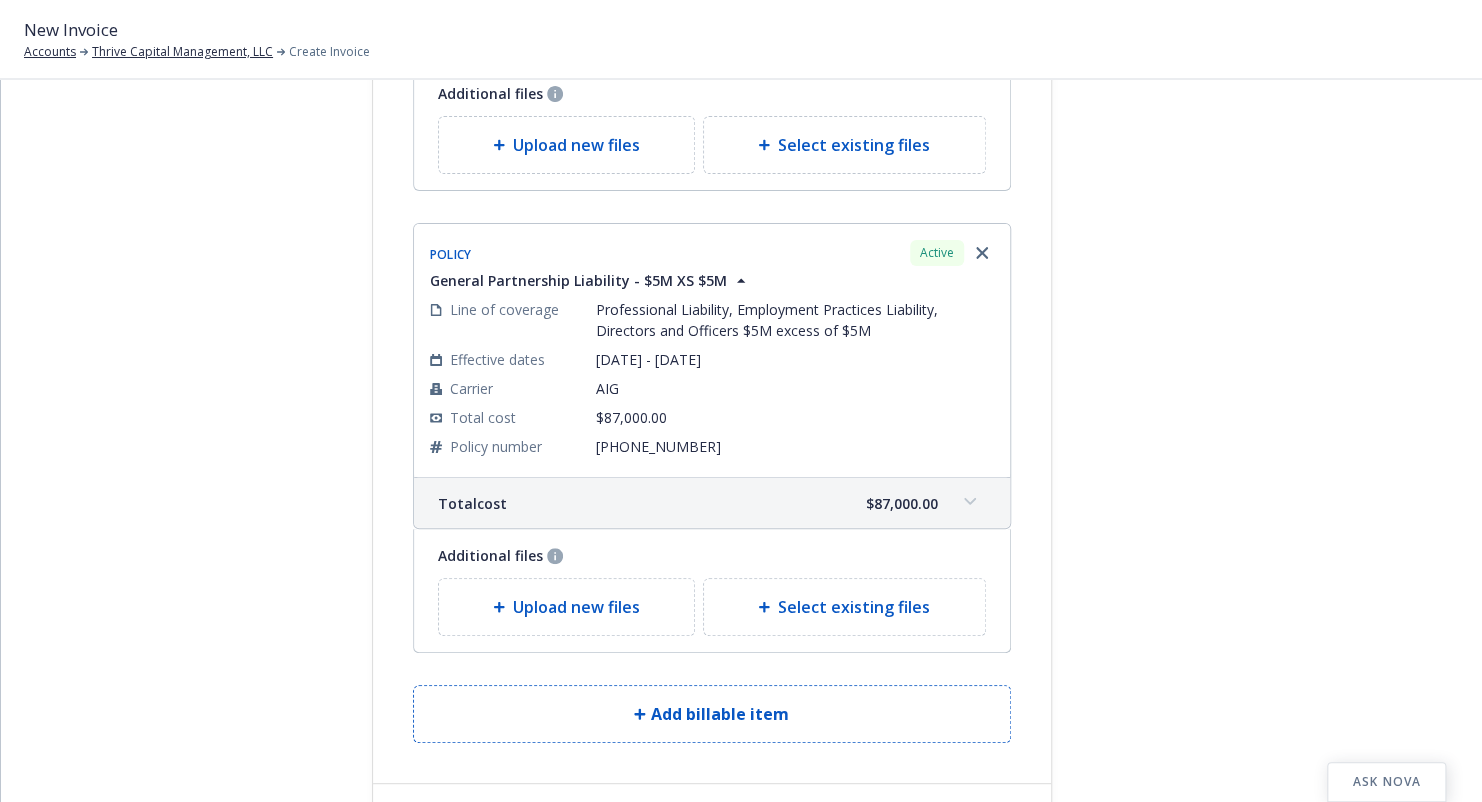 scroll, scrollTop: 6408, scrollLeft: 0, axis: vertical 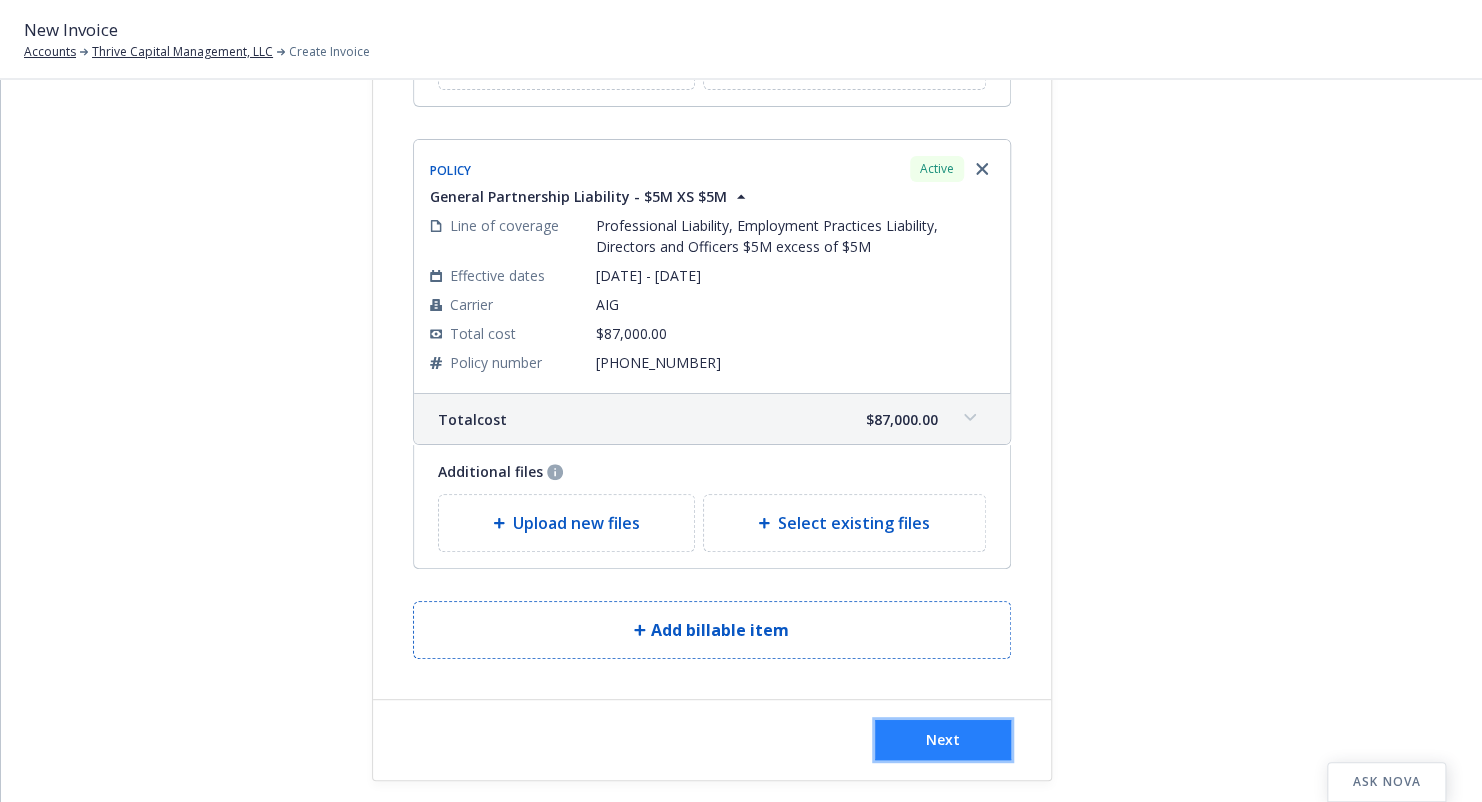 click on "Next" at bounding box center (943, 740) 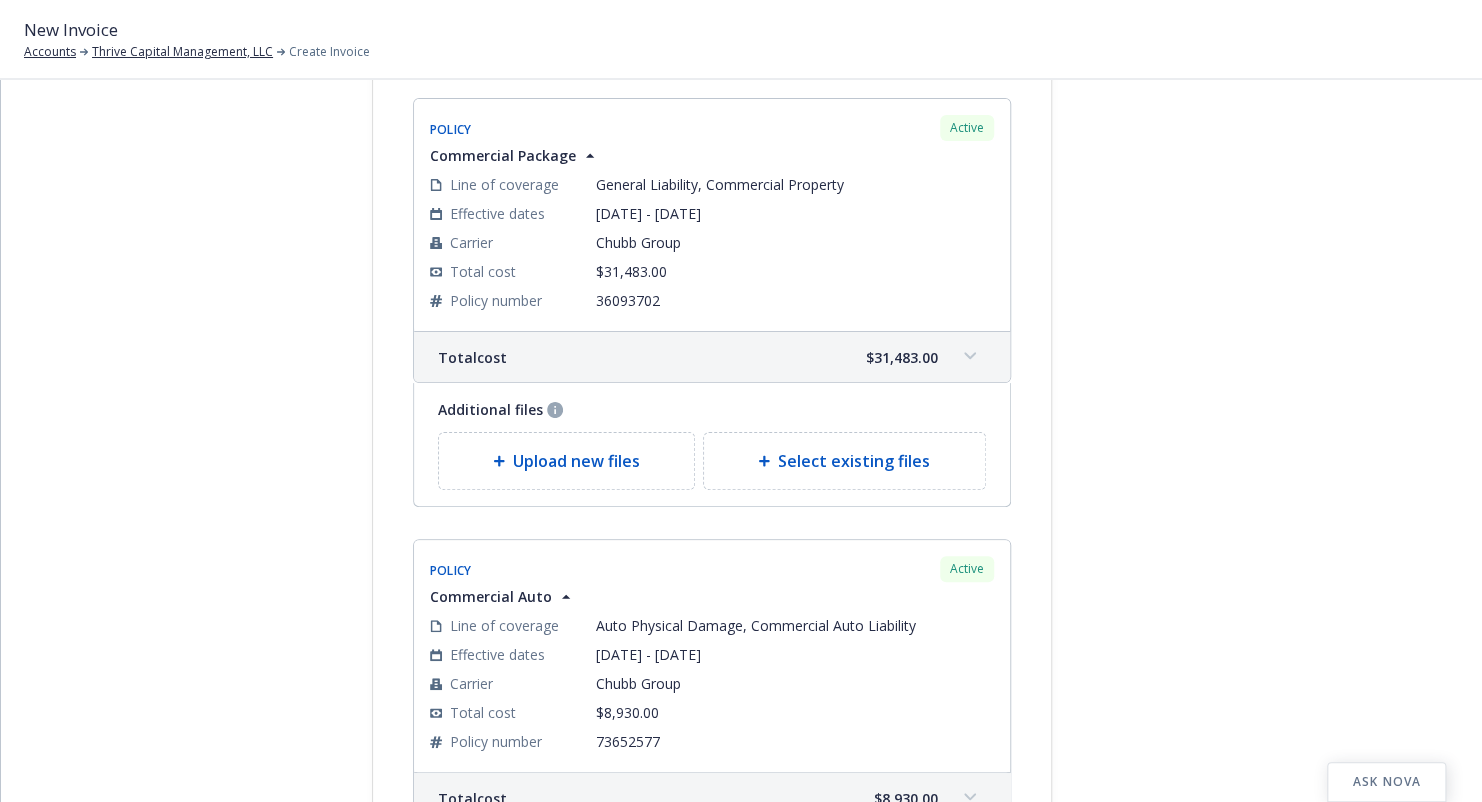 scroll, scrollTop: 108, scrollLeft: 0, axis: vertical 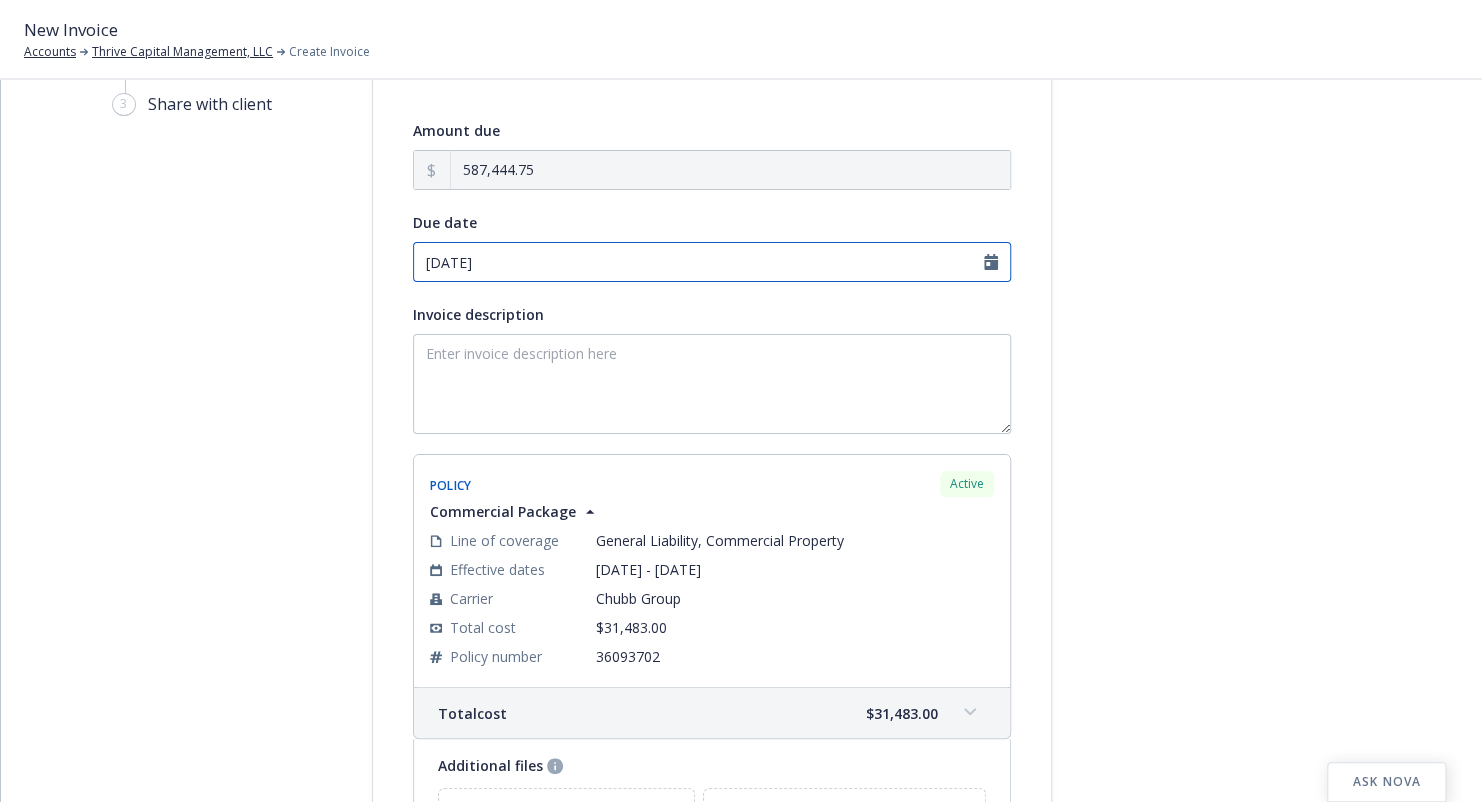 select on "July" 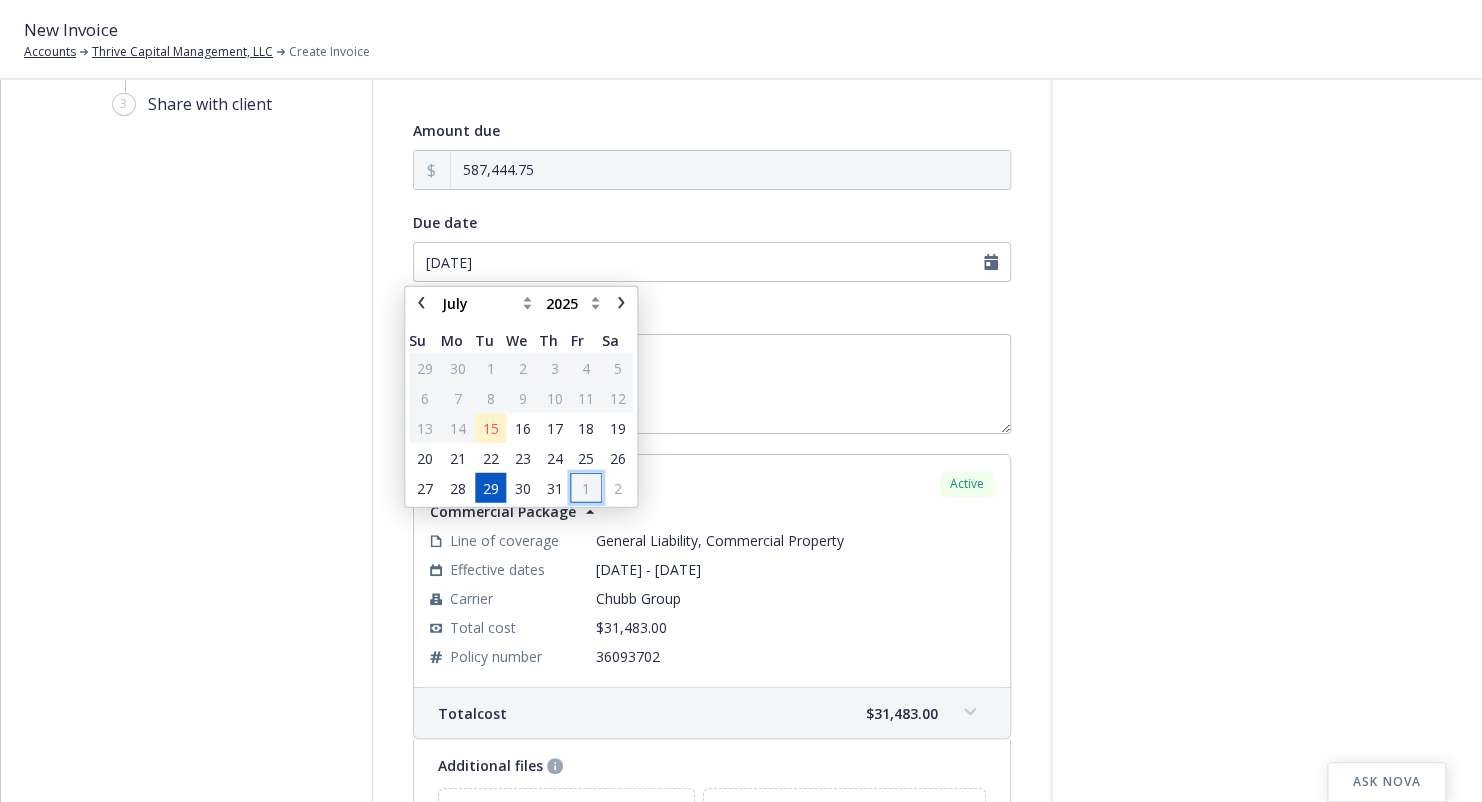 click on "1" at bounding box center [586, 487] 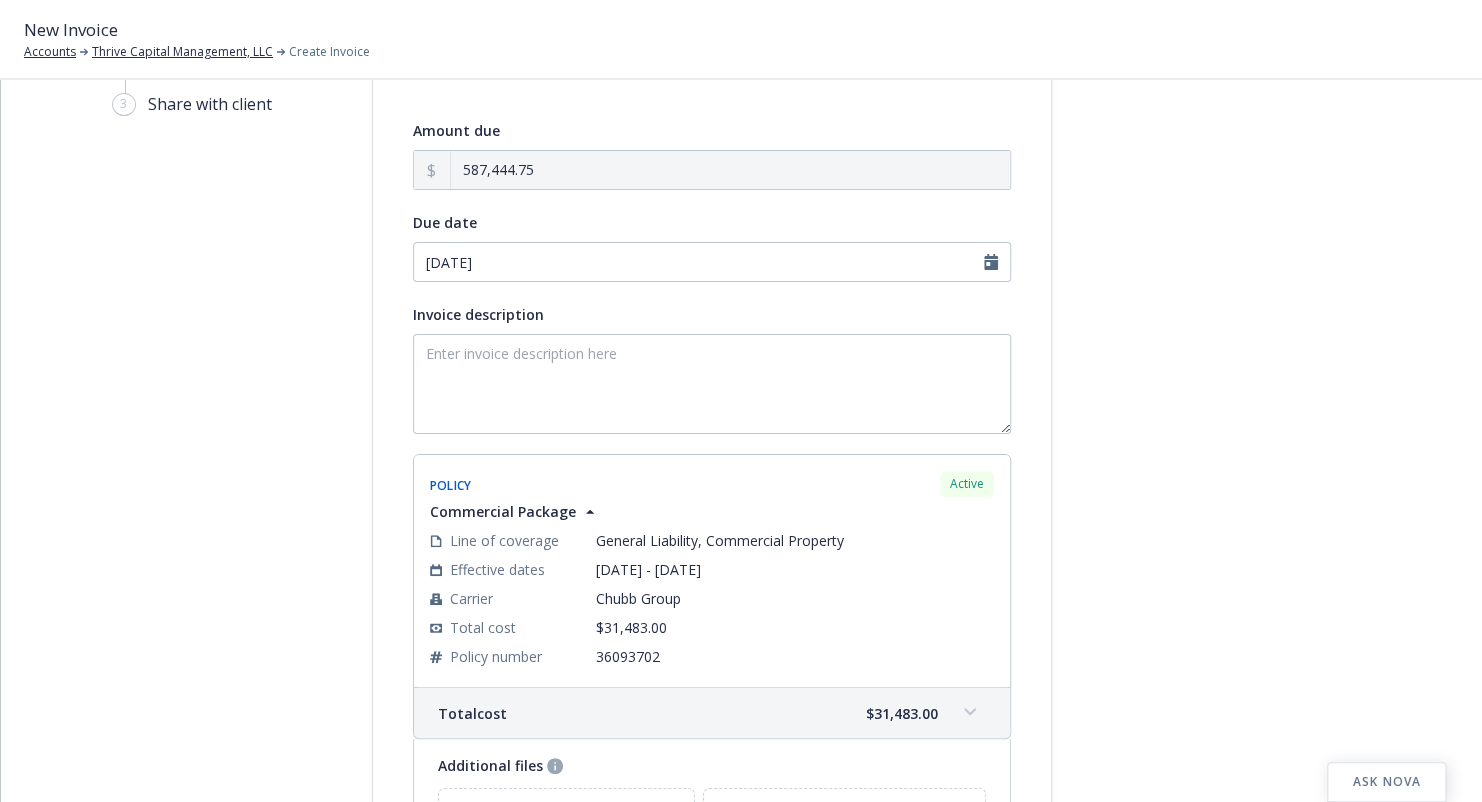 type on "08/01/2025" 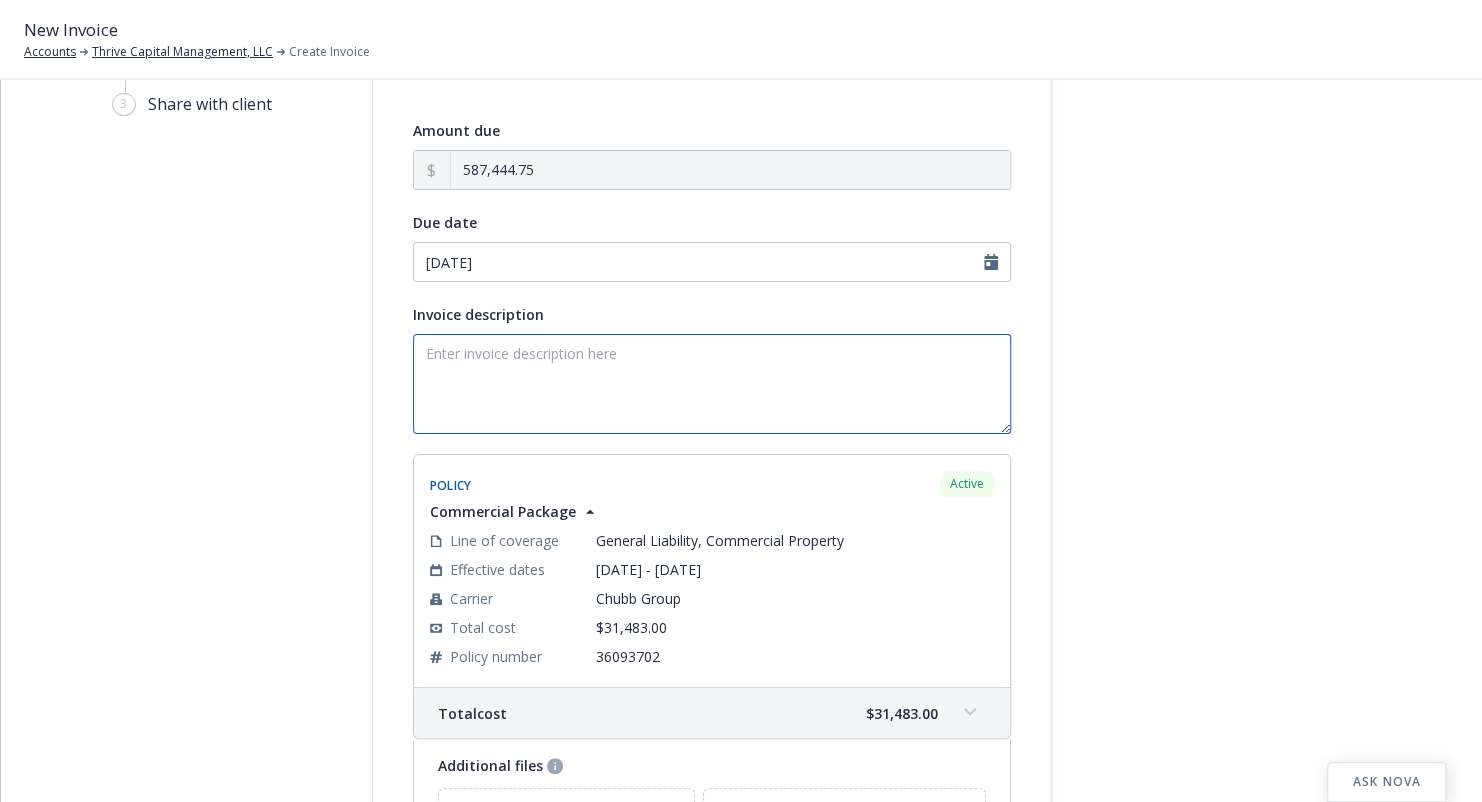 click on "Invoice description" at bounding box center (712, 384) 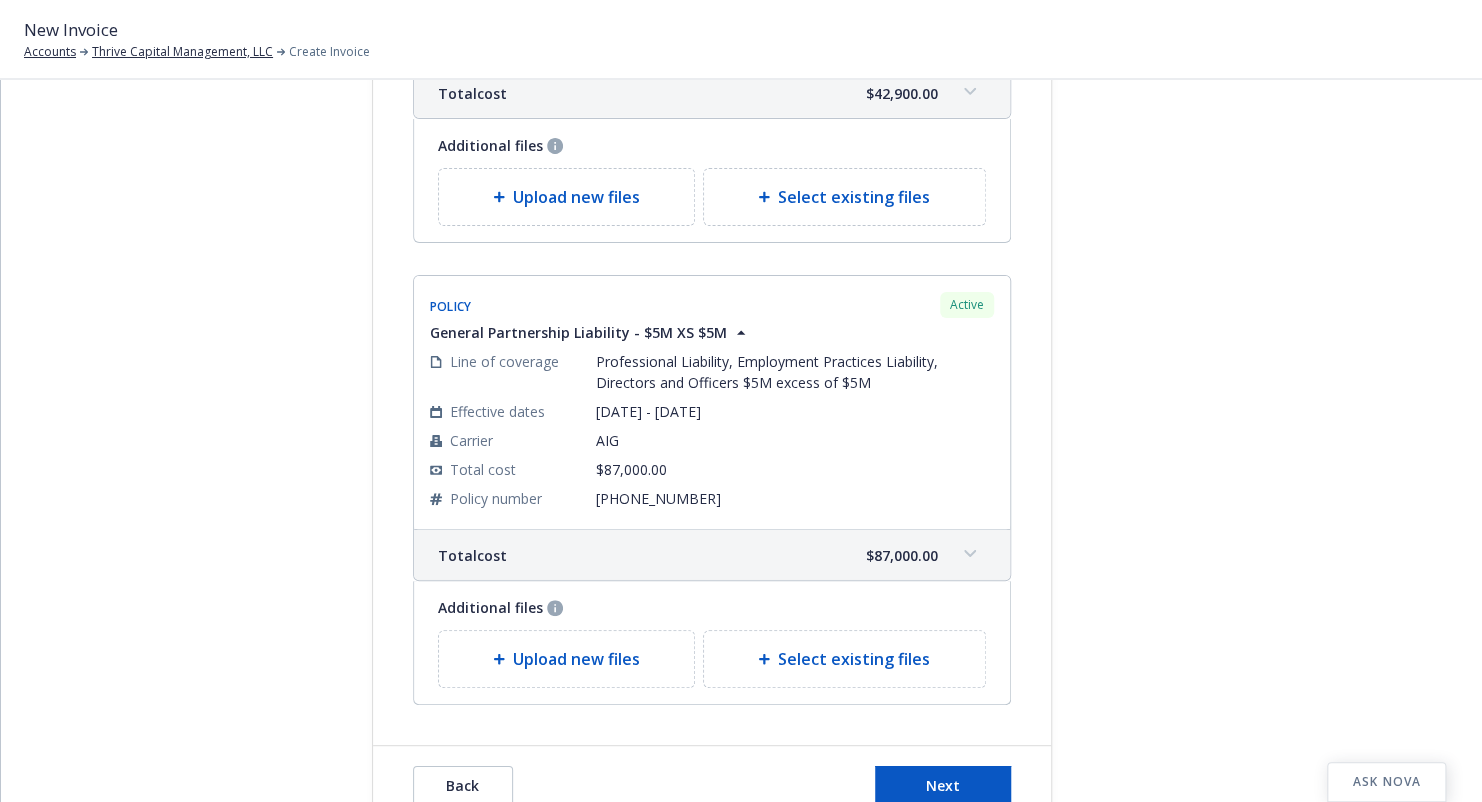 scroll, scrollTop: 6653, scrollLeft: 0, axis: vertical 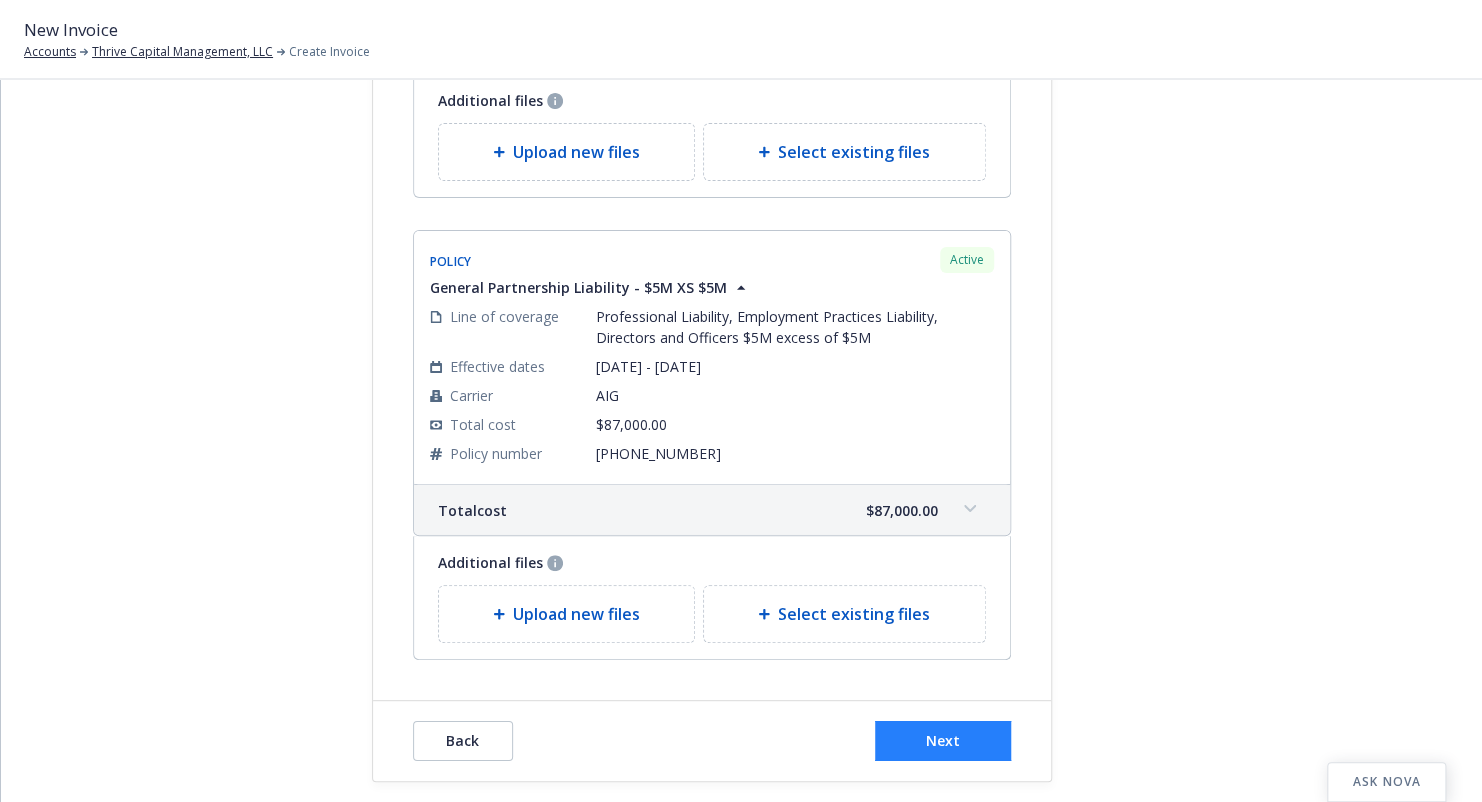 type on "2025 Renewal Wrap Up" 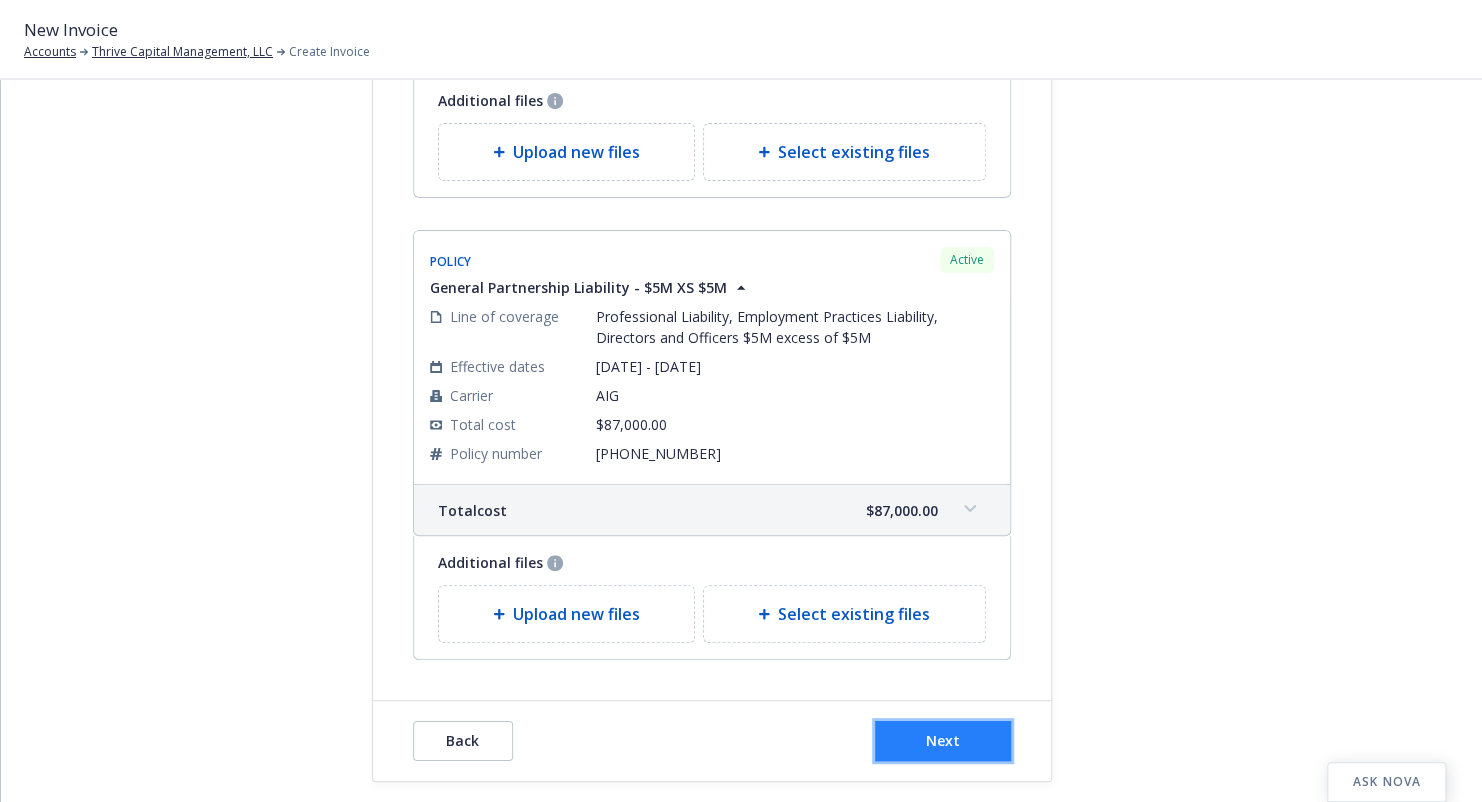 click on "Next" at bounding box center [943, 740] 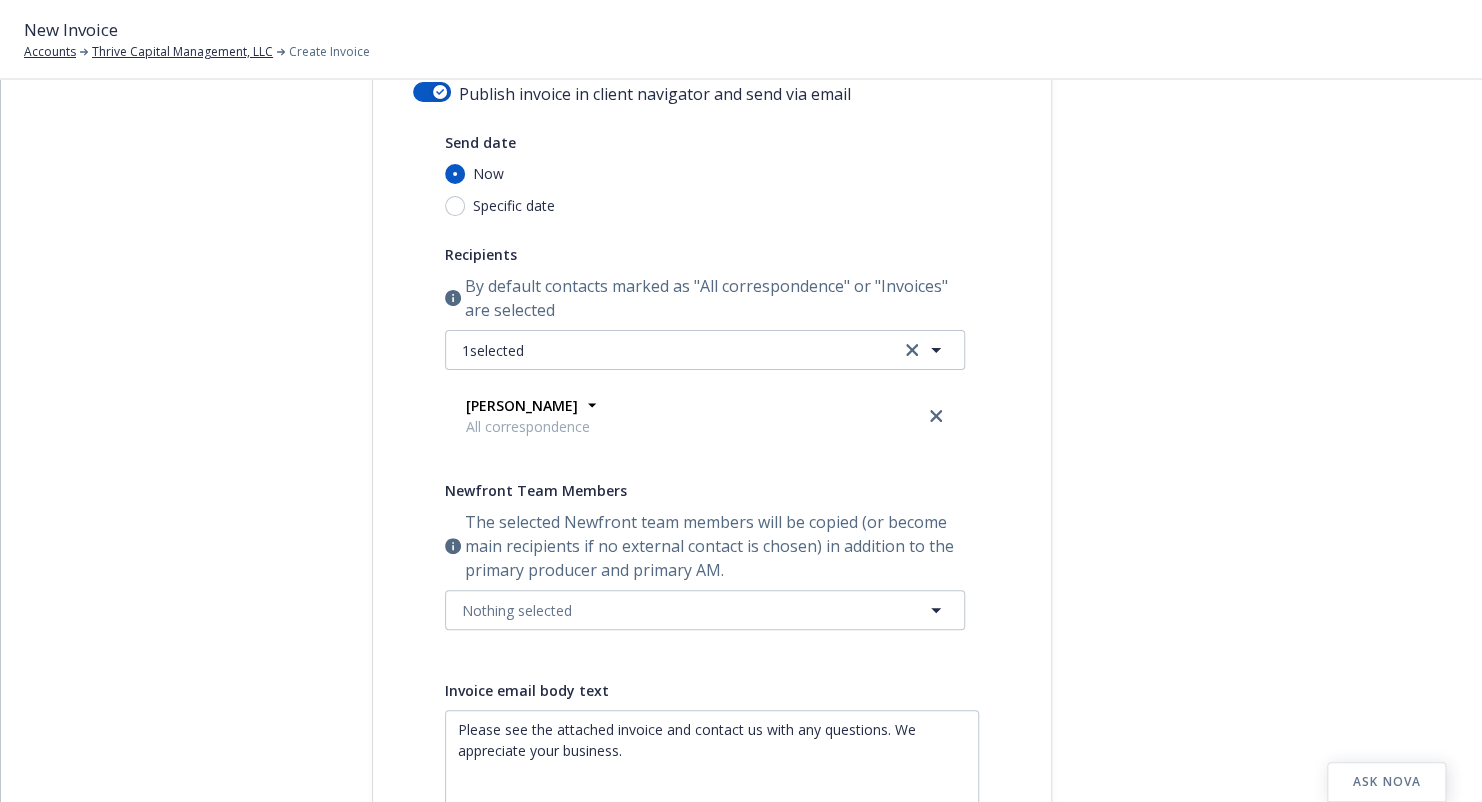 scroll, scrollTop: 0, scrollLeft: 0, axis: both 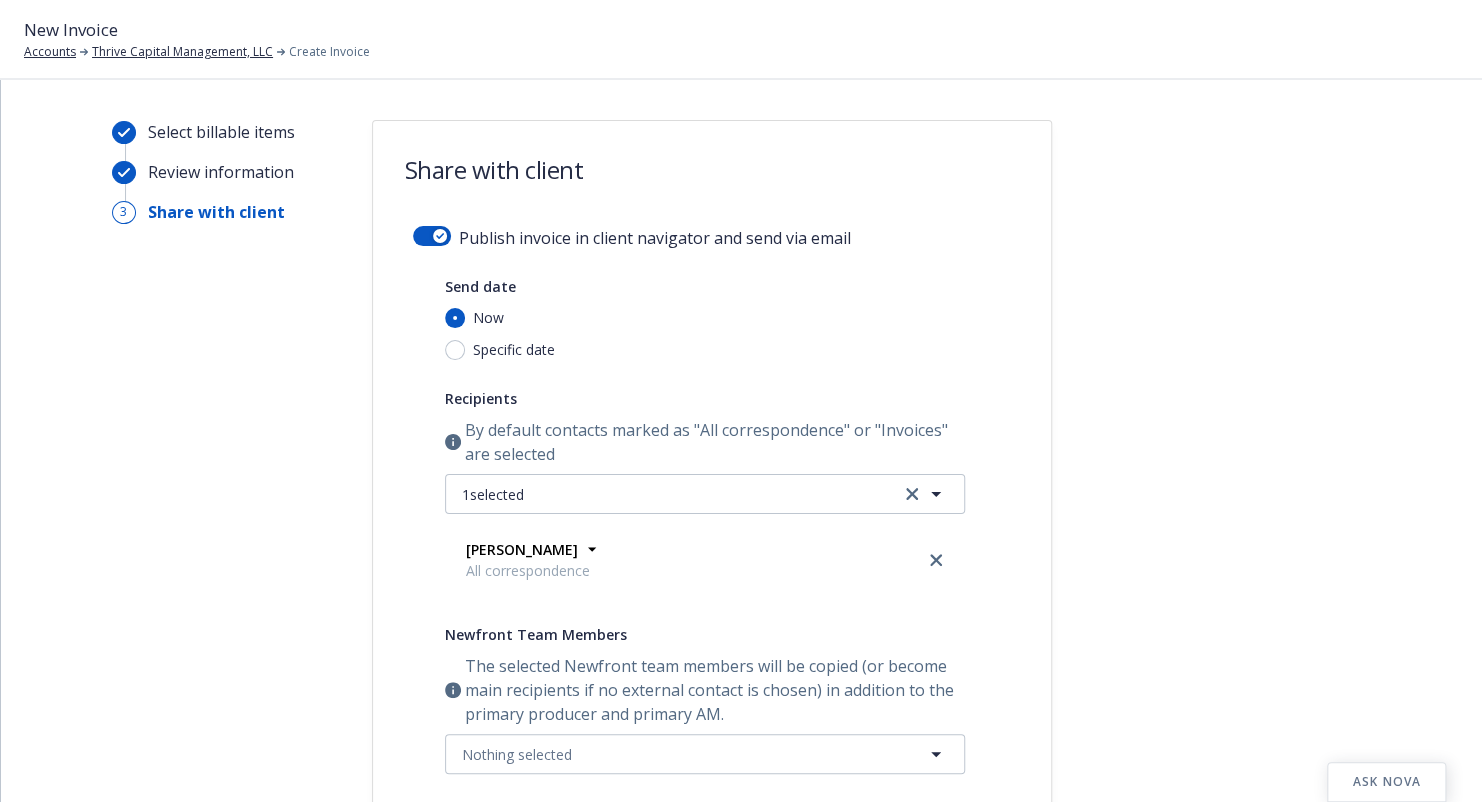 click on "Publish invoice in client navigator and send via email" at bounding box center [655, 238] 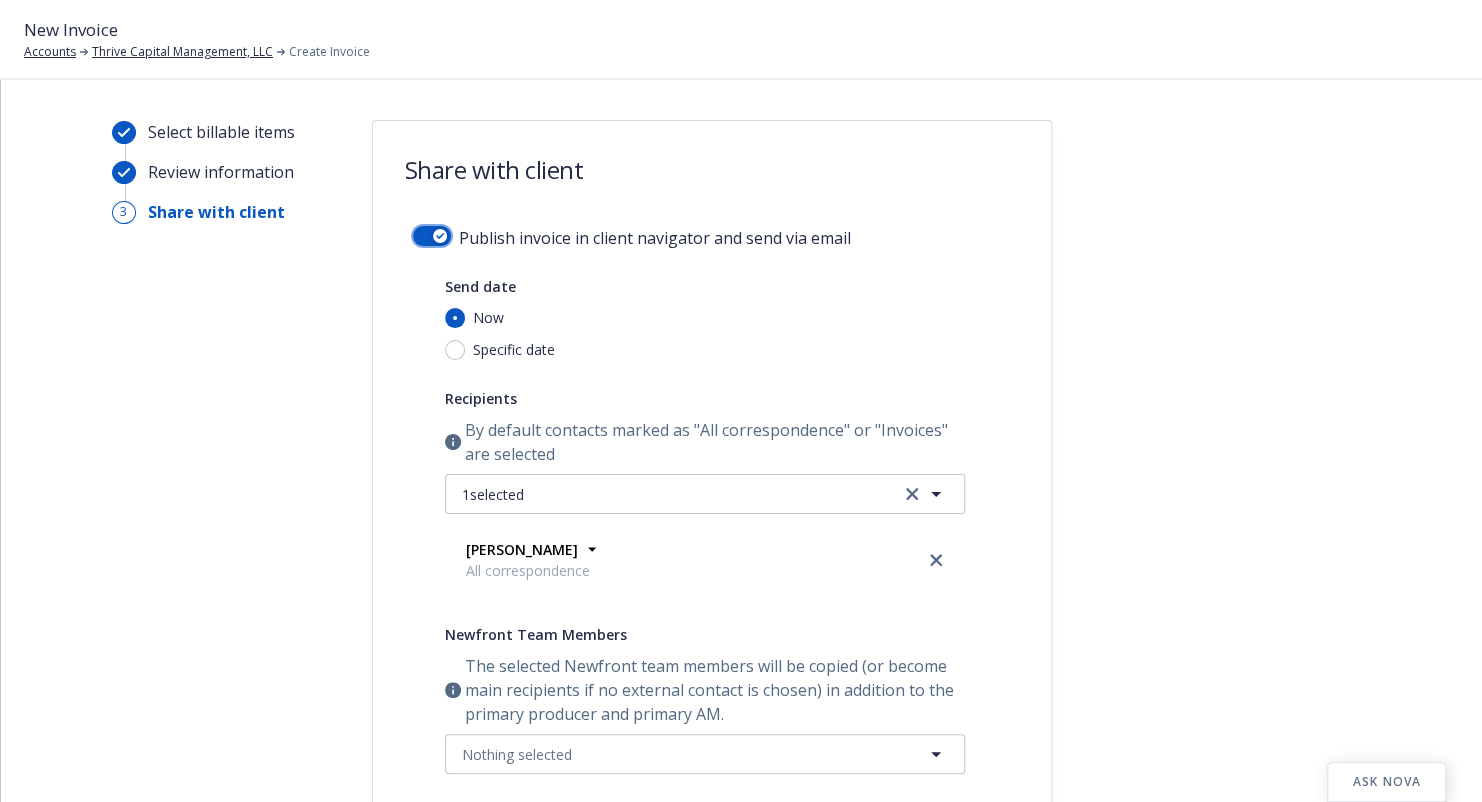 click at bounding box center [440, 236] 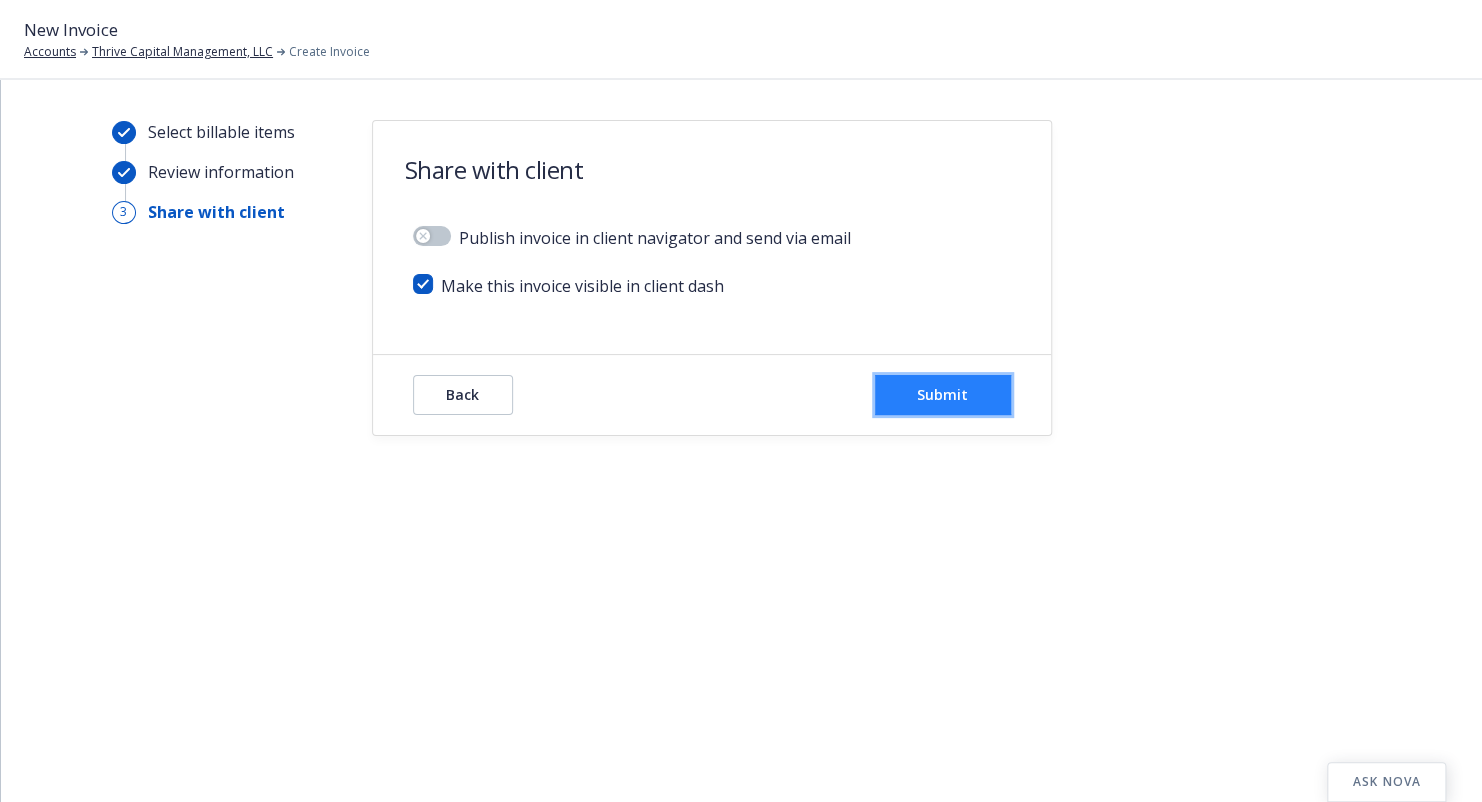 click on "Submit" at bounding box center (943, 395) 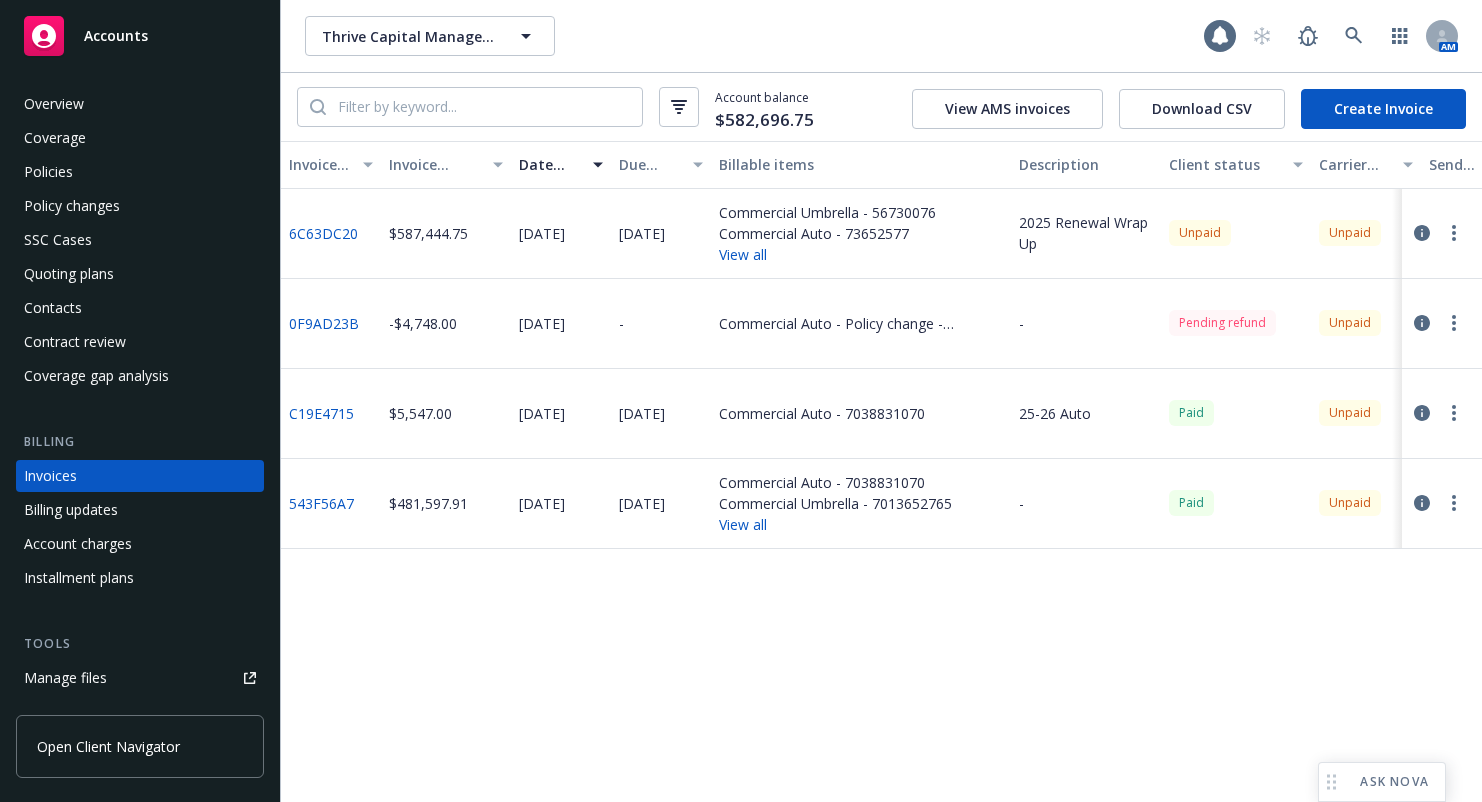 scroll, scrollTop: 0, scrollLeft: 0, axis: both 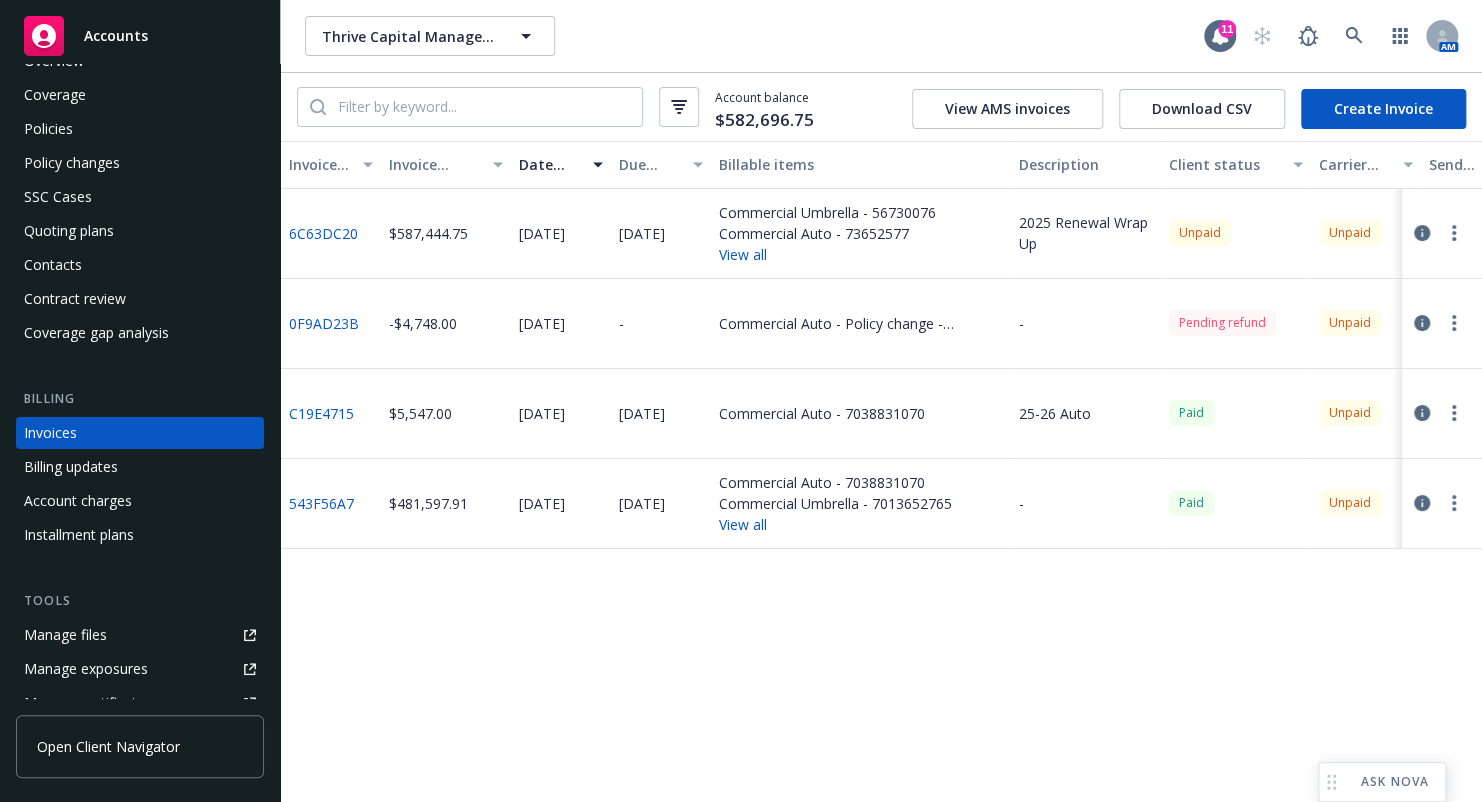 click on "6C63DC20" at bounding box center [323, 233] 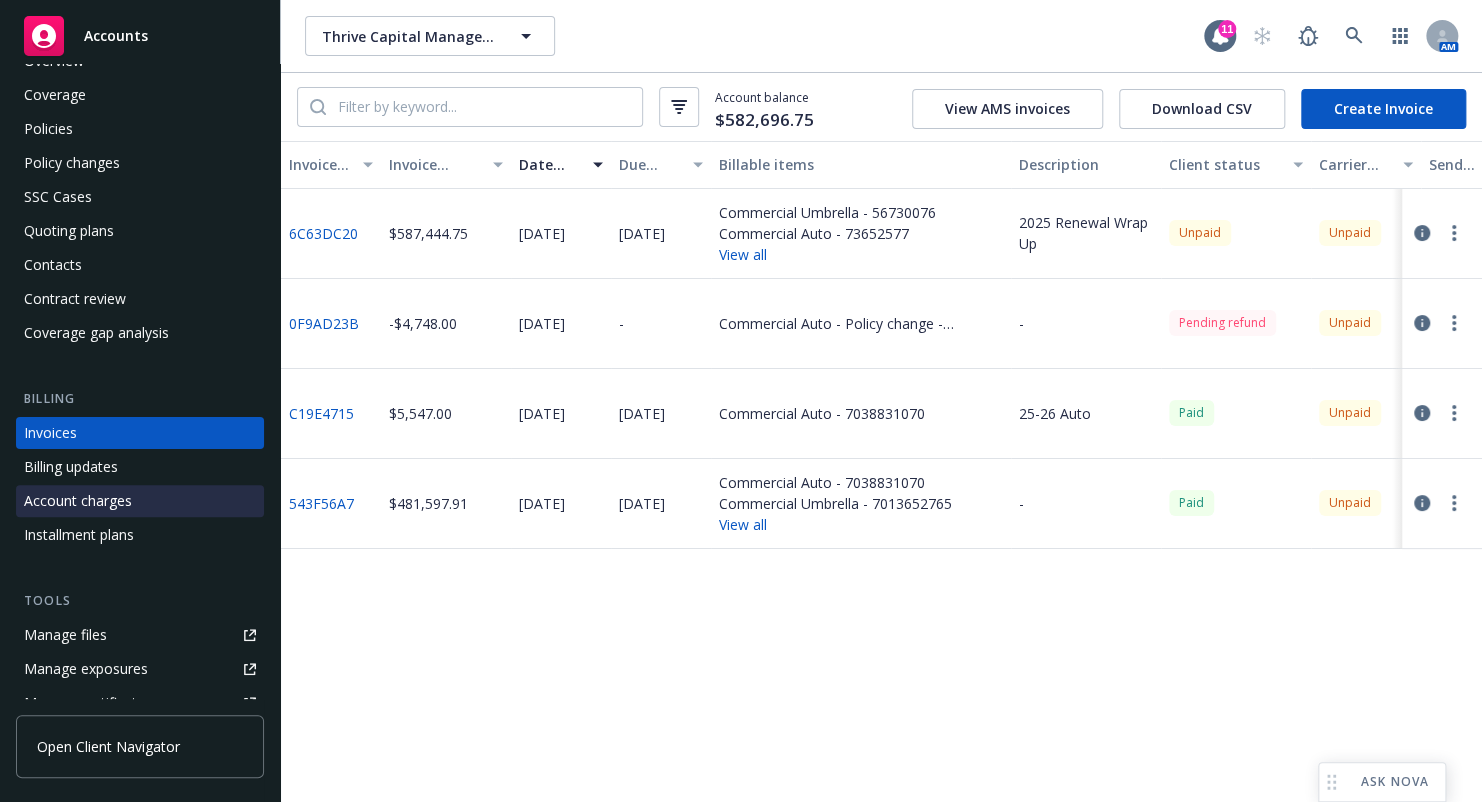 click on "Account charges" at bounding box center (78, 501) 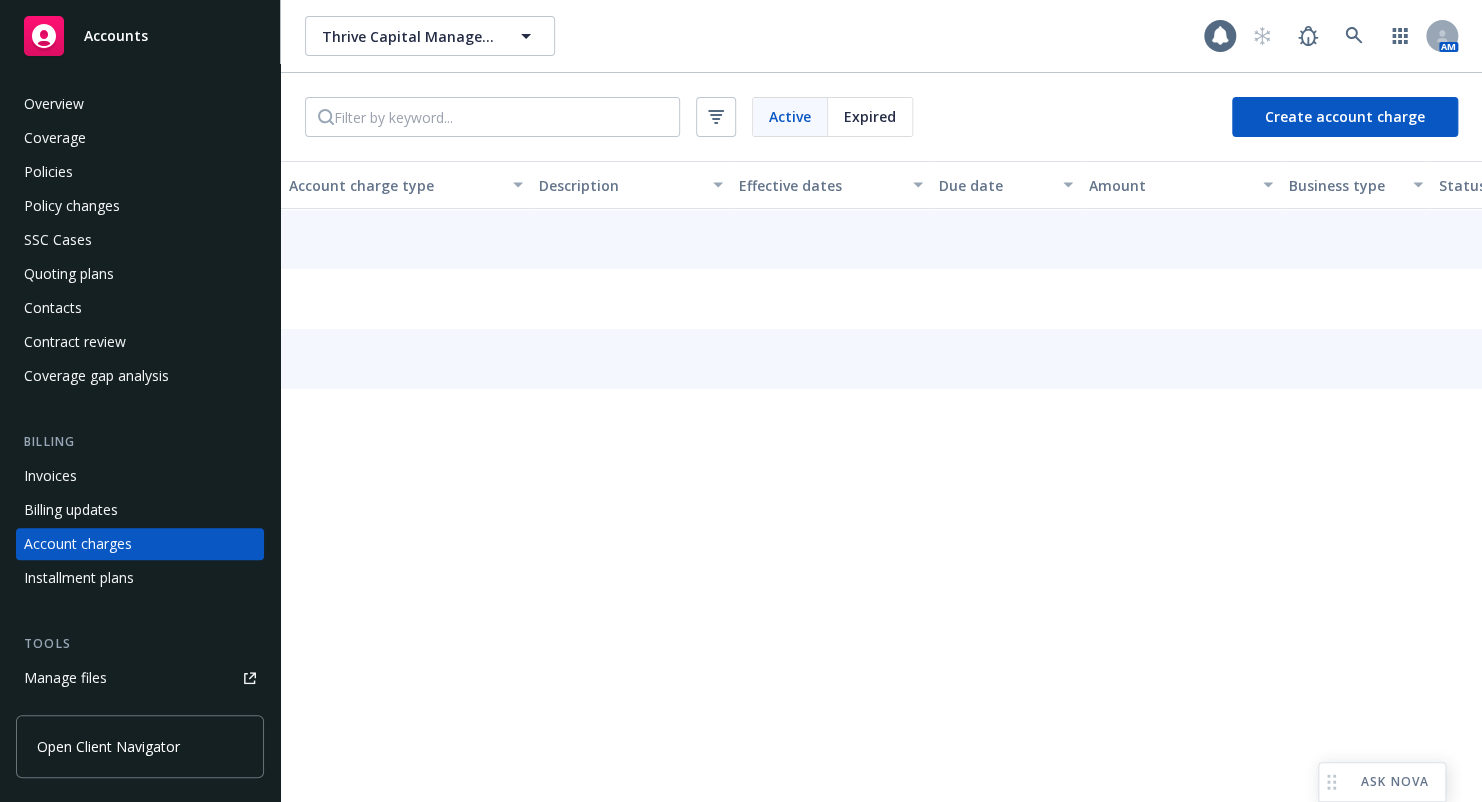 scroll, scrollTop: 111, scrollLeft: 0, axis: vertical 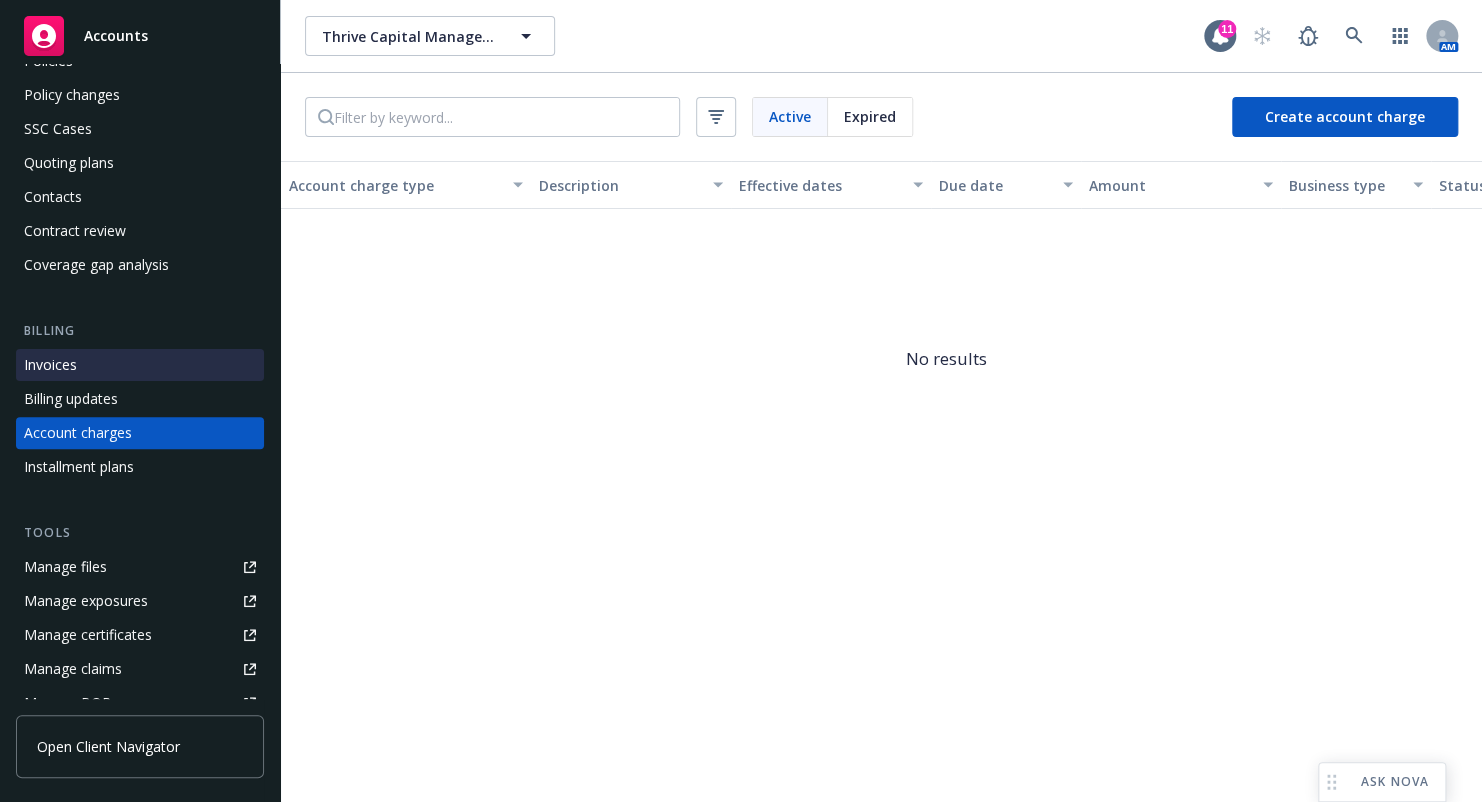click on "Invoices" at bounding box center [140, 365] 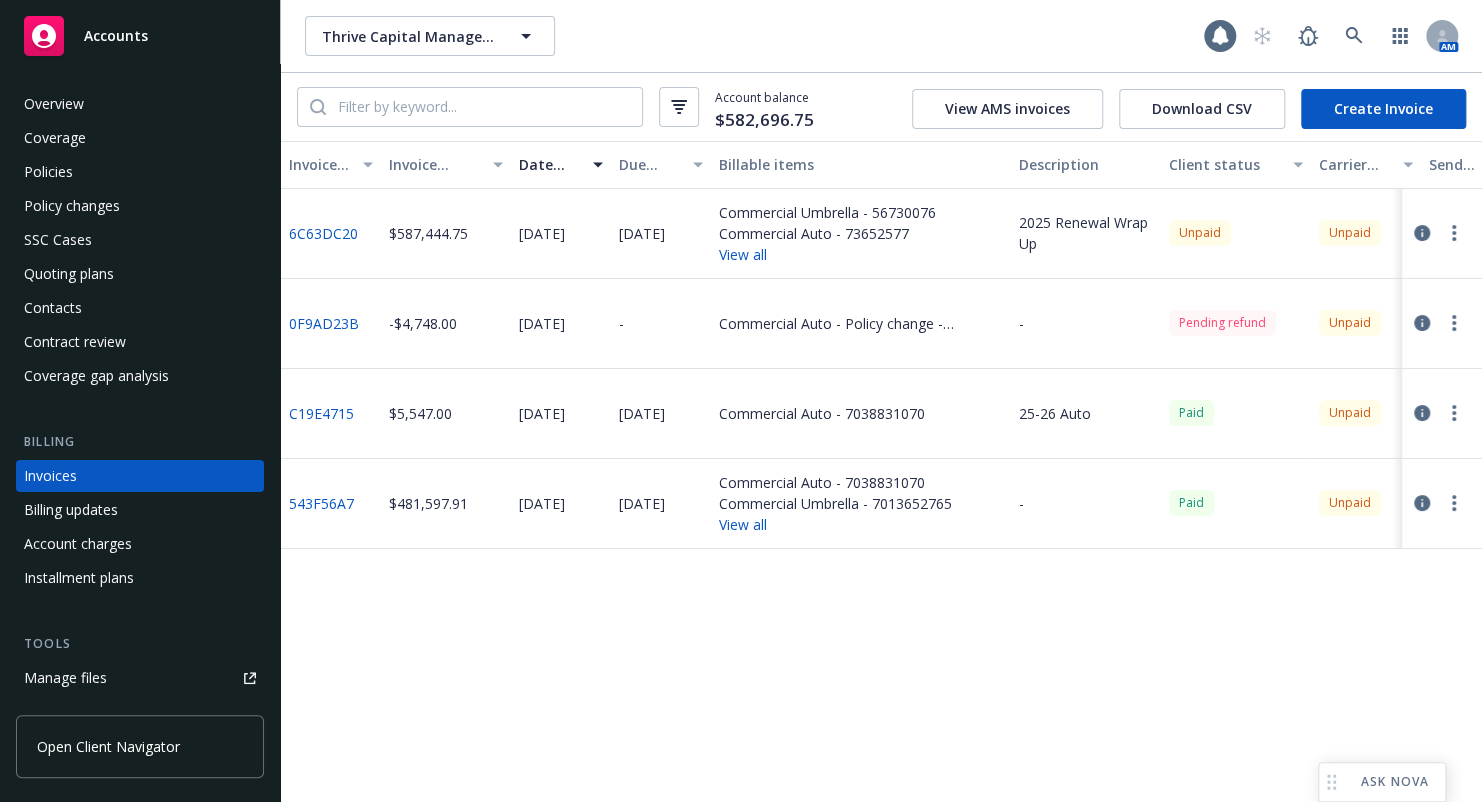 scroll, scrollTop: 43, scrollLeft: 0, axis: vertical 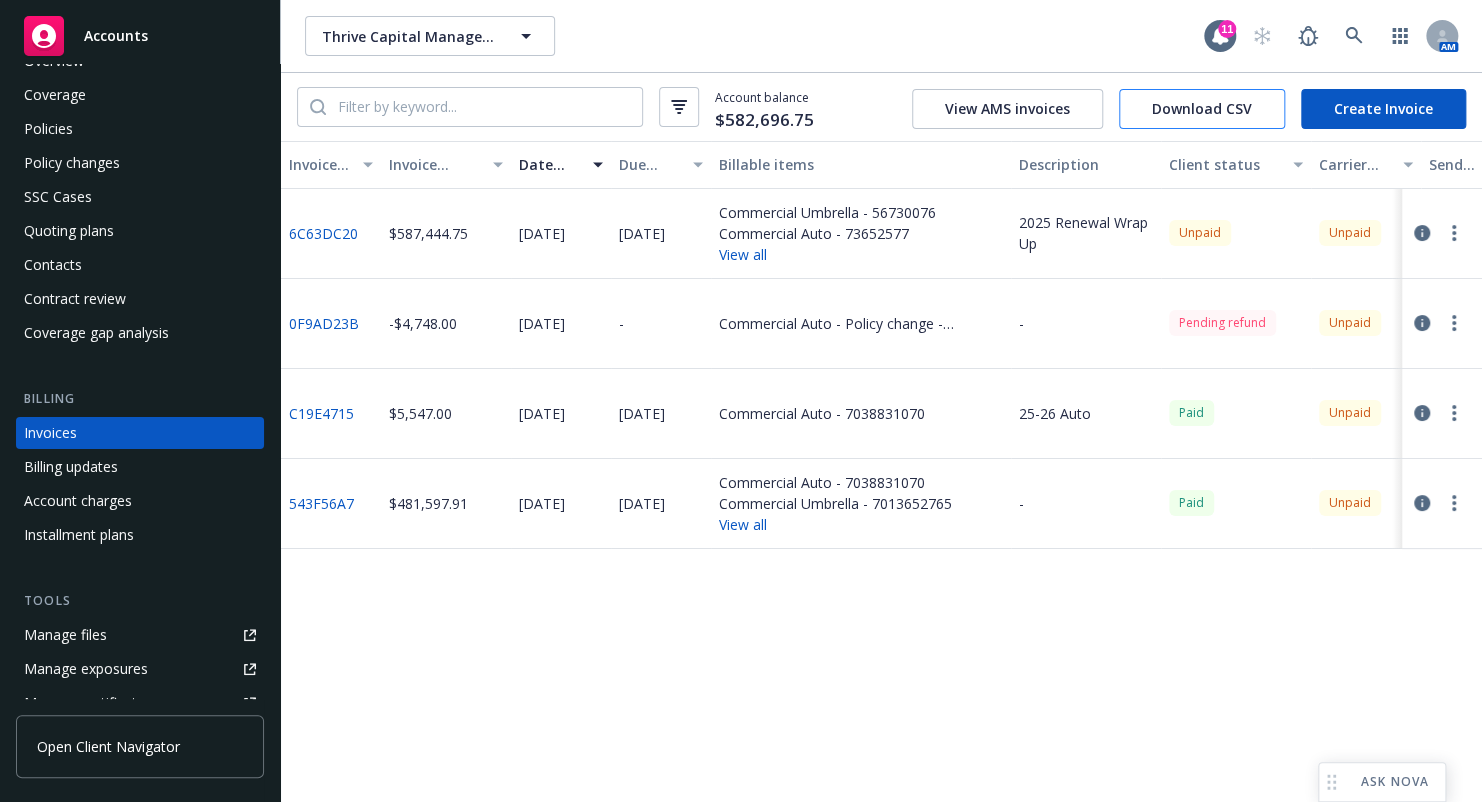 click on "Download CSV" at bounding box center [1202, 109] 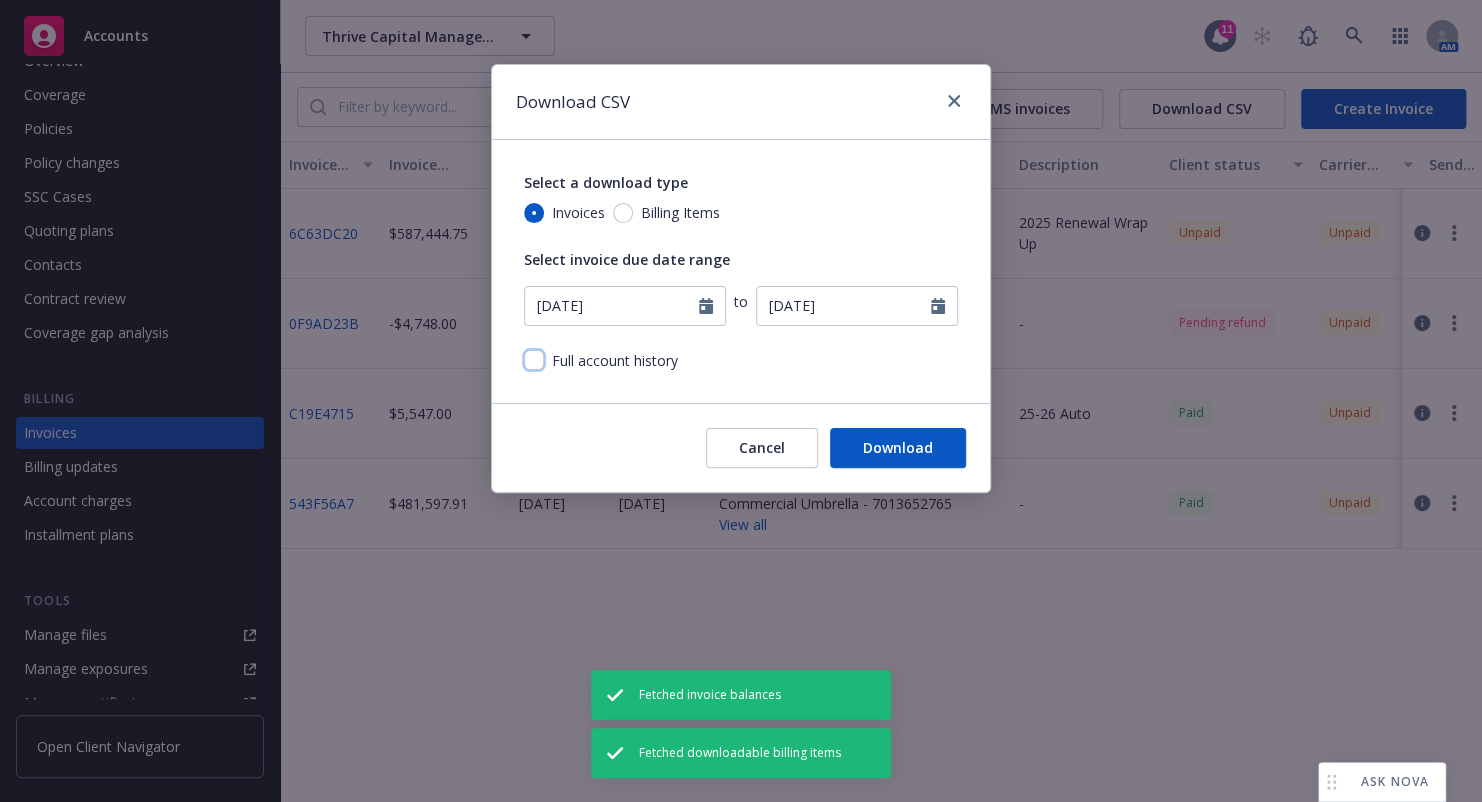 click at bounding box center (534, 360) 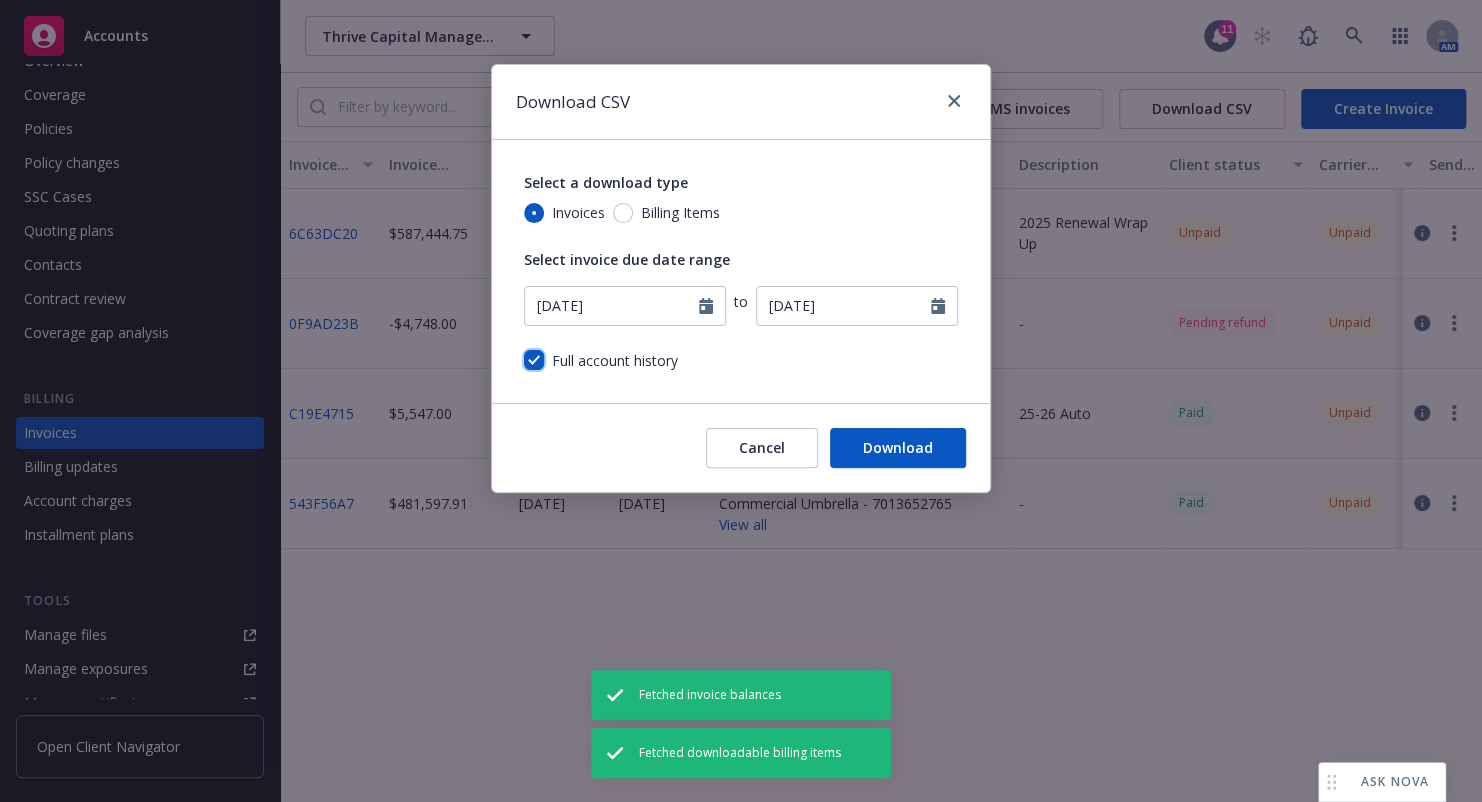 checkbox on "true" 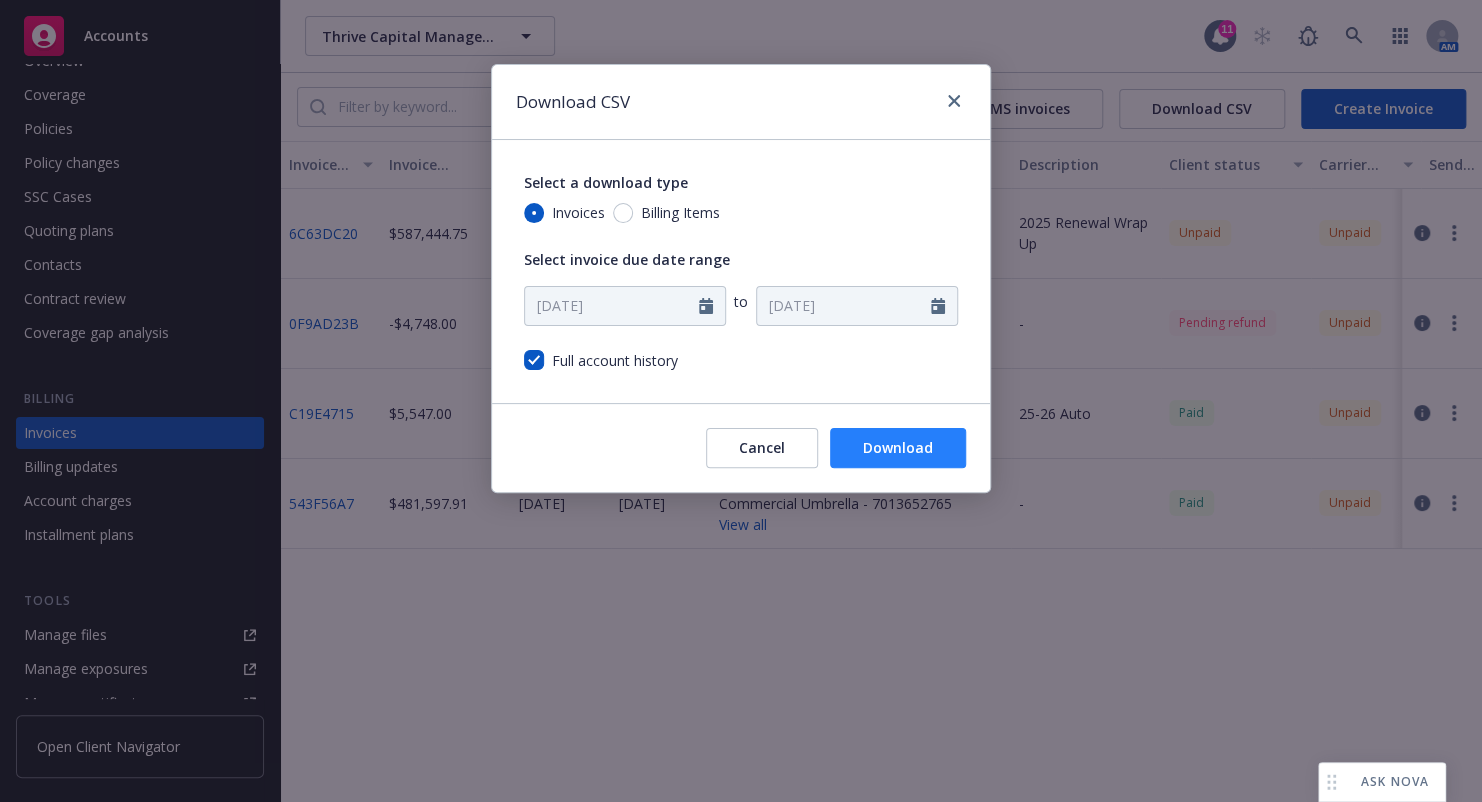 click on "Download" at bounding box center (898, 448) 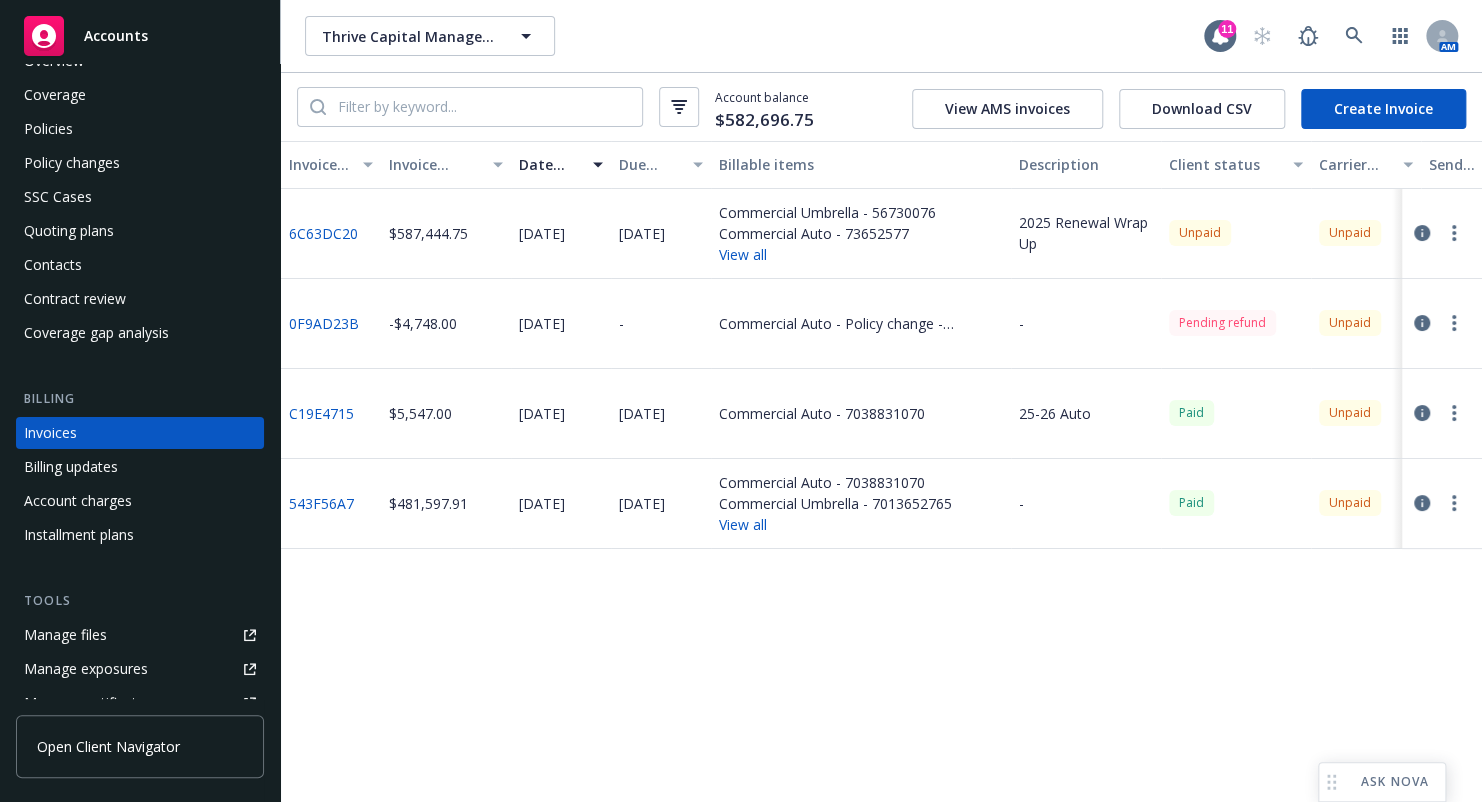 click on "Thrive Capital Management, LLC Thrive Capital Management, LLC" at bounding box center [754, 36] 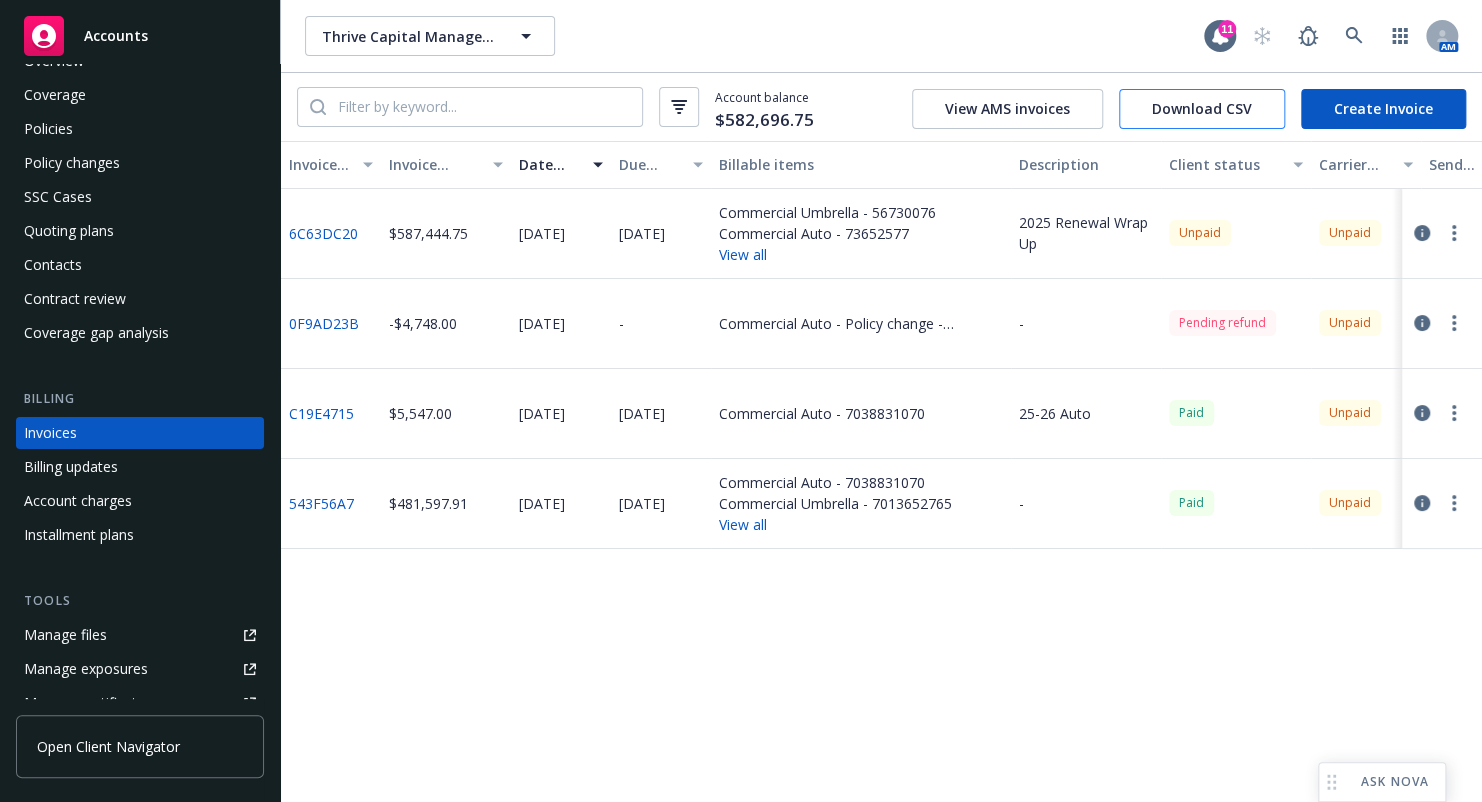 click on "Download CSV" at bounding box center [1202, 109] 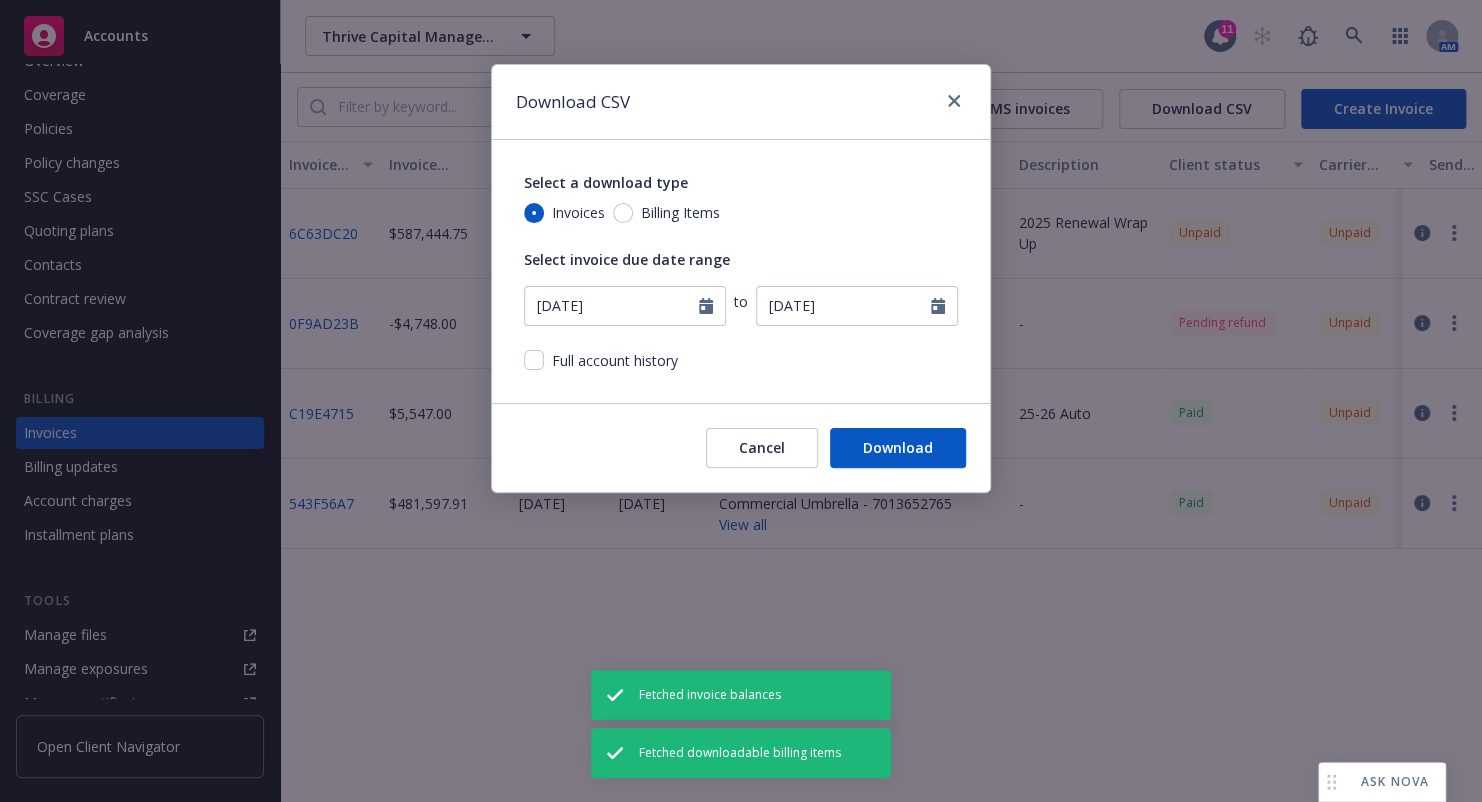 click on "Billing Items" at bounding box center [680, 213] 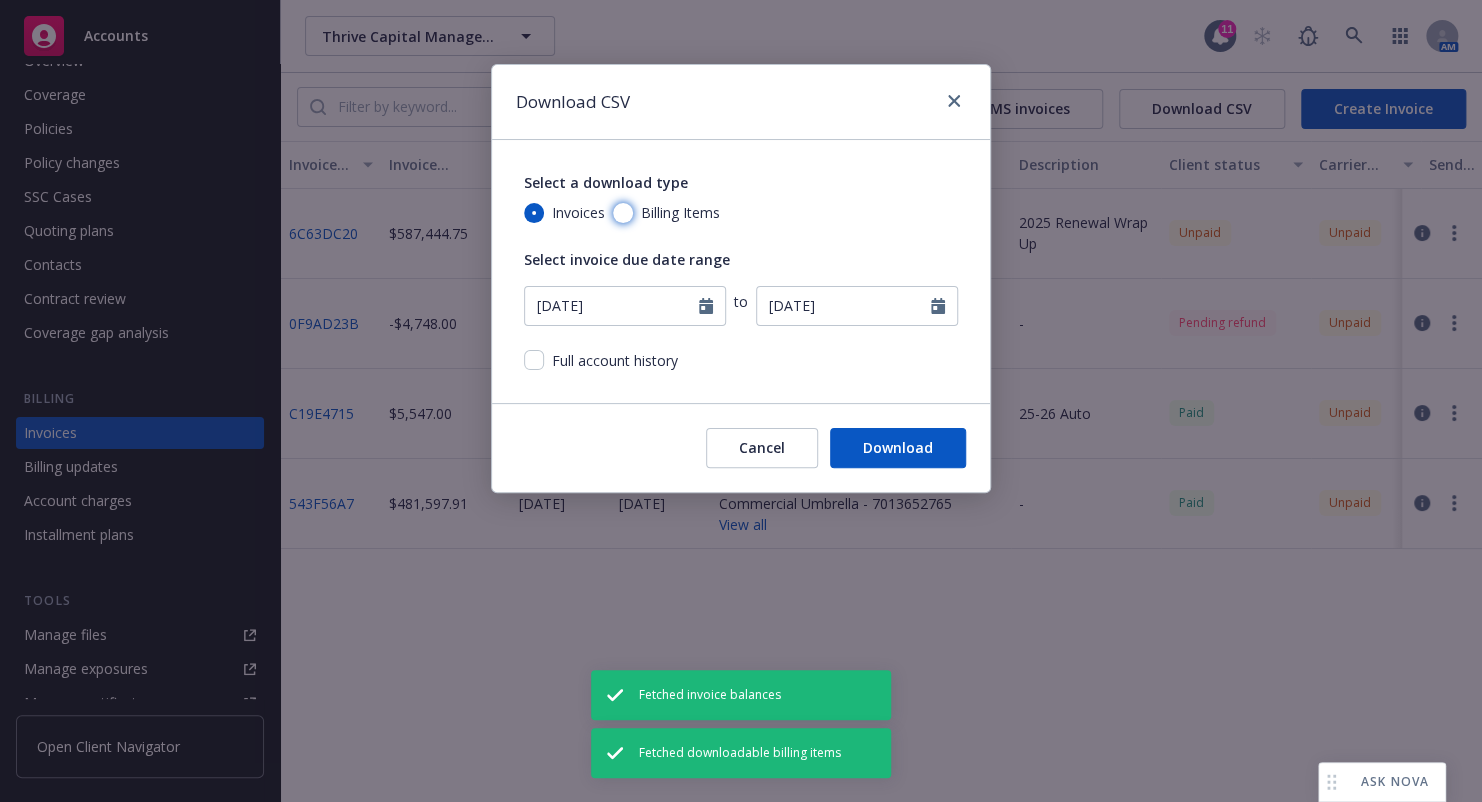 radio on "true" 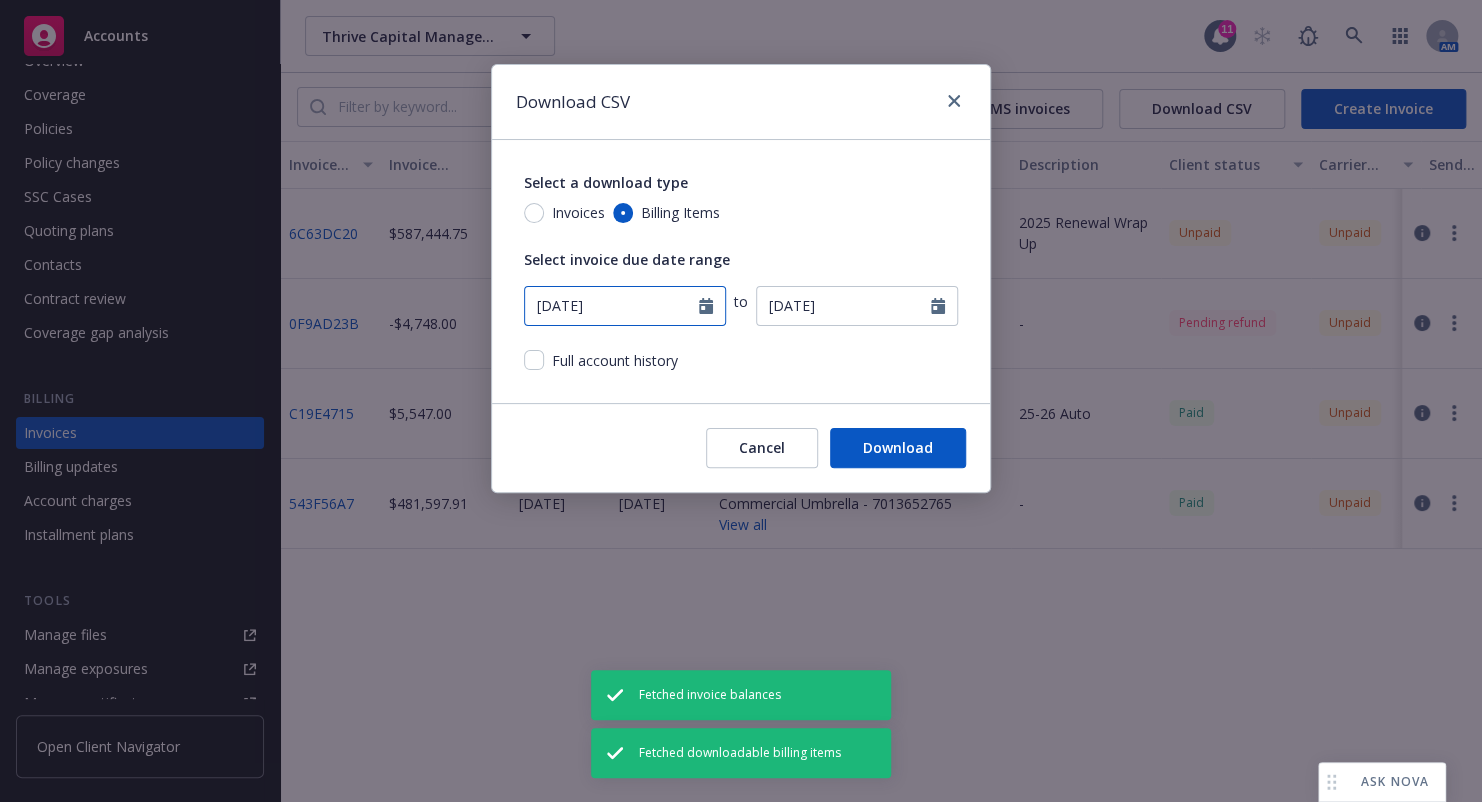 click 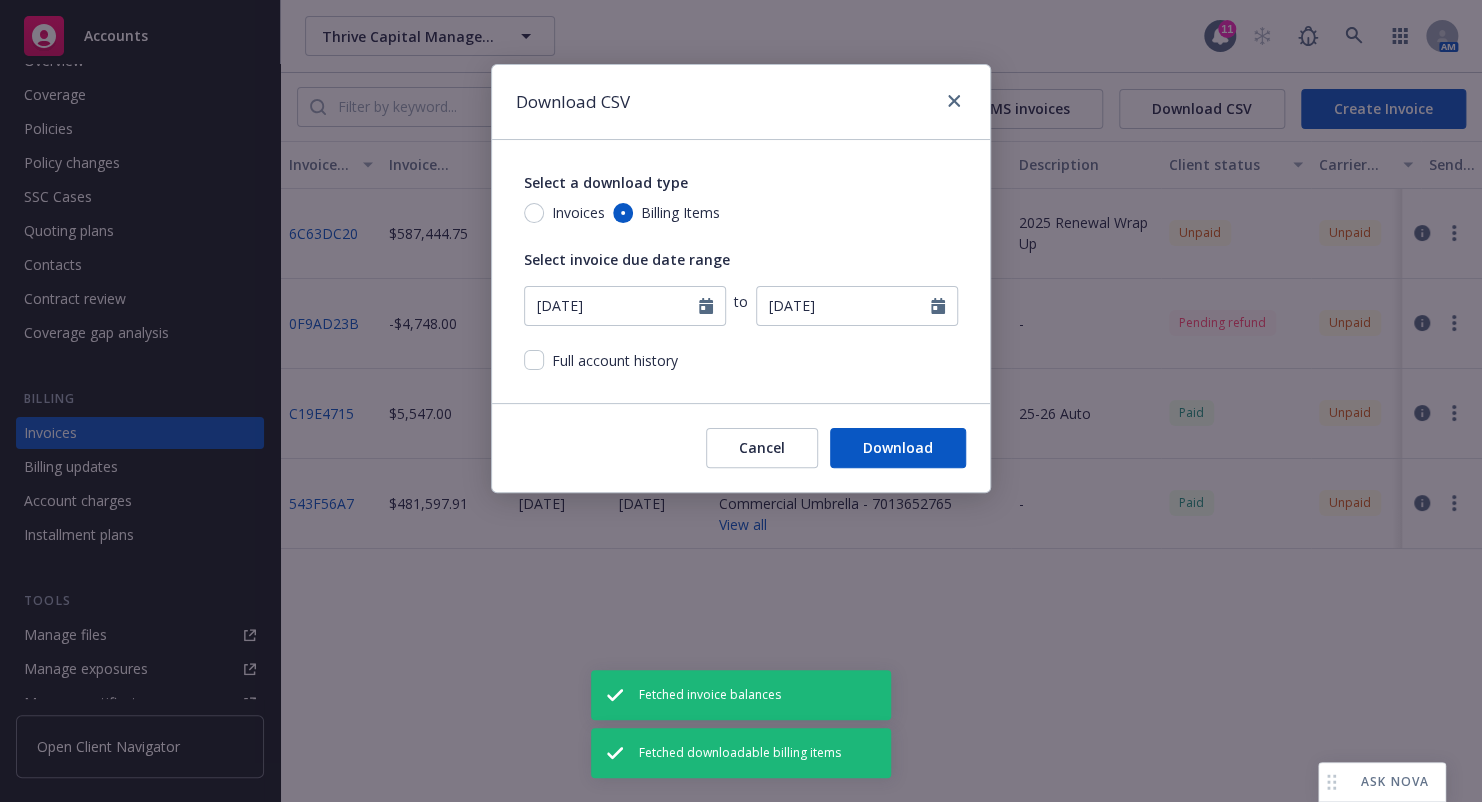 click on "Select a download type Invoices Billing Items Select invoice due date range 06/15/2025 January February March April May June July August September October November December 2025 Su Mo Tu We Th Fr Sa 1 2 3 4 5 6 7 8 9 10 11 12 13 14 15 16 17 18 19 20 21 22 23 24 25 26 27 28 29 30 1 2 3 4 5 to 07/15/2025 Full account history" at bounding box center [741, 271] 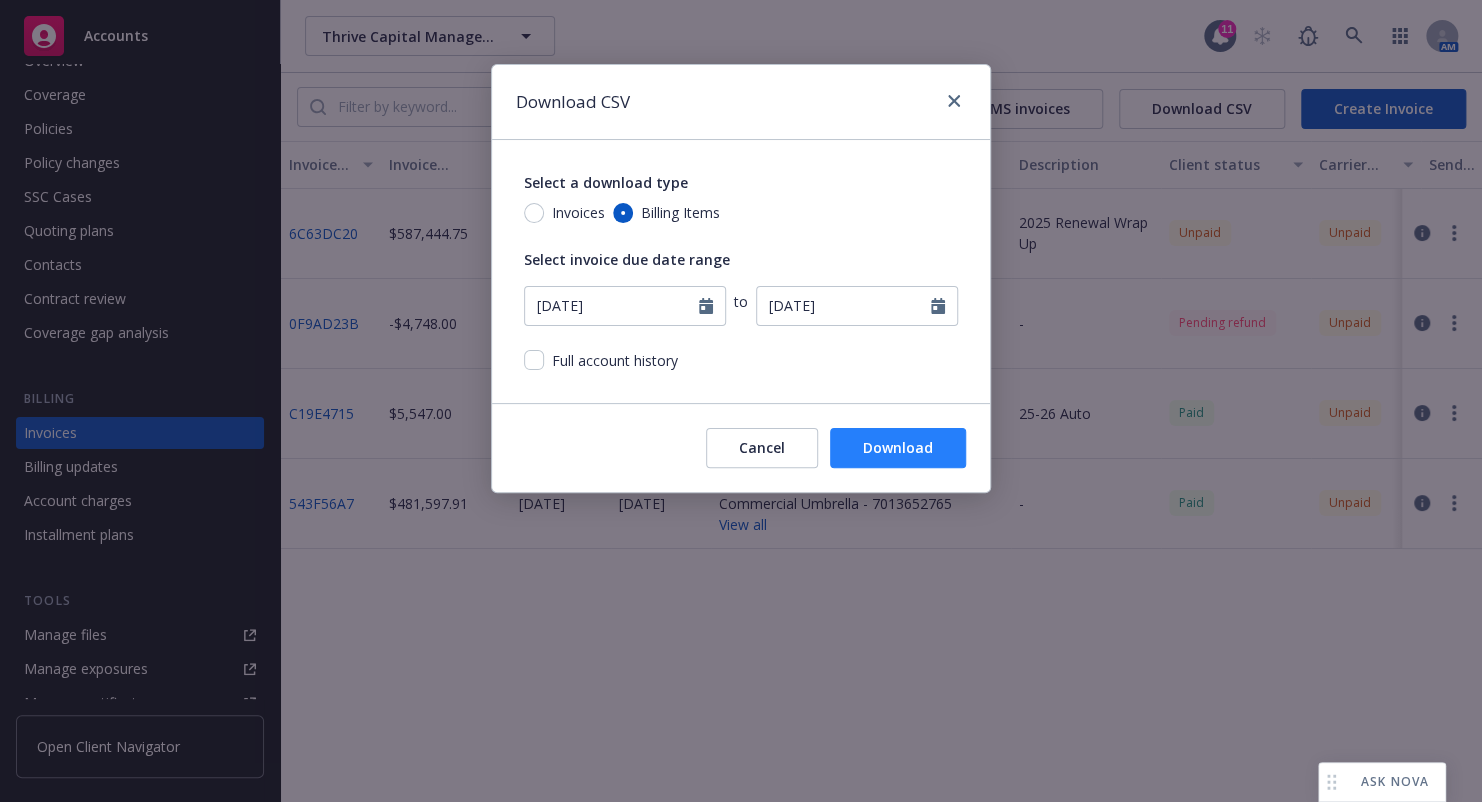 click on "Download" at bounding box center [898, 448] 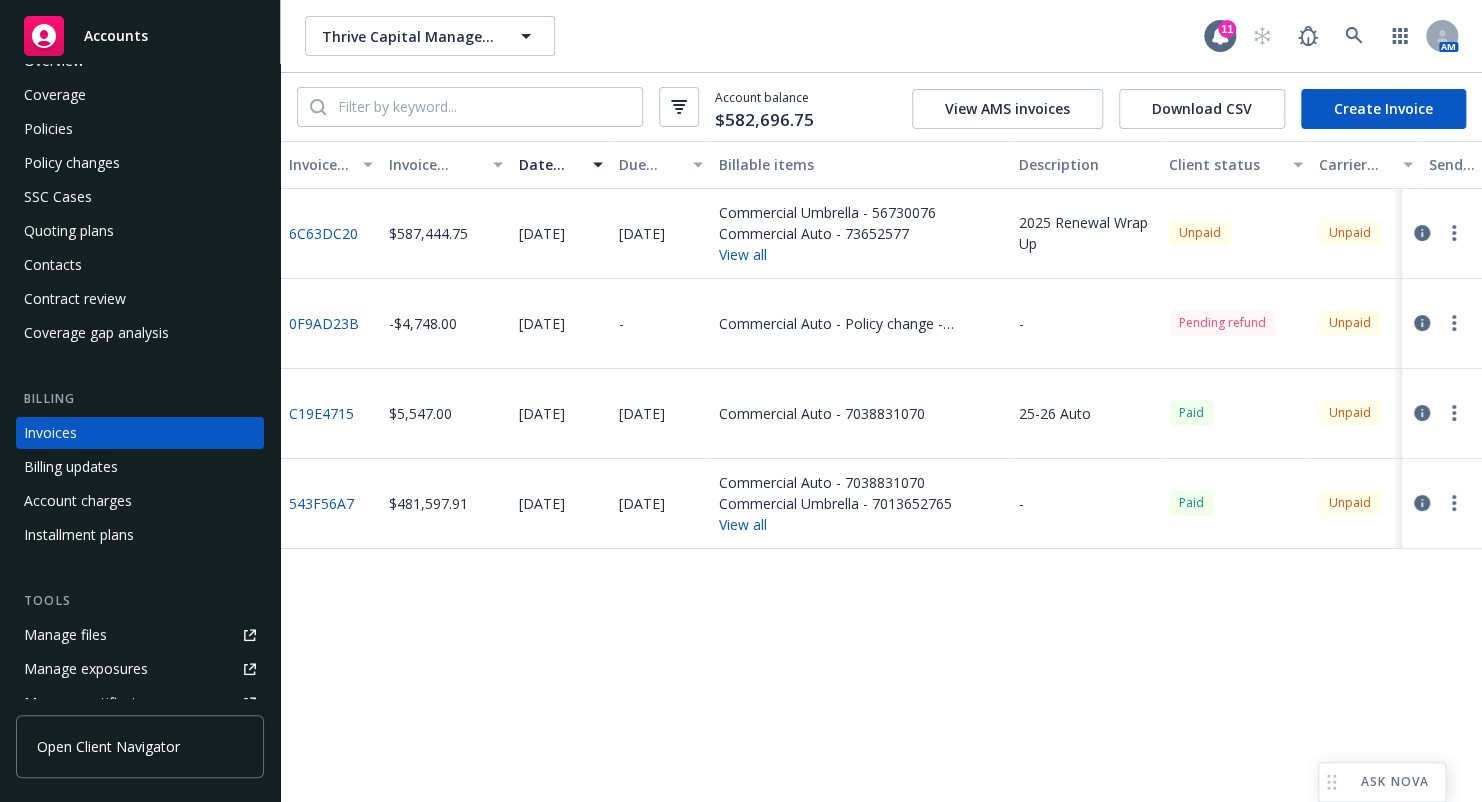 click on "Thrive Capital Management, LLC Thrive Capital Management, LLC" at bounding box center (754, 36) 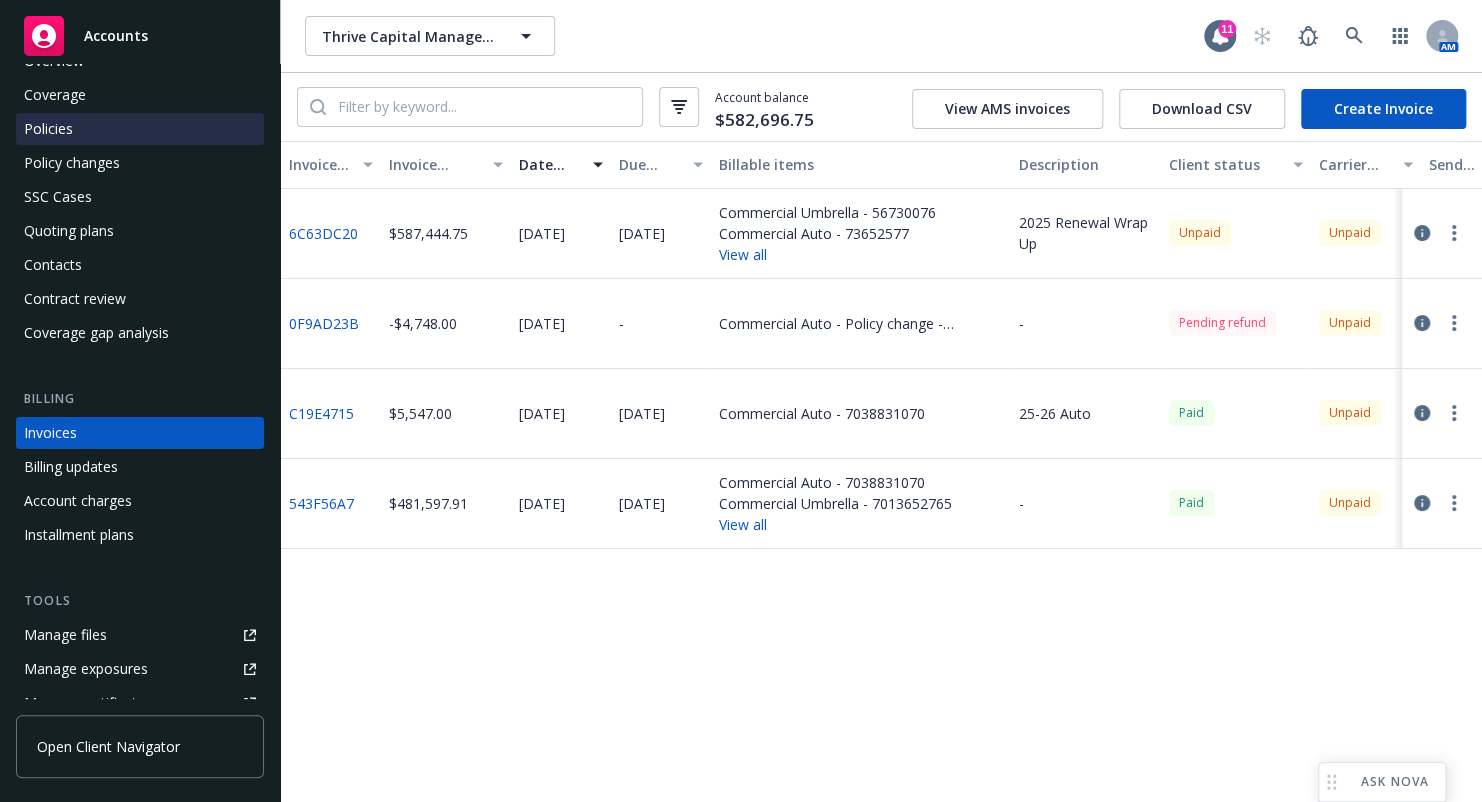 click on "Policies" at bounding box center (140, 129) 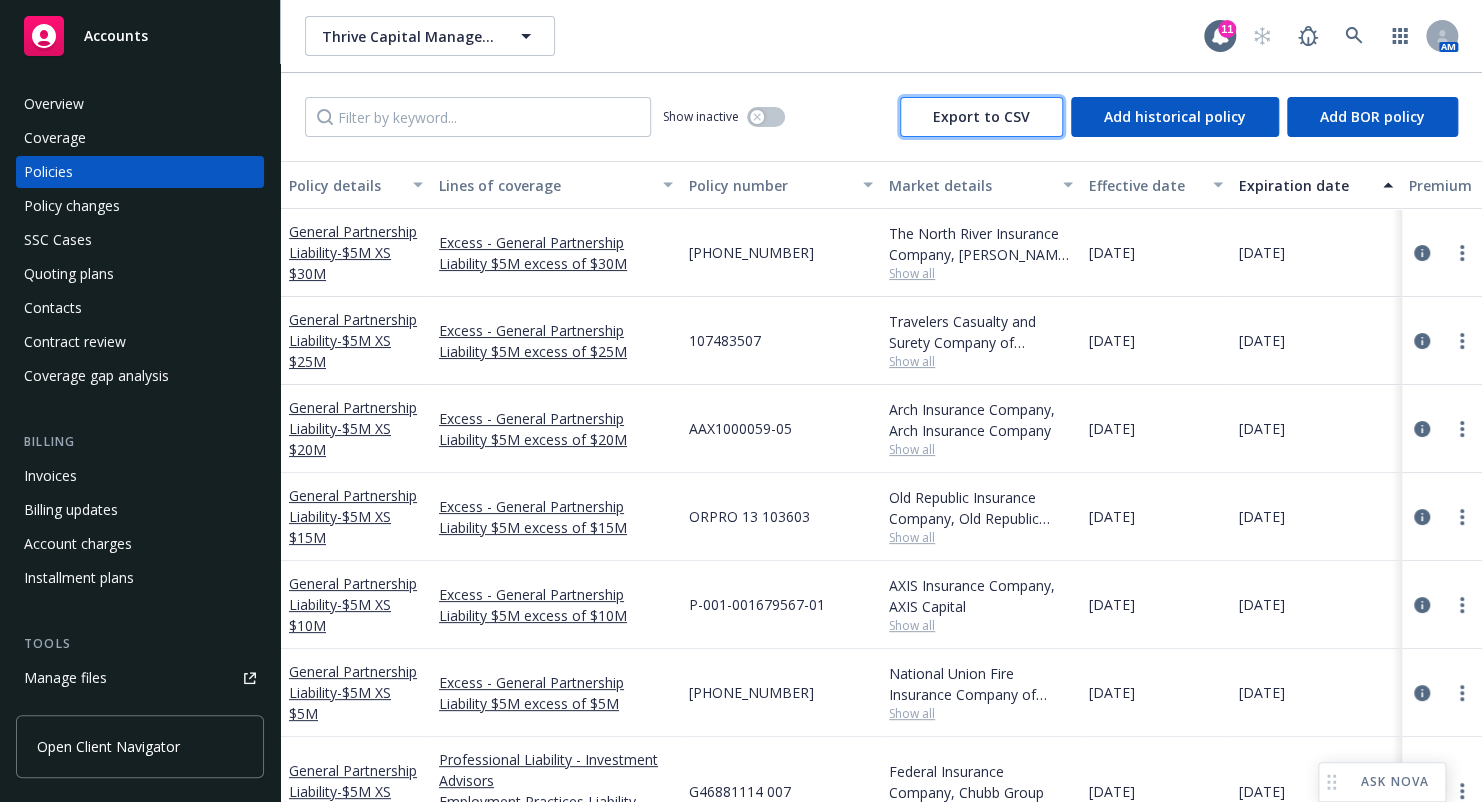 click on "Export to CSV" at bounding box center (981, 116) 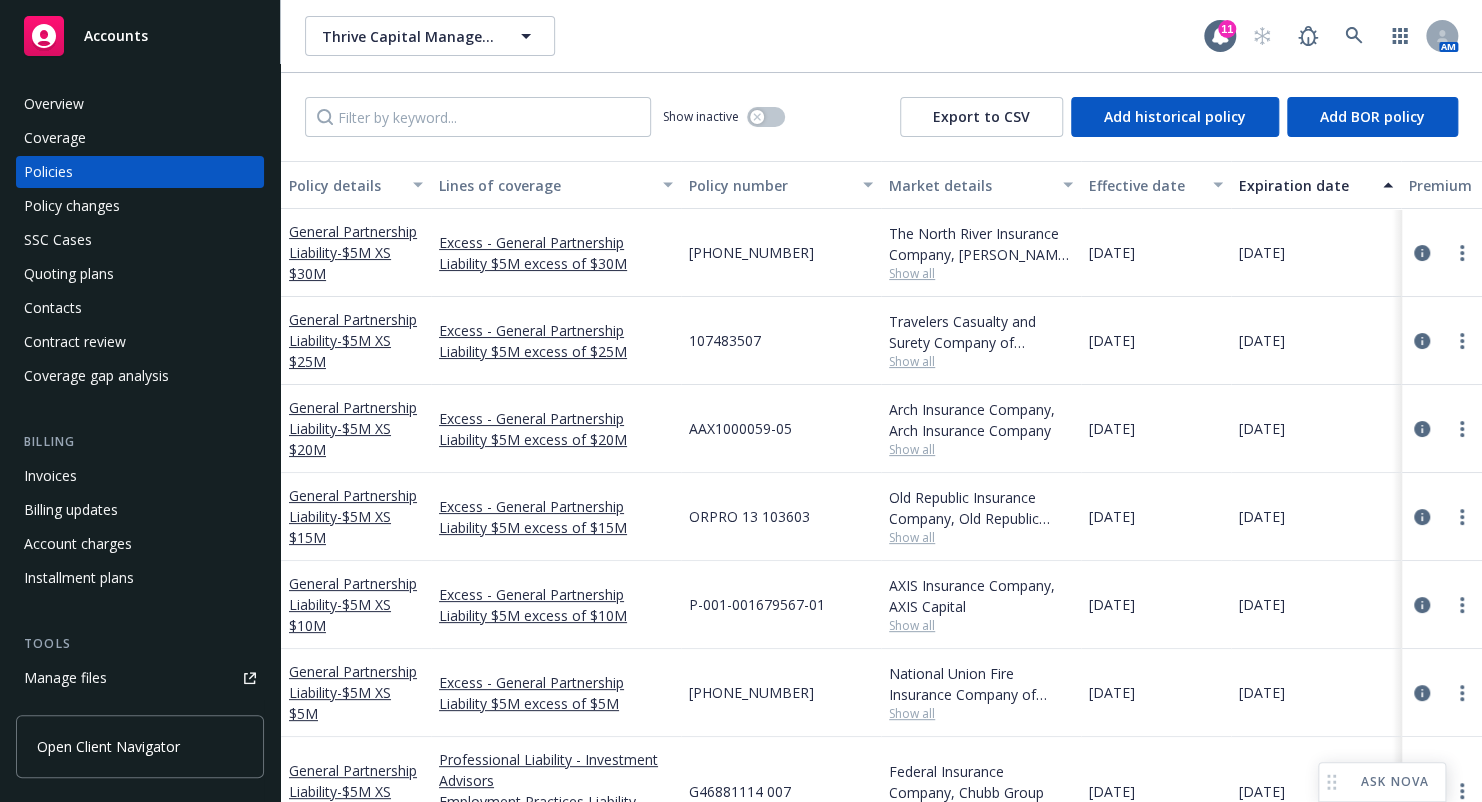 click on "Thrive Capital Management, LLC Thrive Capital Management, LLC" at bounding box center [754, 36] 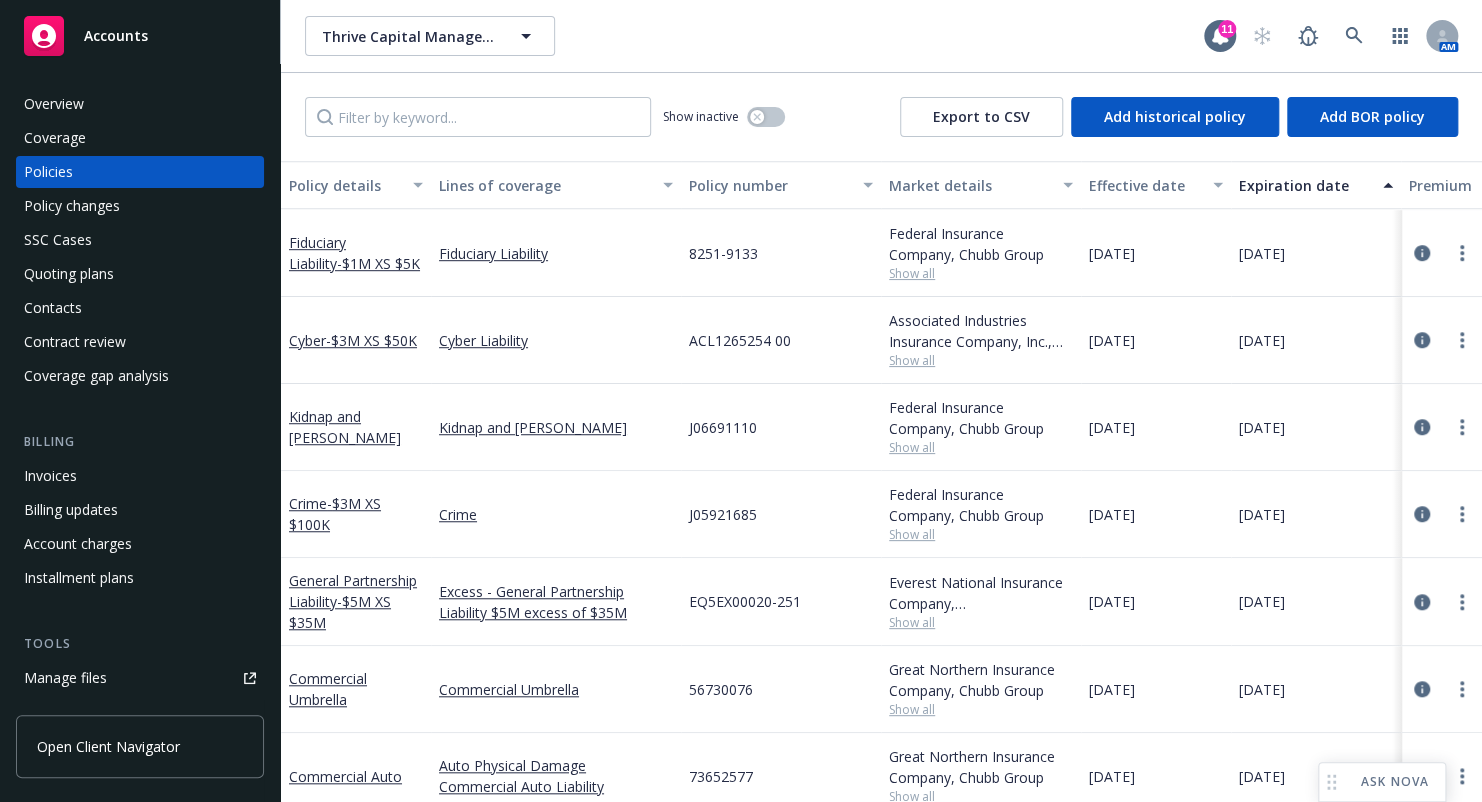 scroll, scrollTop: 600, scrollLeft: 0, axis: vertical 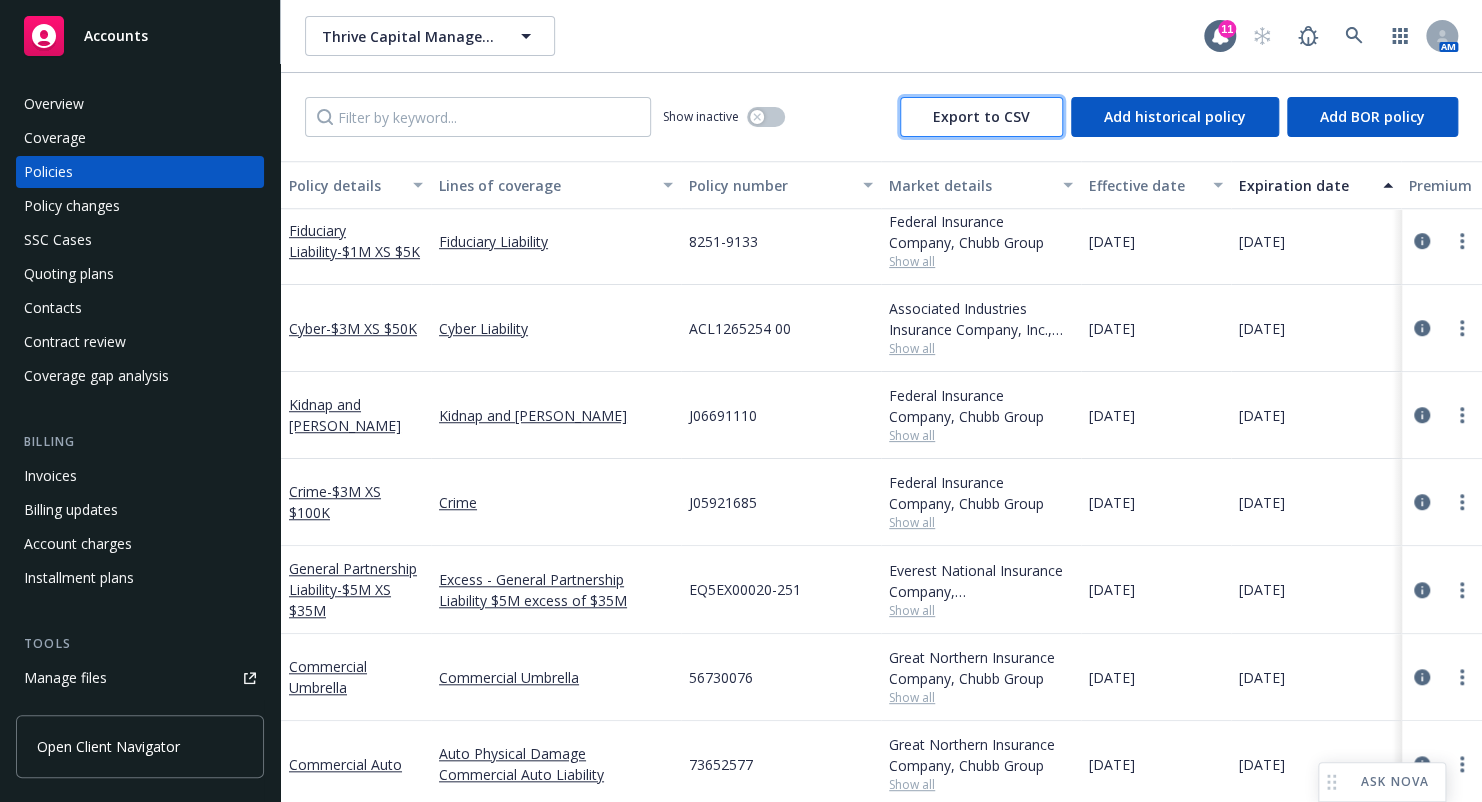 click on "Export to CSV" at bounding box center (981, 116) 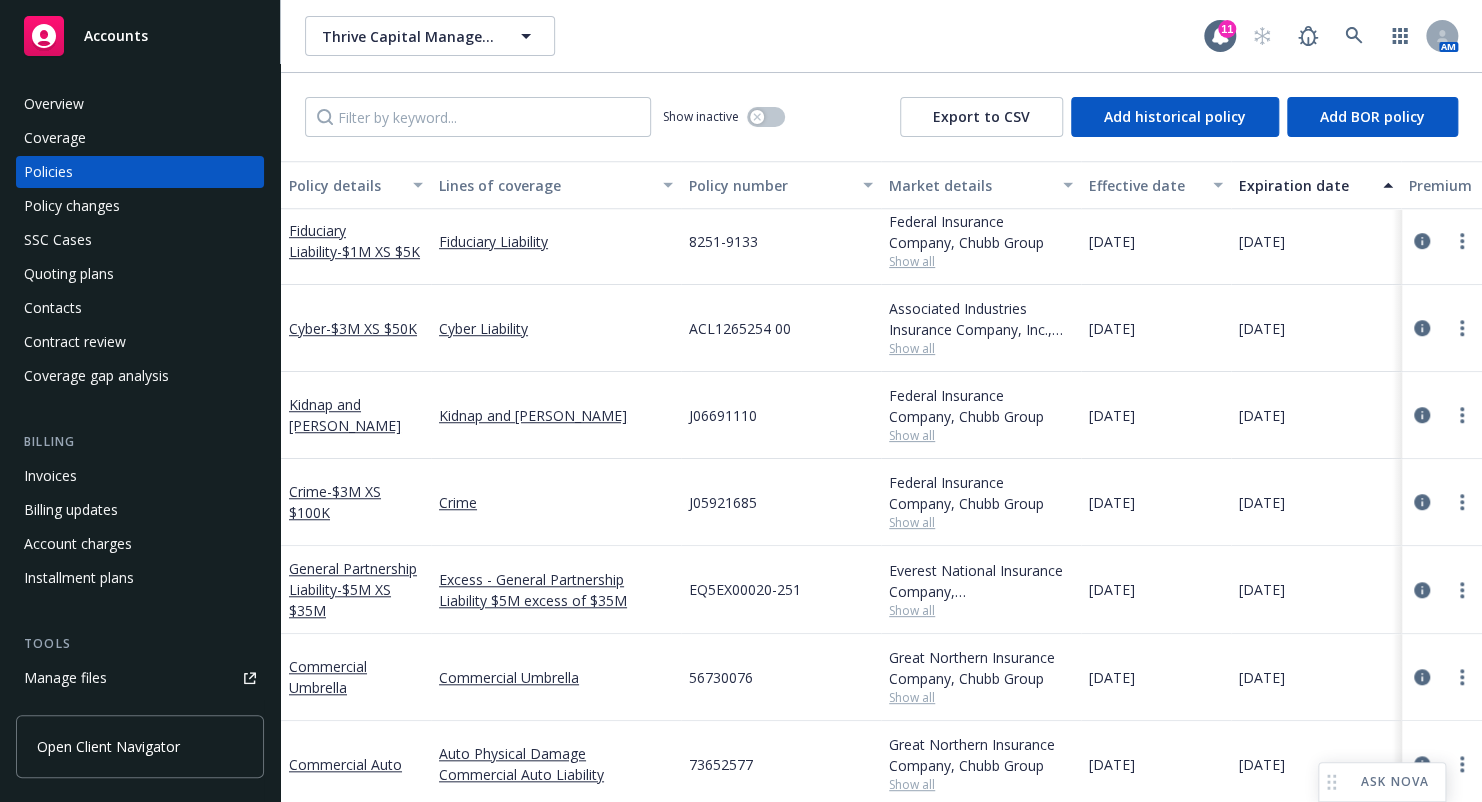 click on "Thrive Capital Management, LLC Thrive Capital Management, LLC 11 AM" at bounding box center [881, 36] 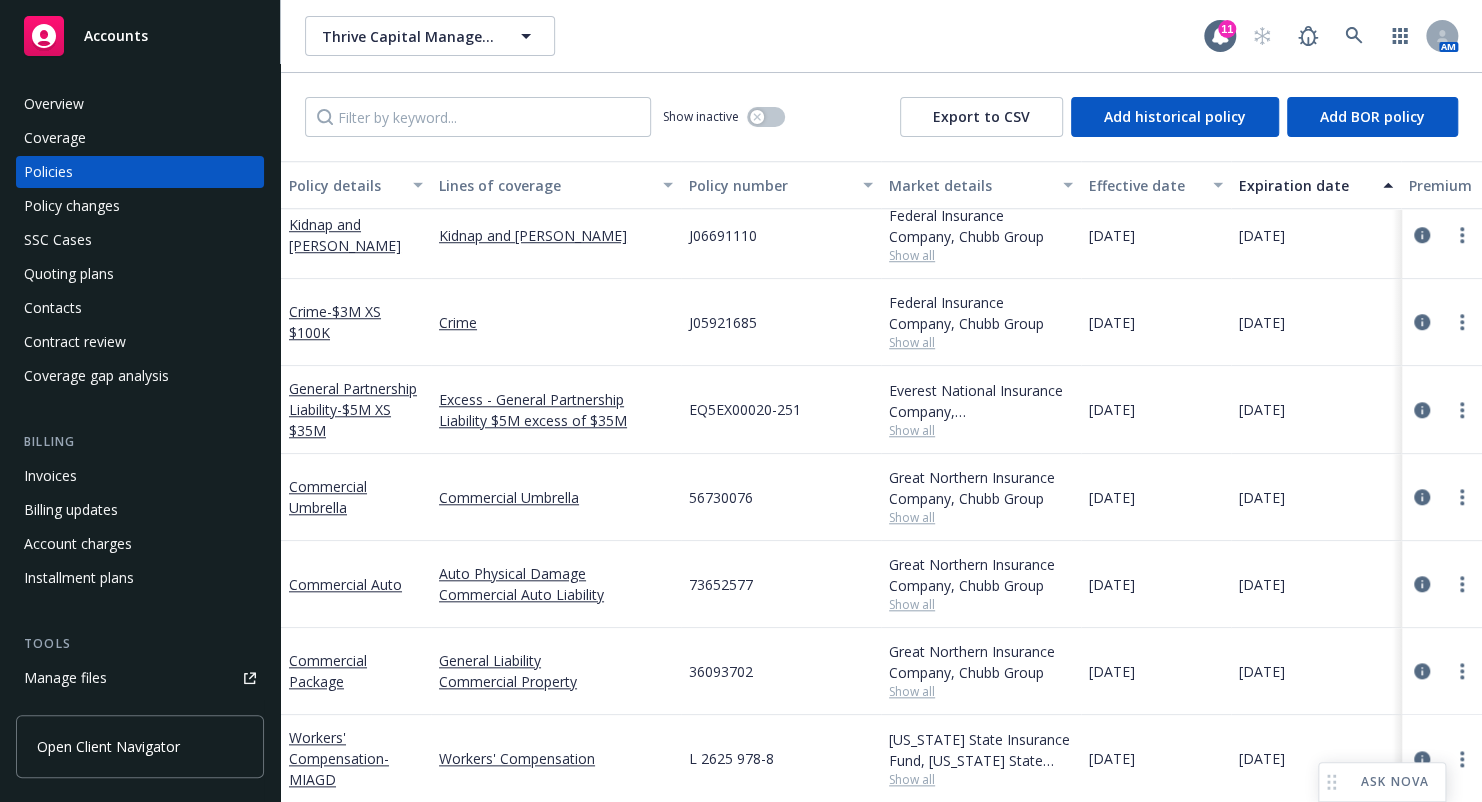 scroll, scrollTop: 757, scrollLeft: 0, axis: vertical 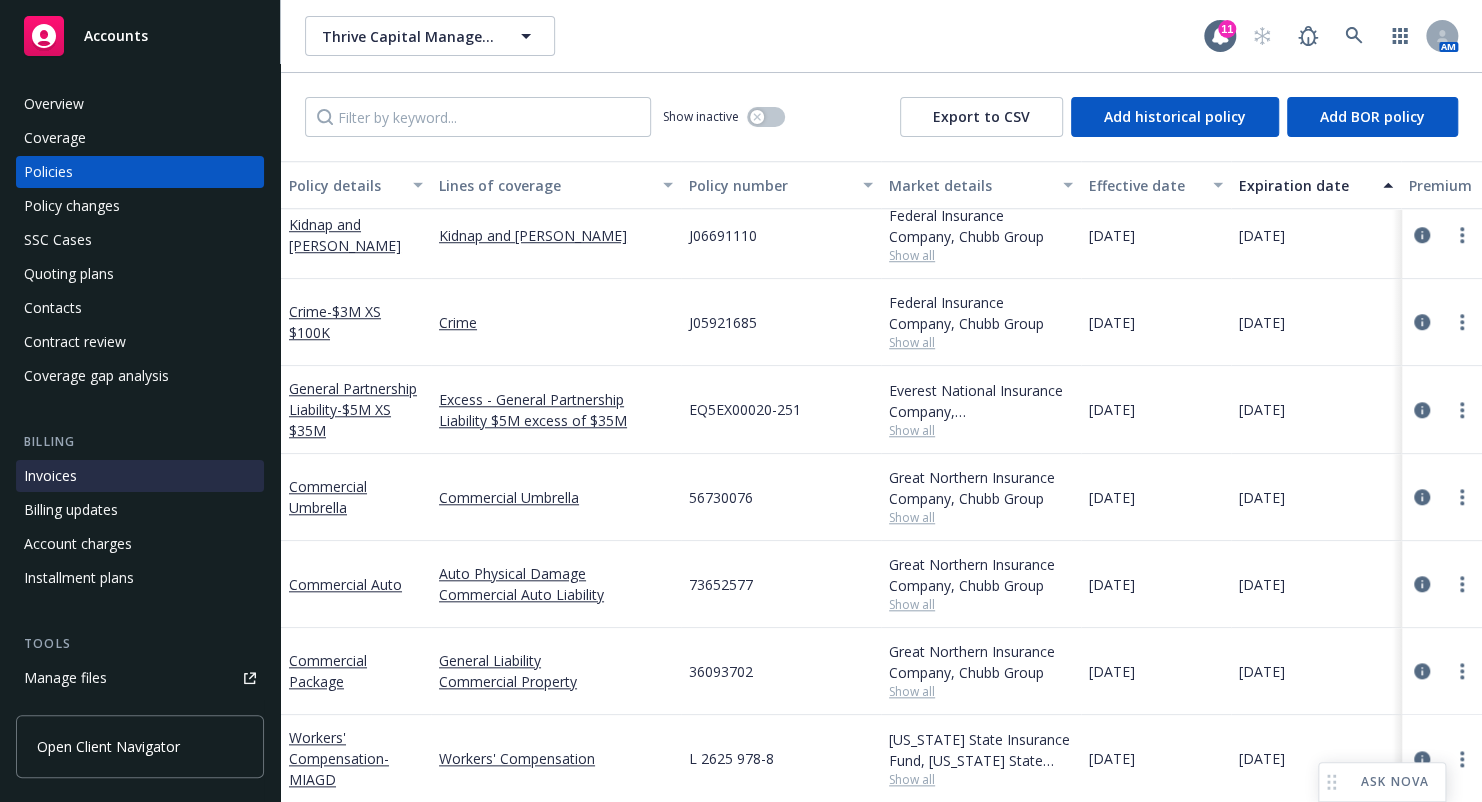click on "Invoices" at bounding box center (140, 476) 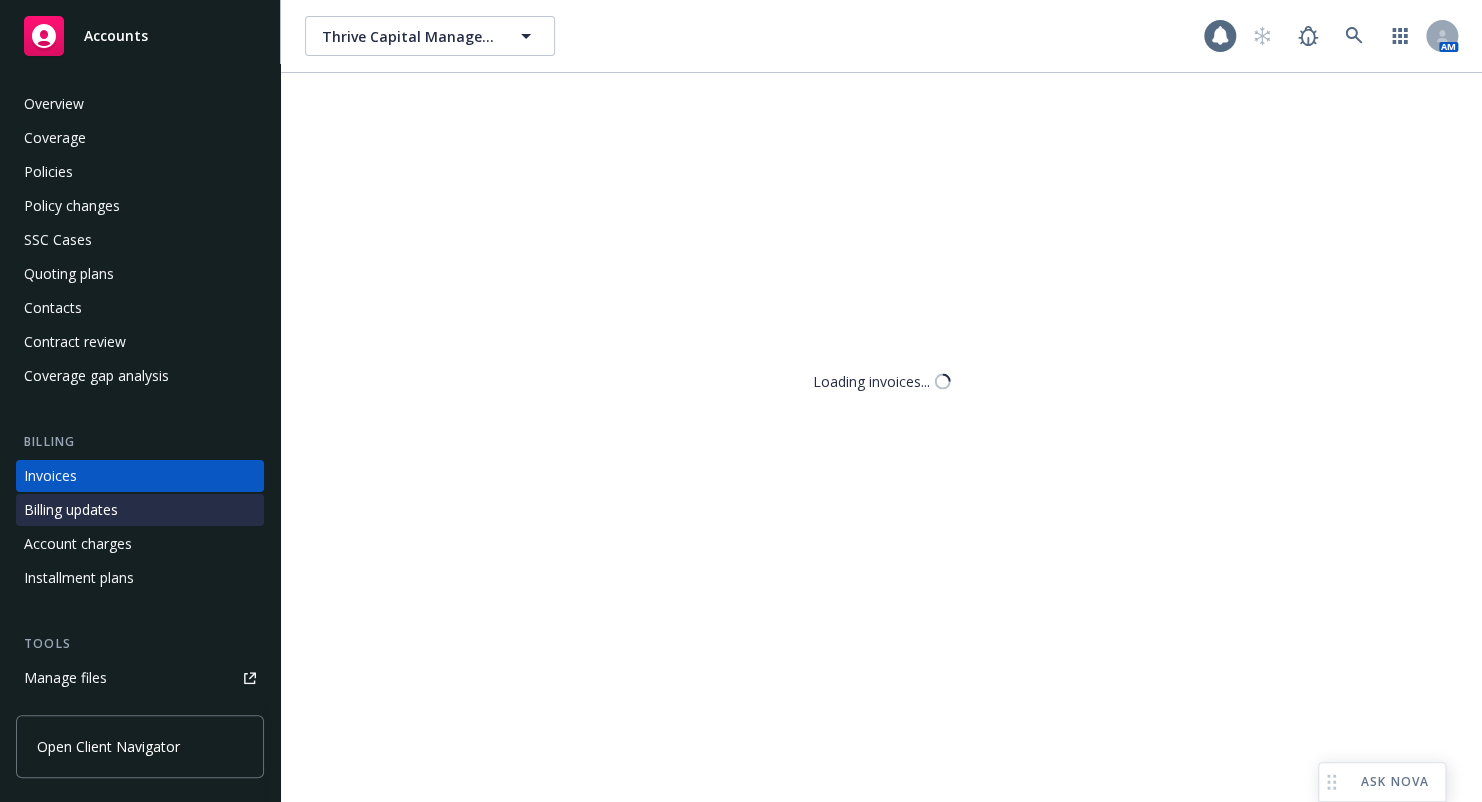scroll, scrollTop: 43, scrollLeft: 0, axis: vertical 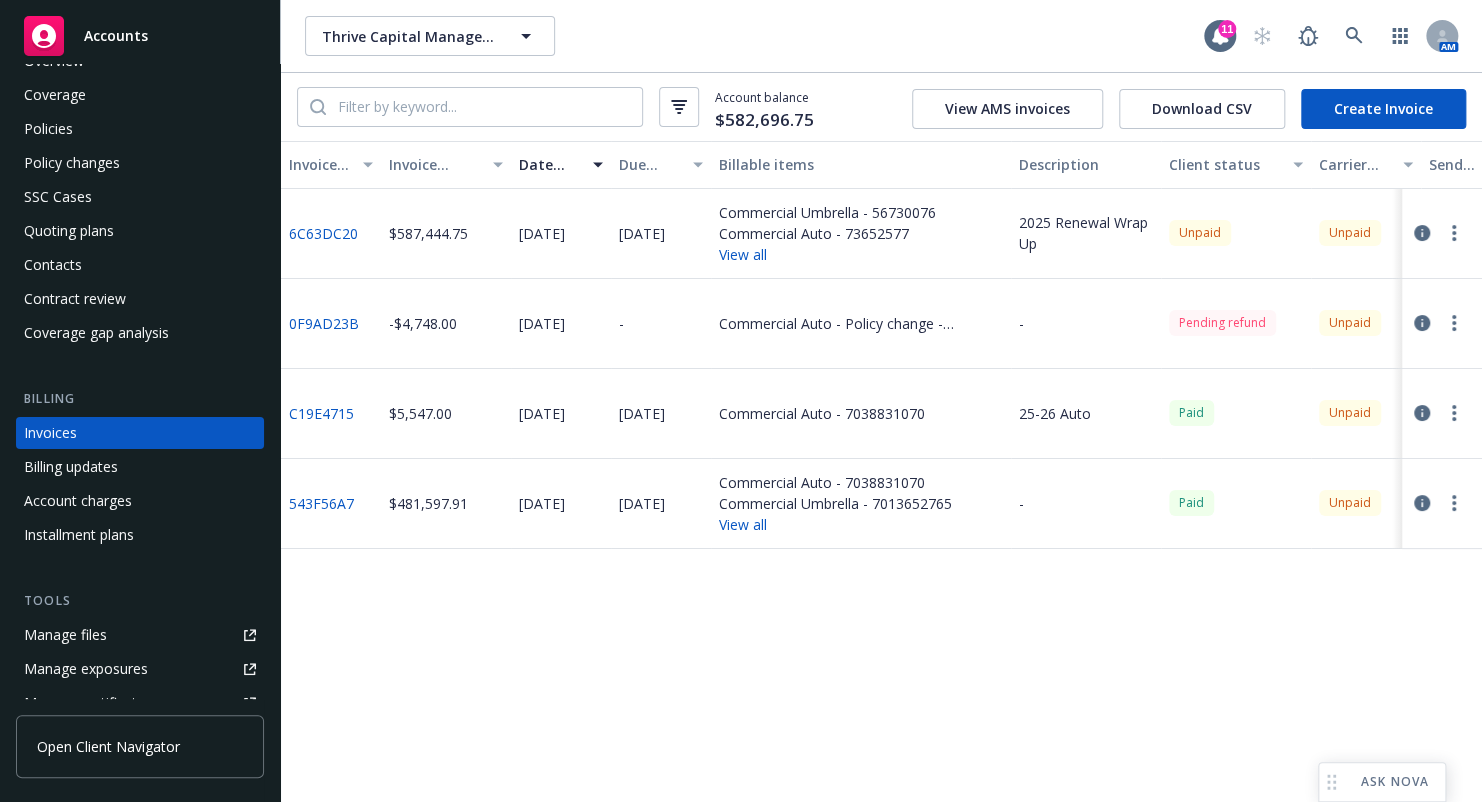 click on "6C63DC20" at bounding box center [323, 233] 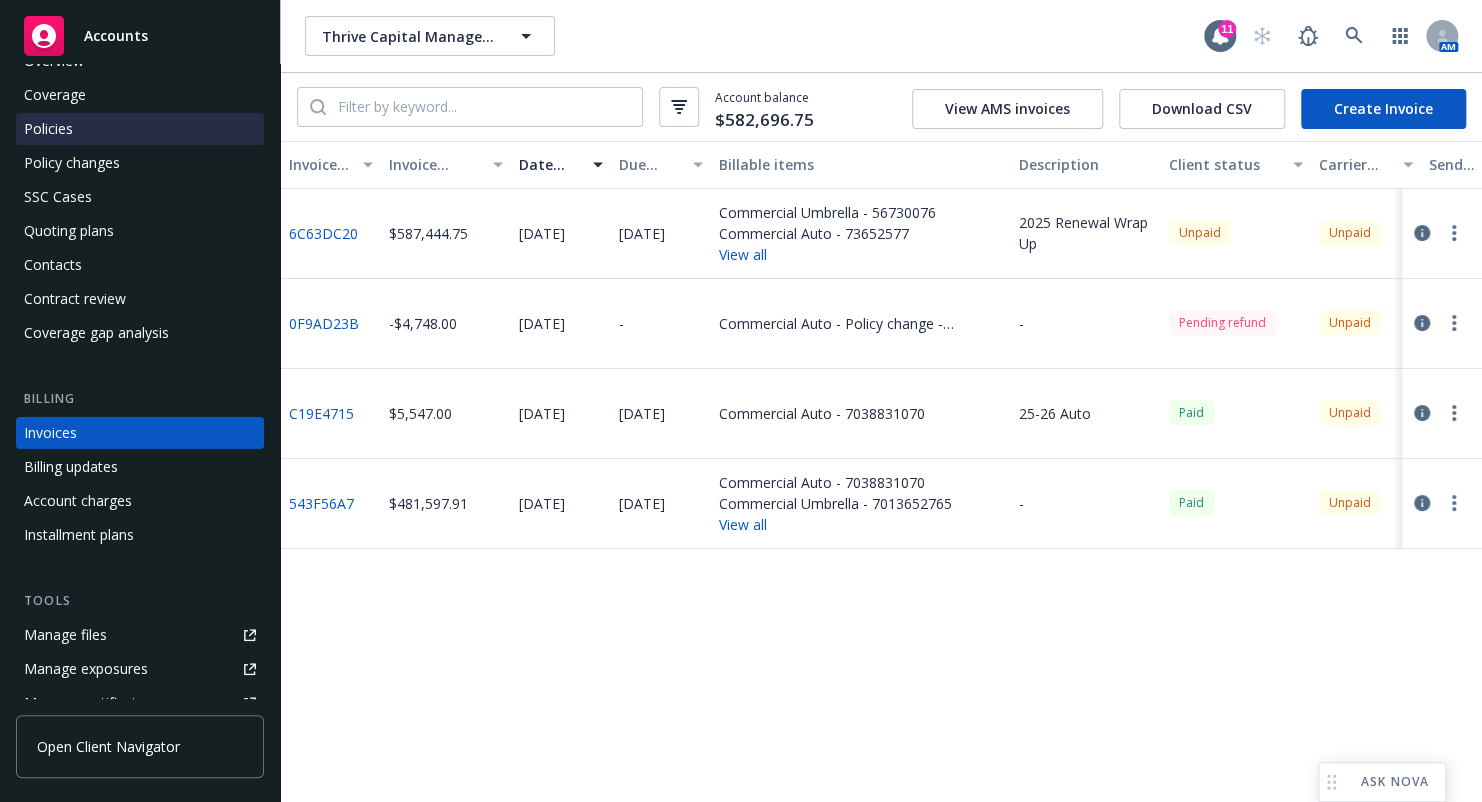 click on "Policies" at bounding box center (48, 129) 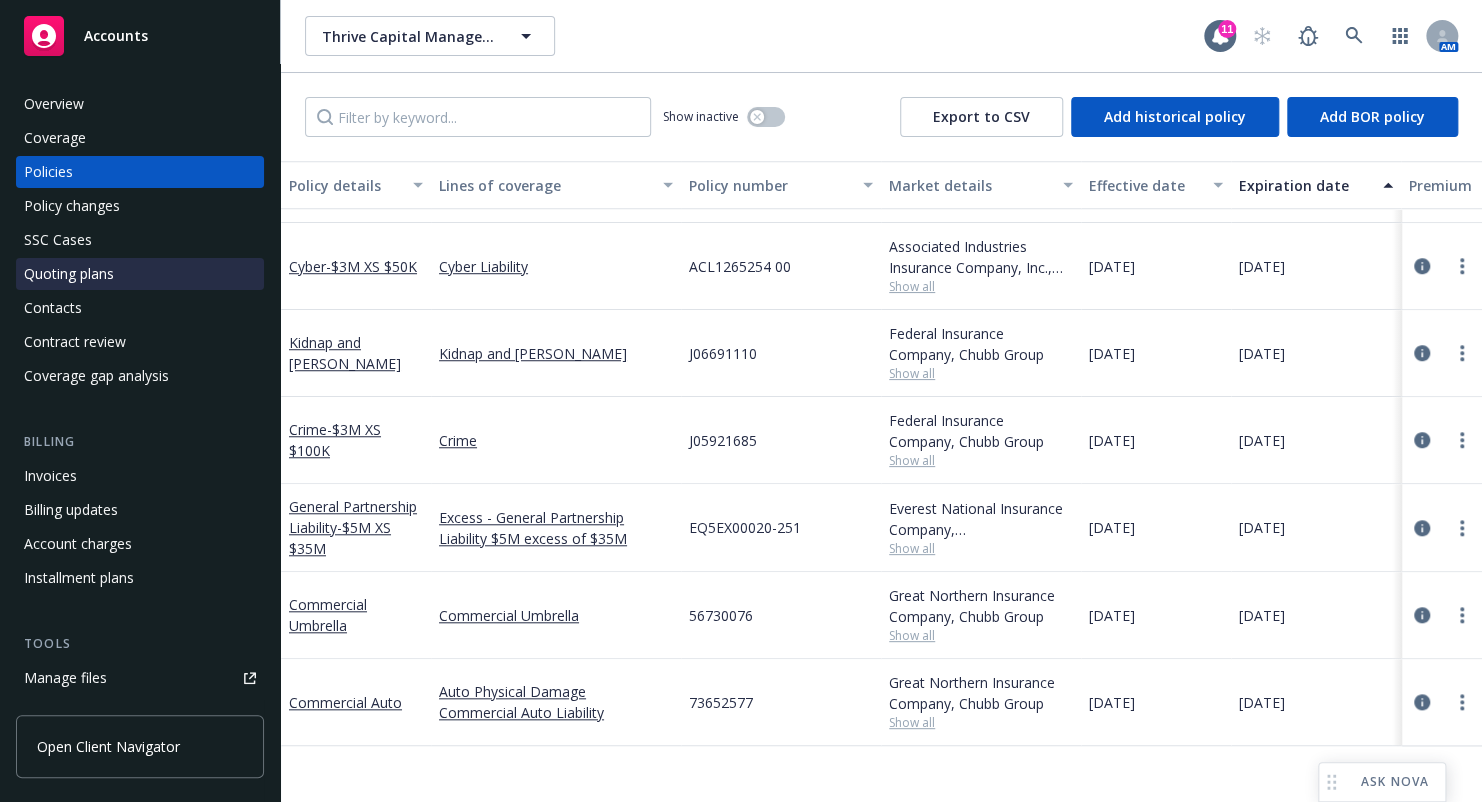scroll, scrollTop: 357, scrollLeft: 0, axis: vertical 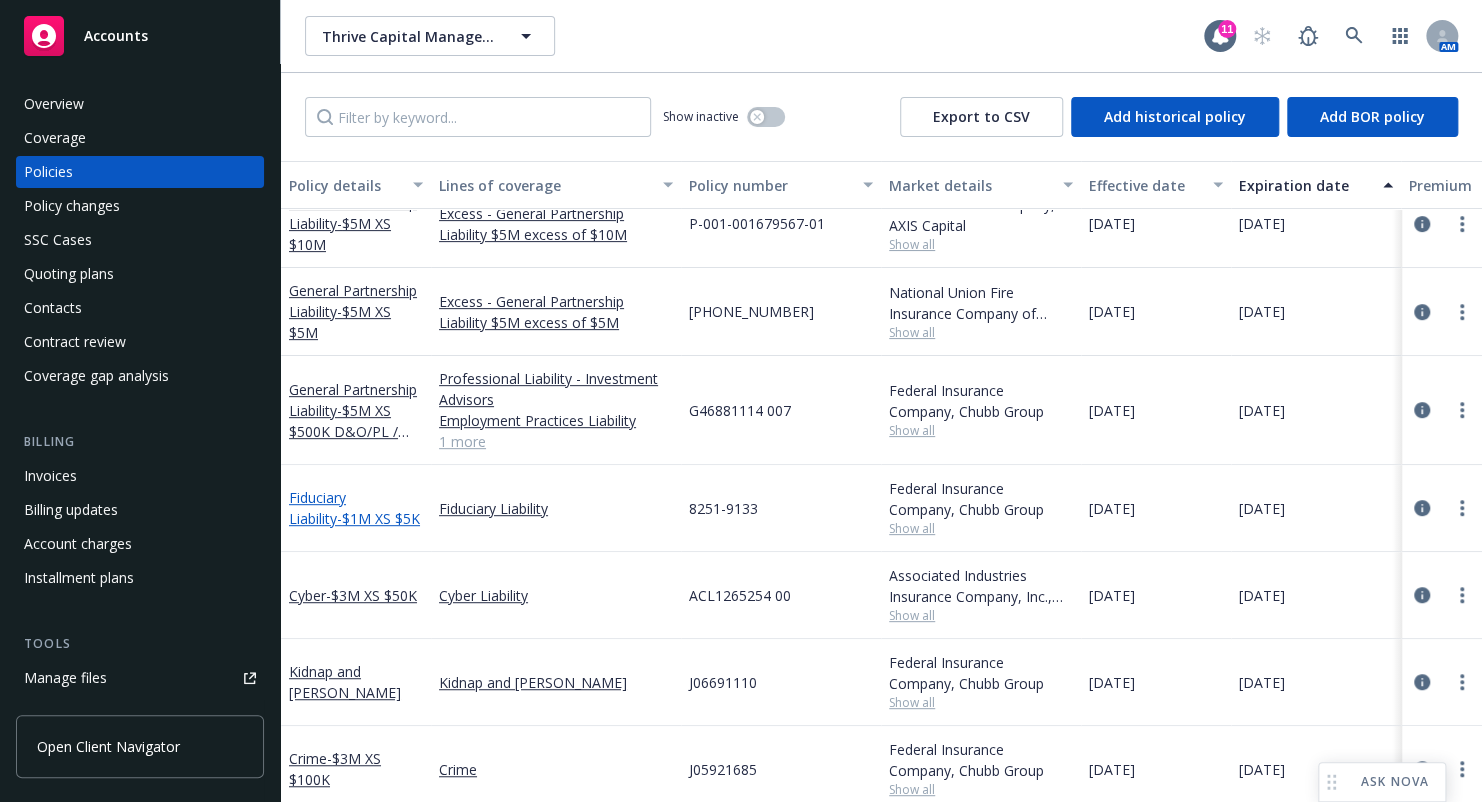 click on "-  $1M XS $5K" at bounding box center [378, 518] 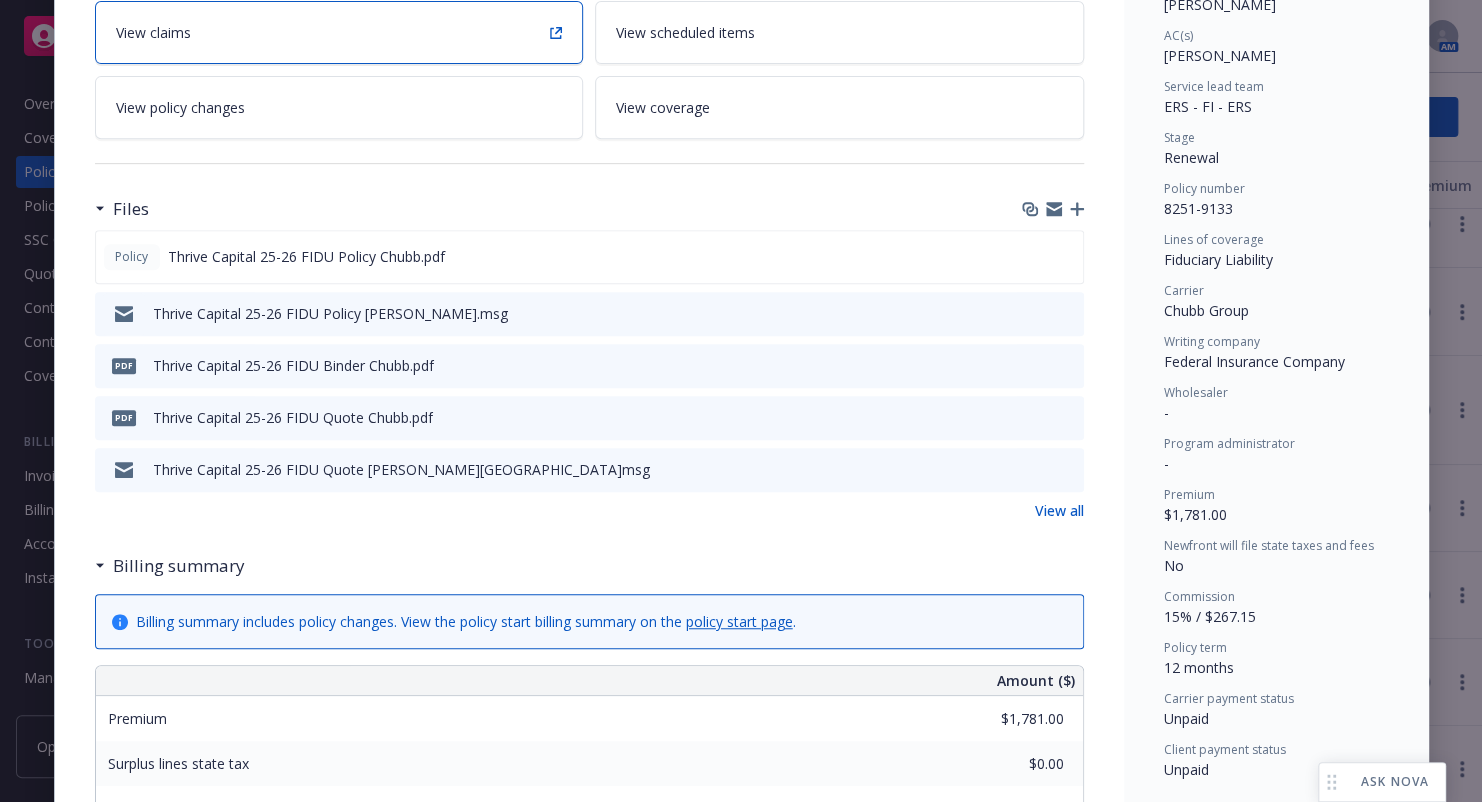 scroll, scrollTop: 400, scrollLeft: 0, axis: vertical 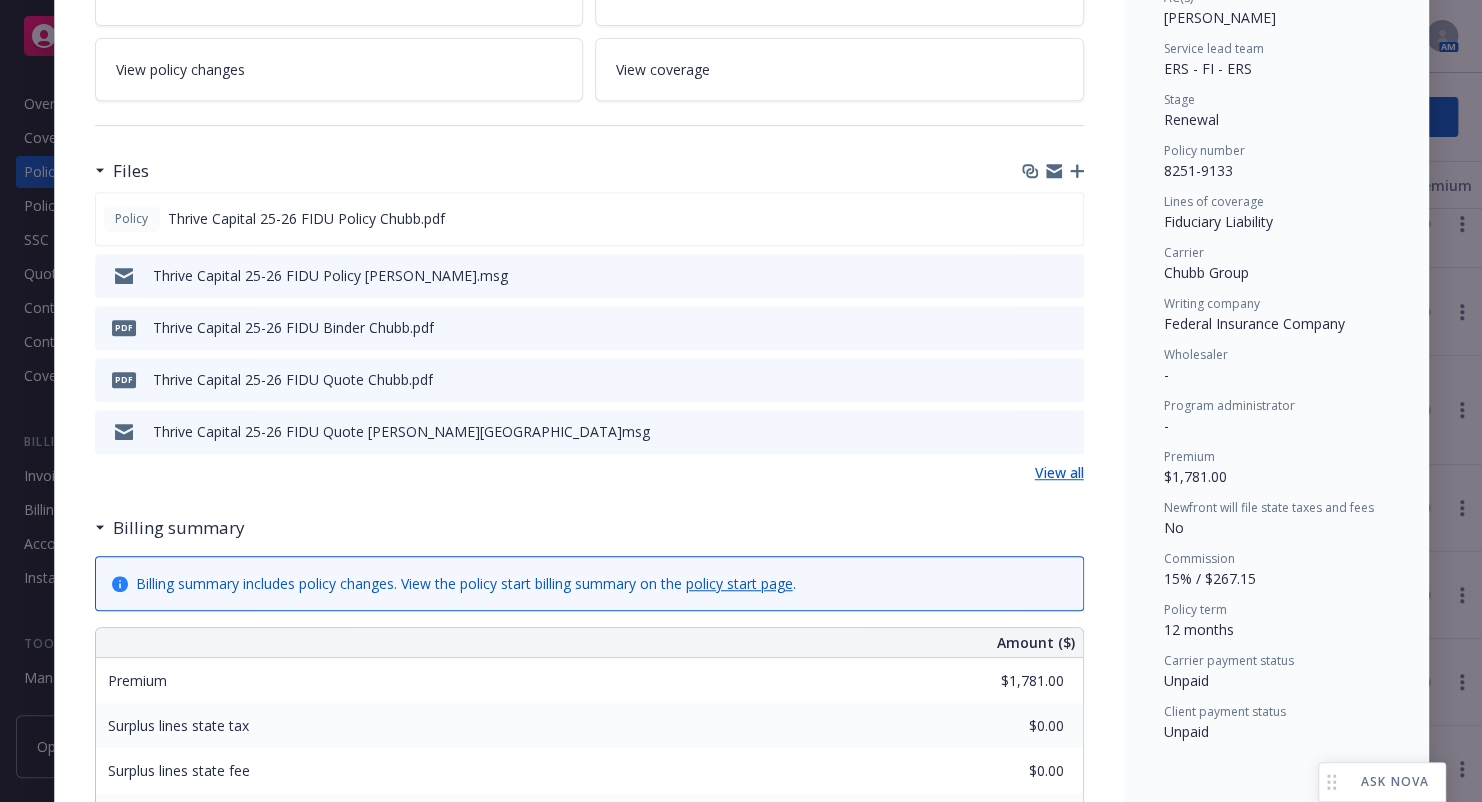 click on "View all" at bounding box center [1059, 472] 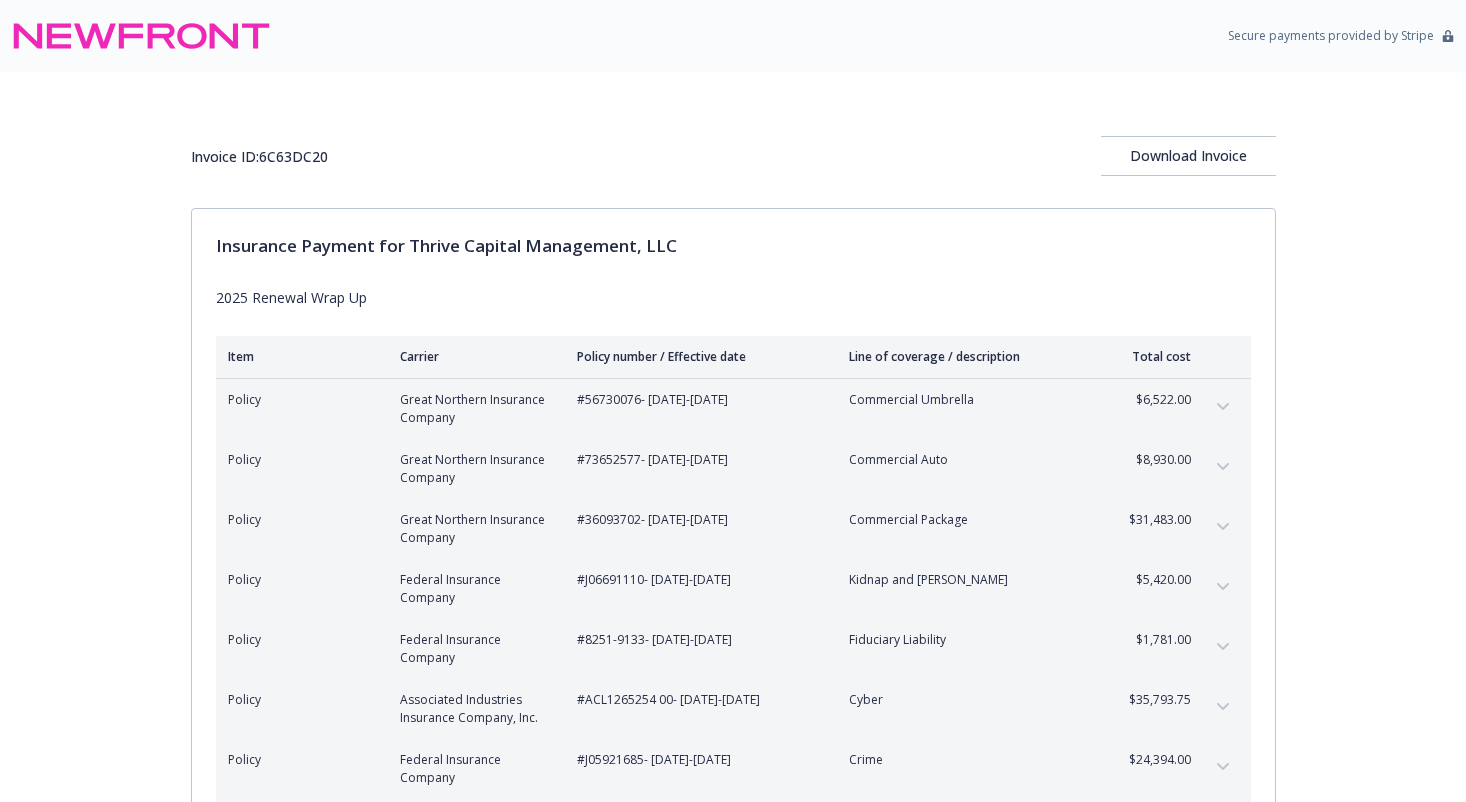 scroll, scrollTop: 0, scrollLeft: 0, axis: both 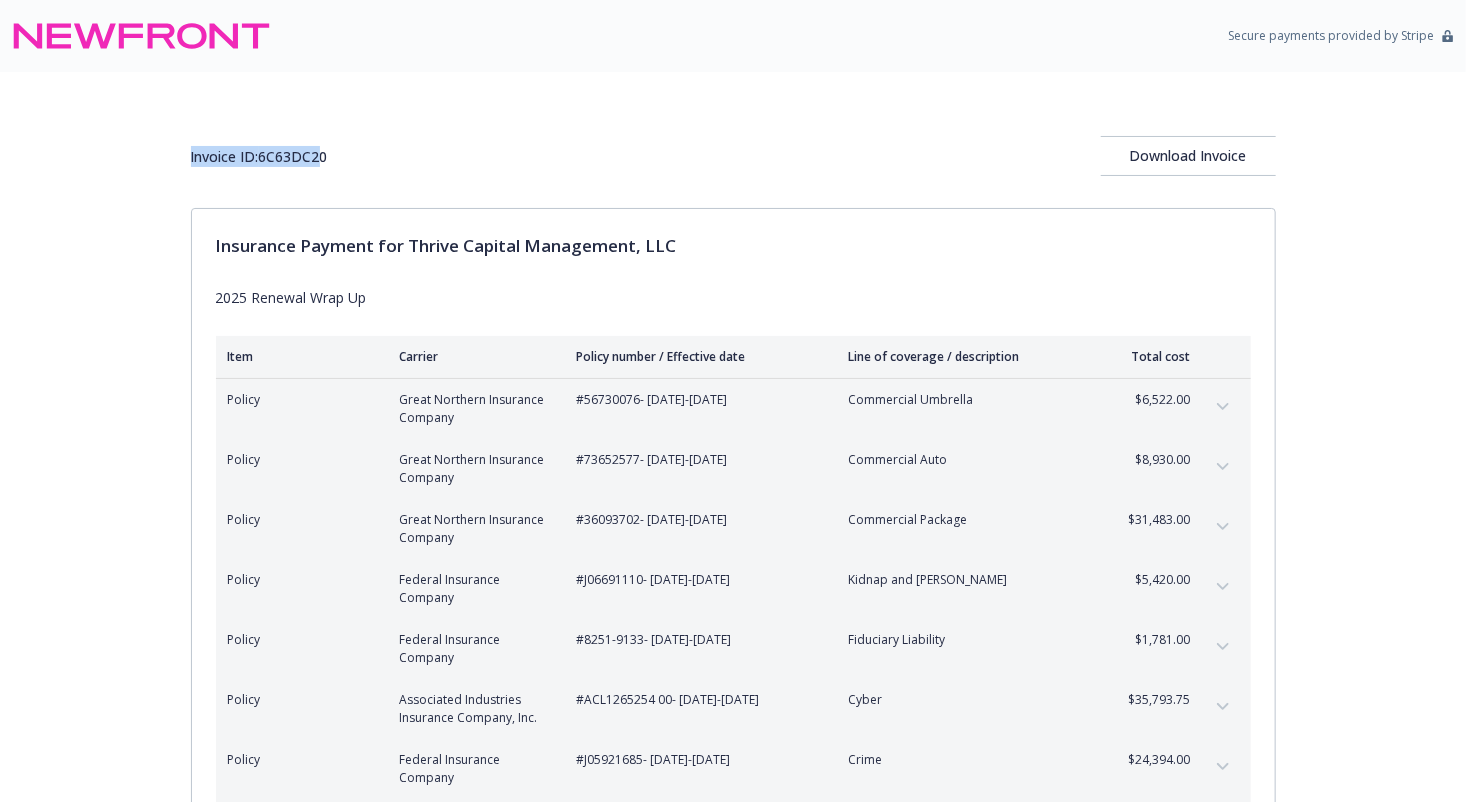 drag, startPoint x: 327, startPoint y: 162, endPoint x: 131, endPoint y: 159, distance: 196.02296 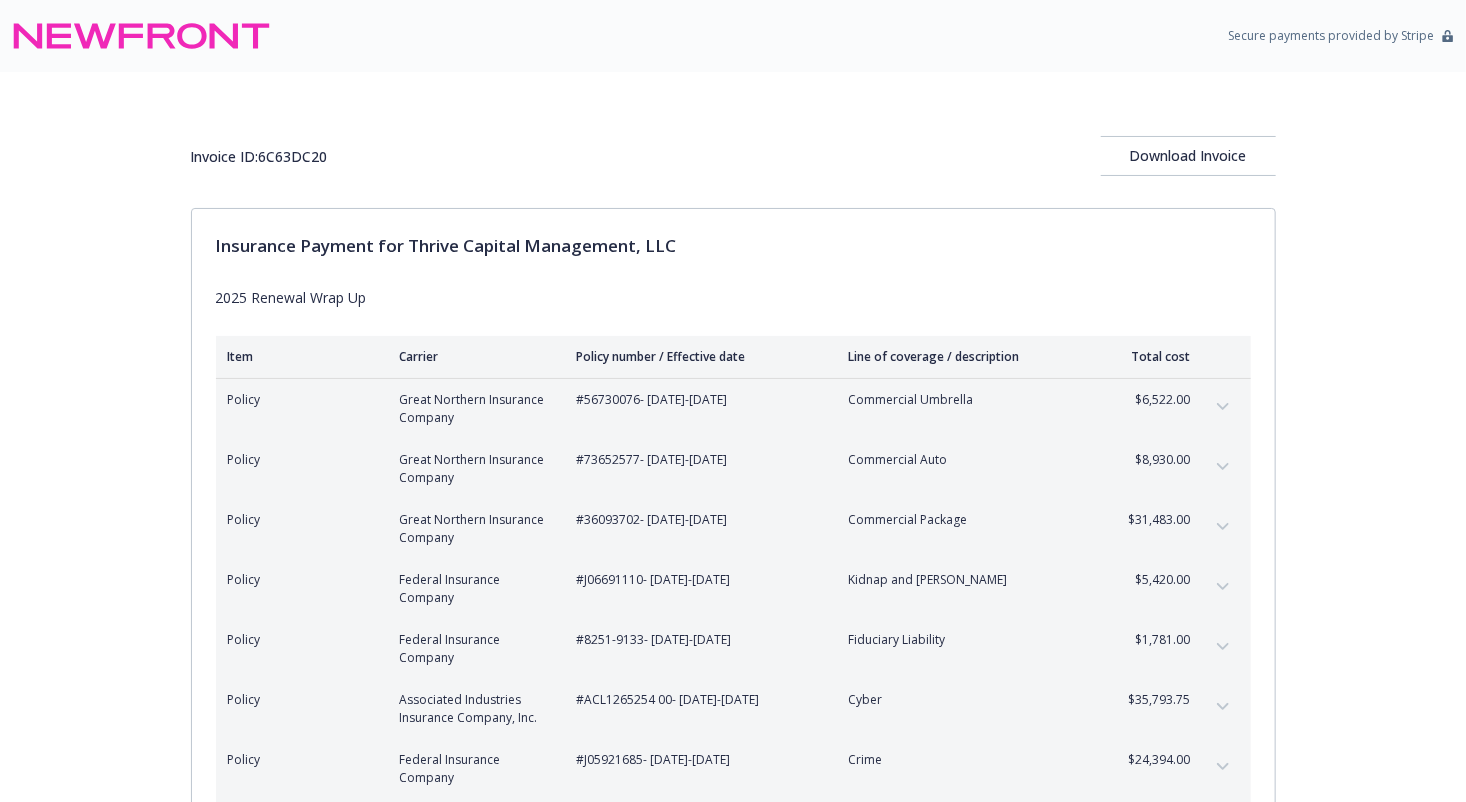drag, startPoint x: 131, startPoint y: 159, endPoint x: 419, endPoint y: 154, distance: 288.0434 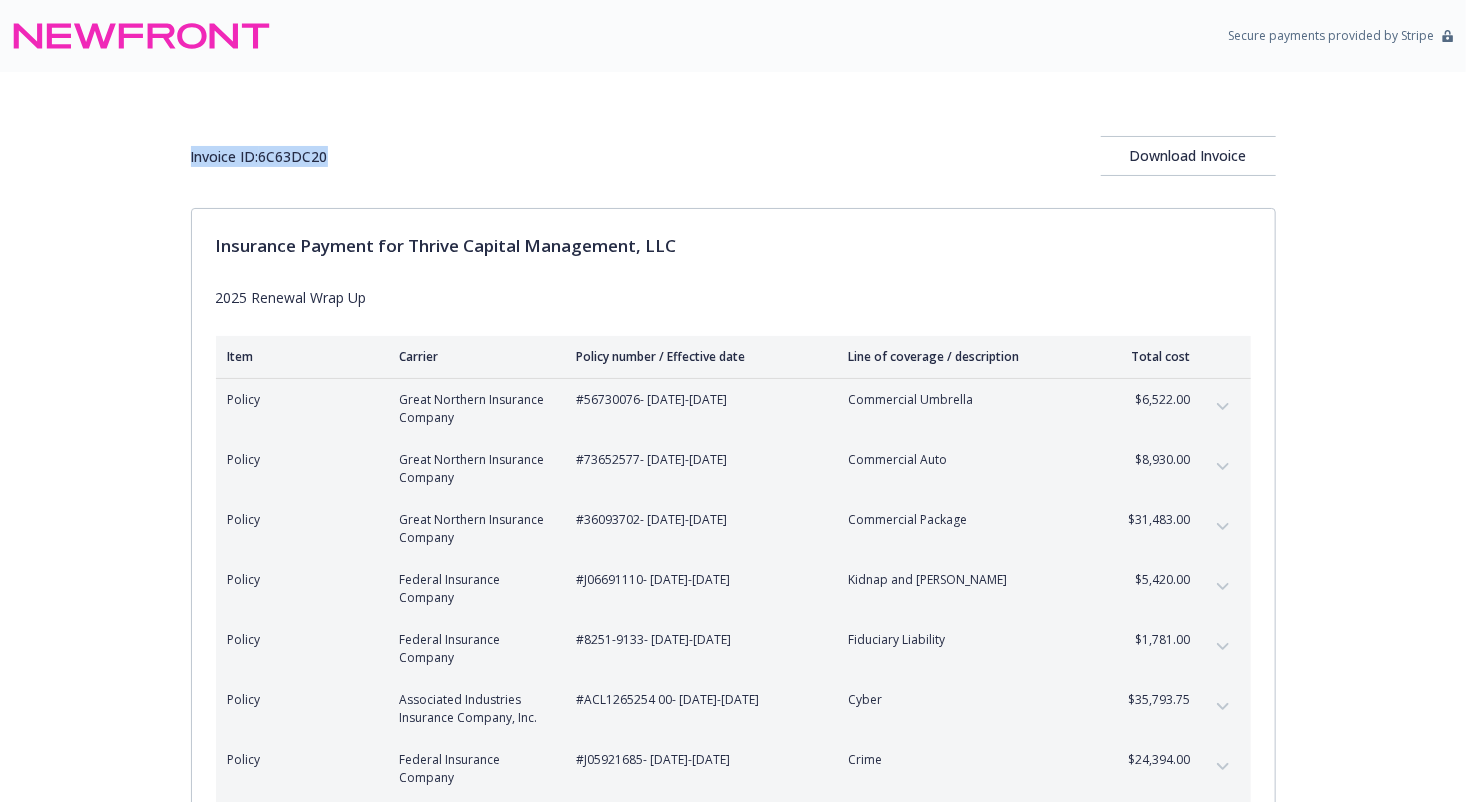 drag, startPoint x: 344, startPoint y: 153, endPoint x: 180, endPoint y: 154, distance: 164.00305 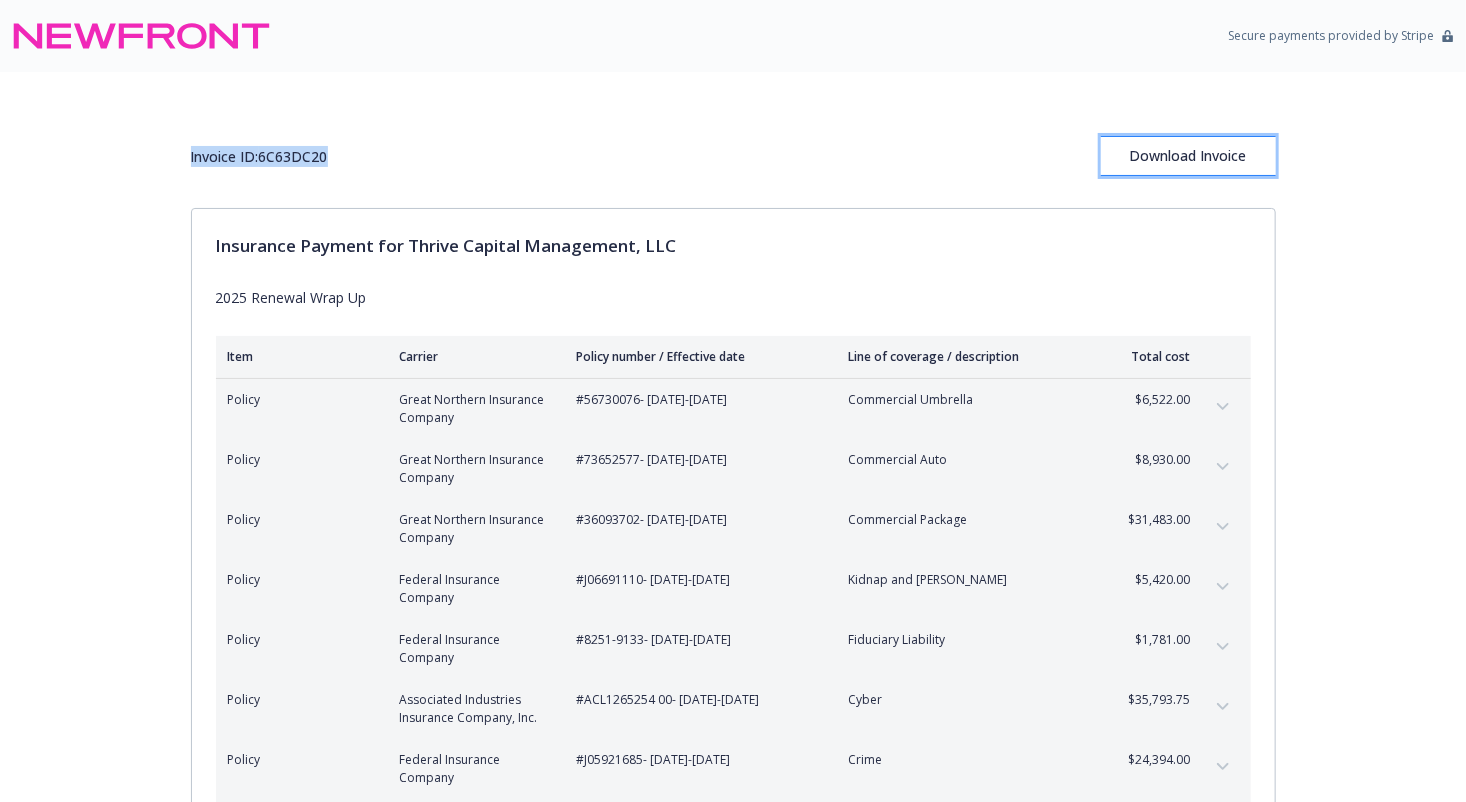 click on "Download Invoice" at bounding box center [1188, 156] 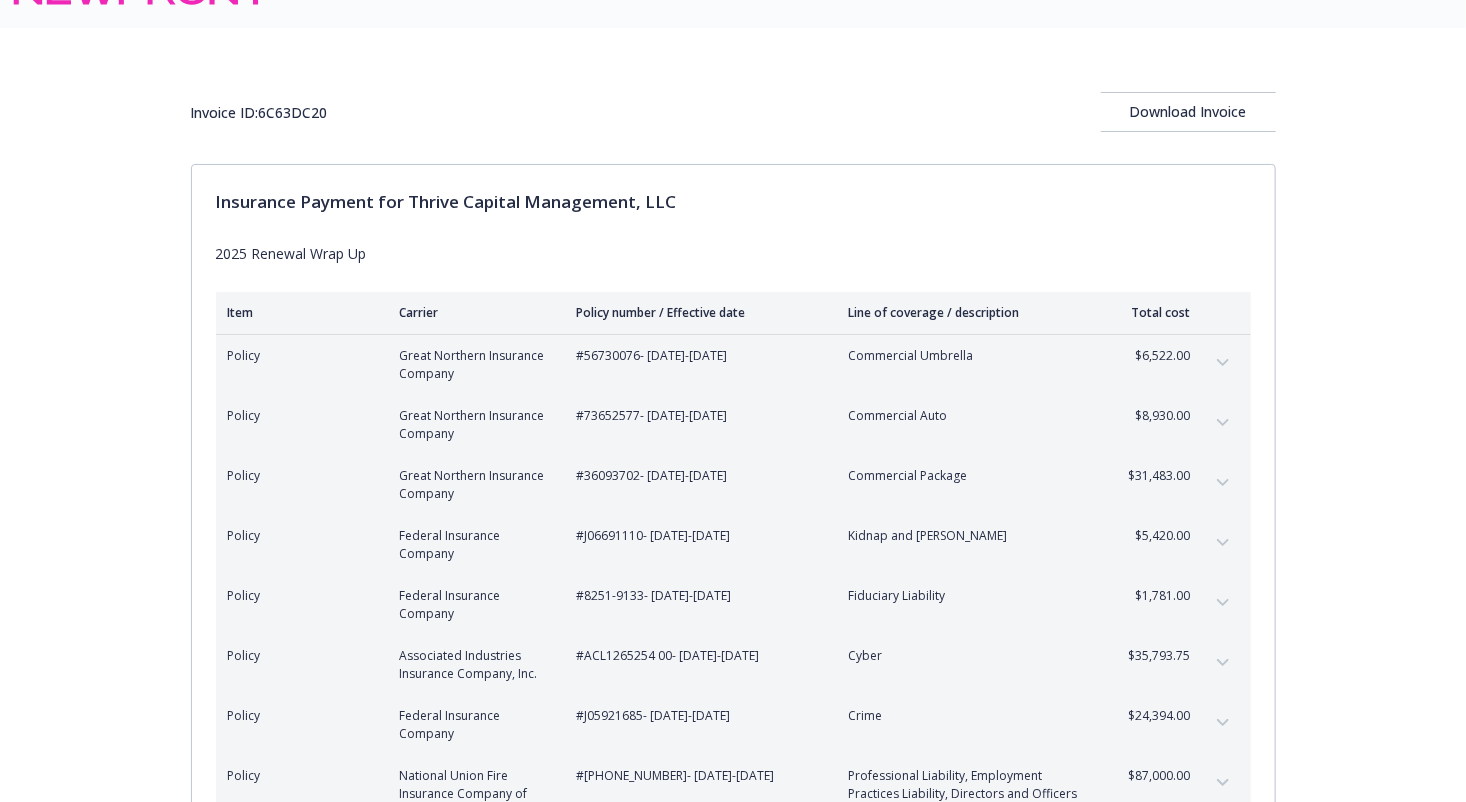 scroll, scrollTop: 0, scrollLeft: 0, axis: both 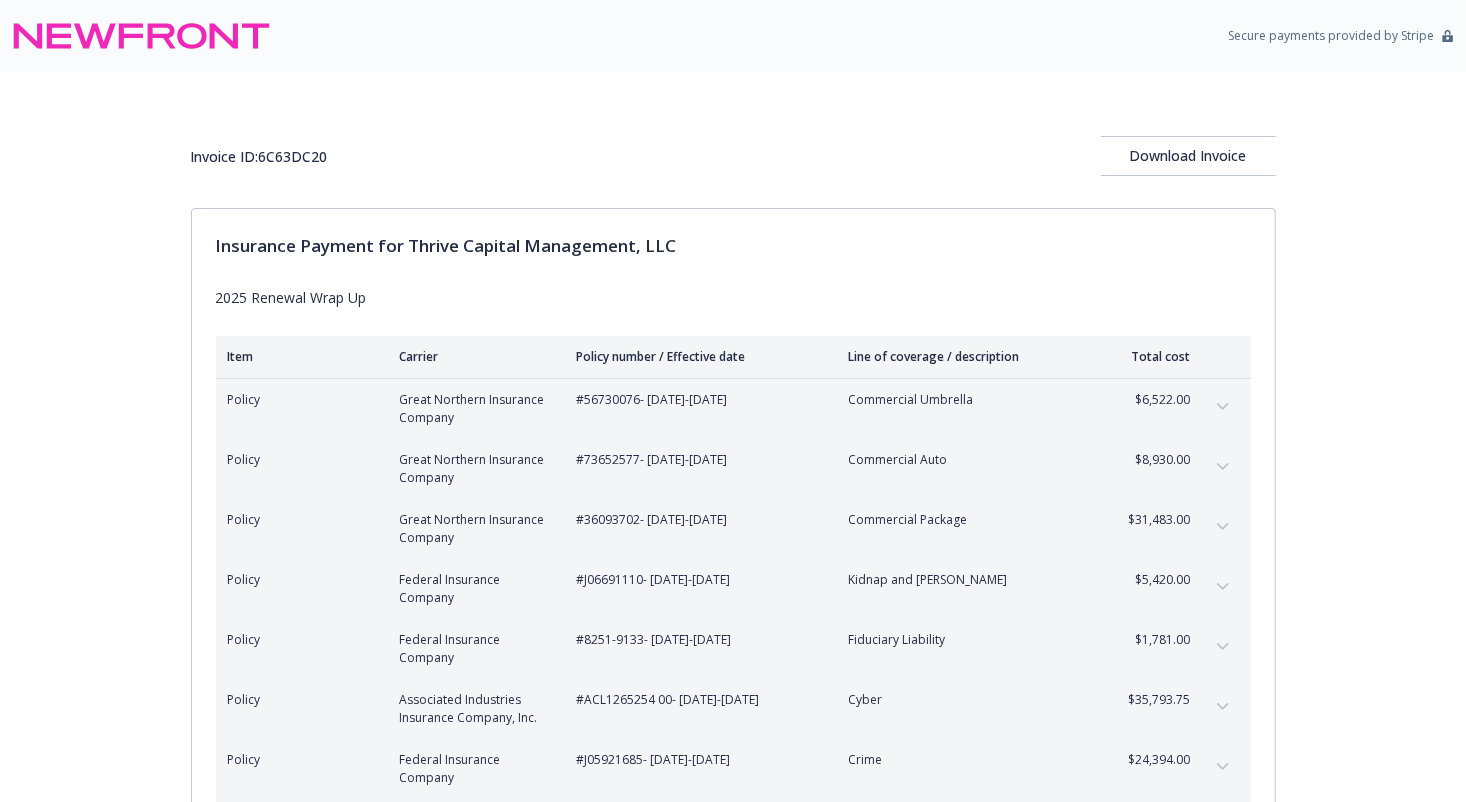 drag, startPoint x: 311, startPoint y: 220, endPoint x: 333, endPoint y: 232, distance: 25.059929 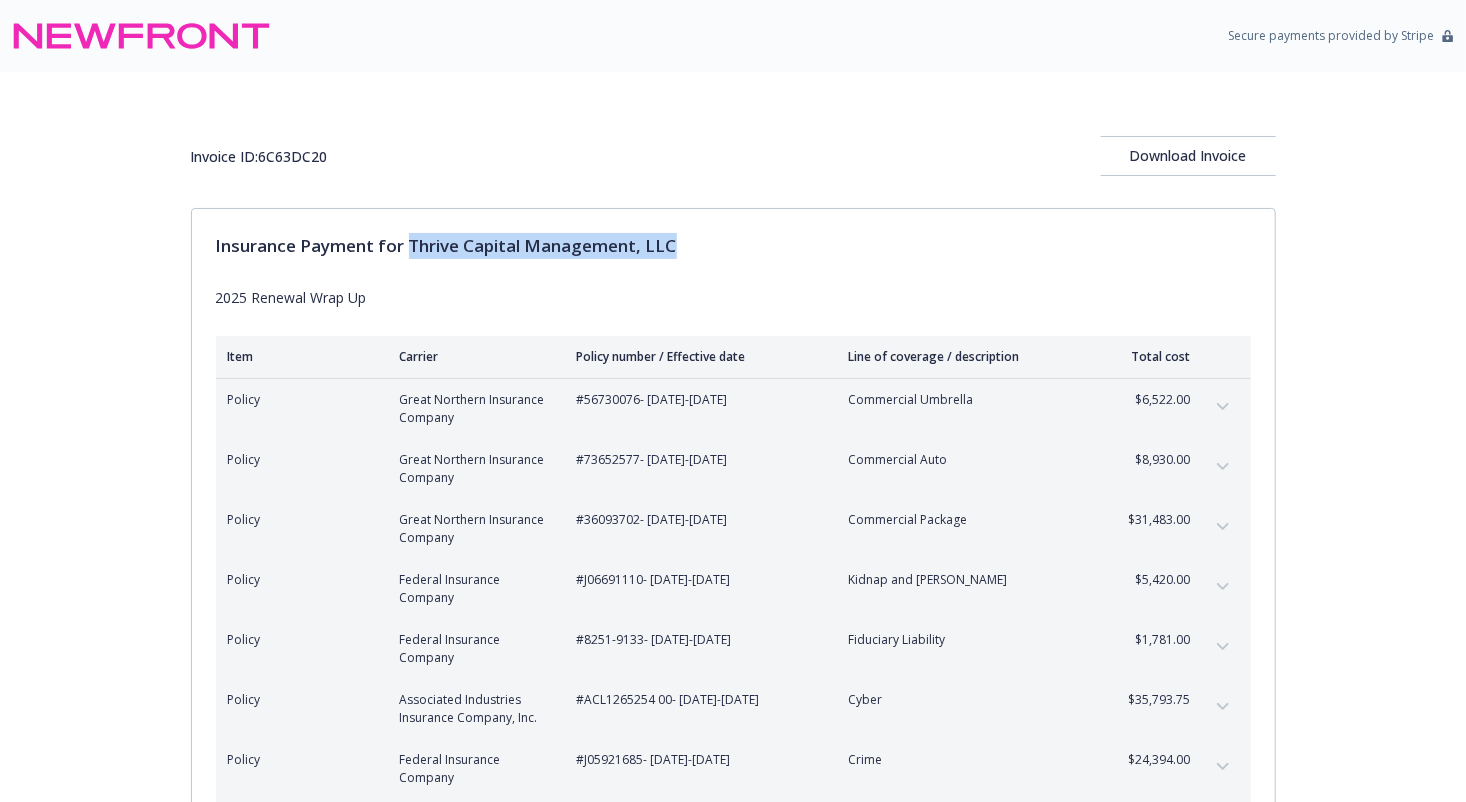 drag, startPoint x: 409, startPoint y: 244, endPoint x: 685, endPoint y: 247, distance: 276.0163 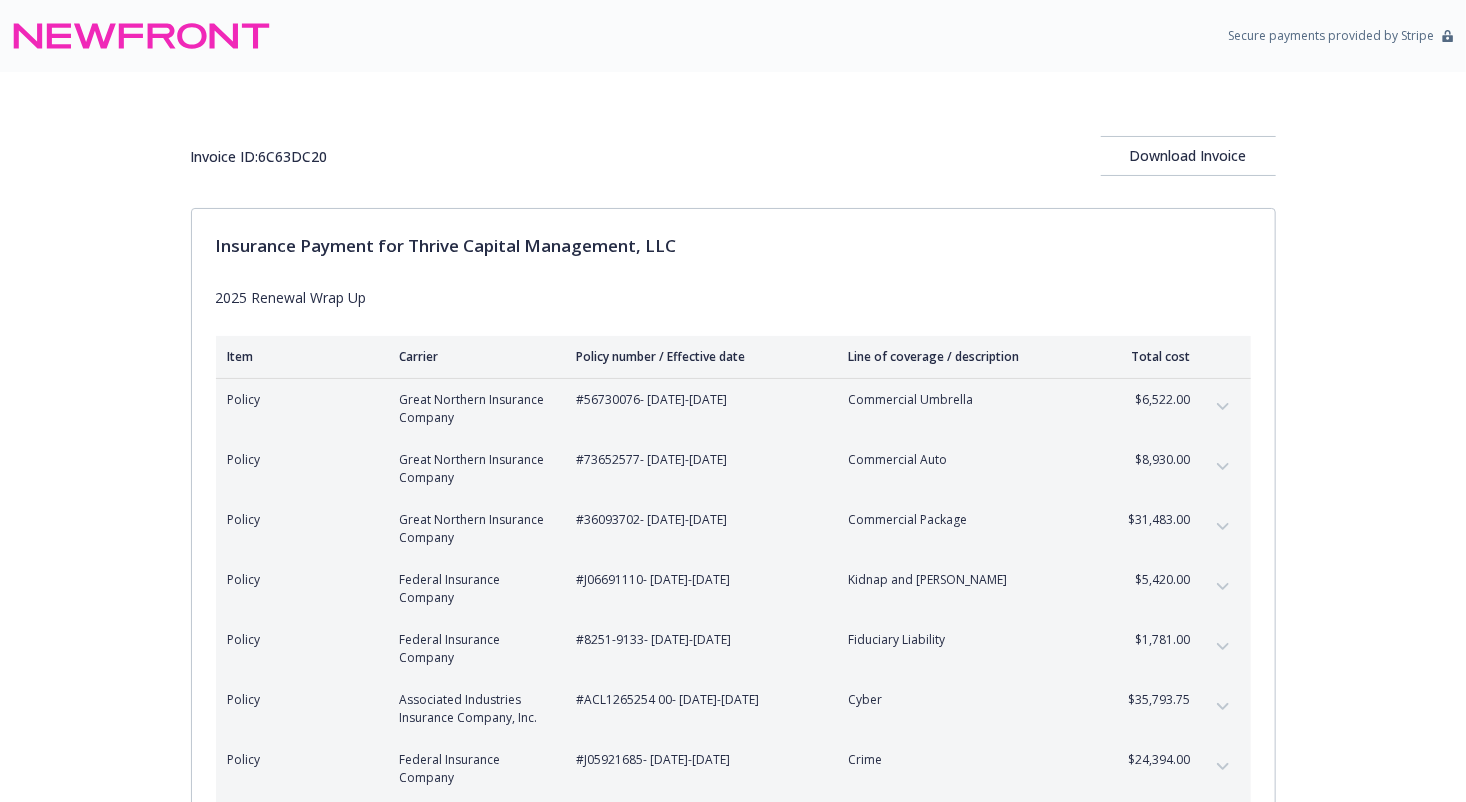 click on "Invoice ID:  6C63DC20 Download Invoice Insurance Payment for Thrive Capital Management, LLC 2025 Renewal Wrap Up Item Carrier Policy number / Effective date Line of coverage / description Total cost Policy Great Northern Insurance Company #56730076  - [DATE]-[DATE] Commercial Umbrella $6,522.00 Premium $6,522.00 Policy Great Northern Insurance Company #73652577  - [DATE]-[DATE] Commercial Auto $8,930.00 Premium $8,920.00 Misc taxes & fees $10.00 Policy Great Northern Insurance Company #36093702  - [DATE]-[DATE] Commercial Package $31,483.00 Premium $31,327.00 Misc taxes & fees $156.00 Policy Federal Insurance Company #J06691110  - [DATE]-[DATE] Kidnap and [PERSON_NAME] $5,420.00 Premium $5,420.00 Policy Federal Insurance Company #8251-9133  - [DATE]-[DATE] Fiduciary Liability $1,781.00 Premium $1,781.00 Policy Associated Industries Insurance Company, Inc. #ACL1265254 00  - [DATE]-[DATE] Cyber $35,793.75 Premium $34,500.00 Surplus lines [US_STATE] tax $1,242.00 $51.75" at bounding box center [733, 837] 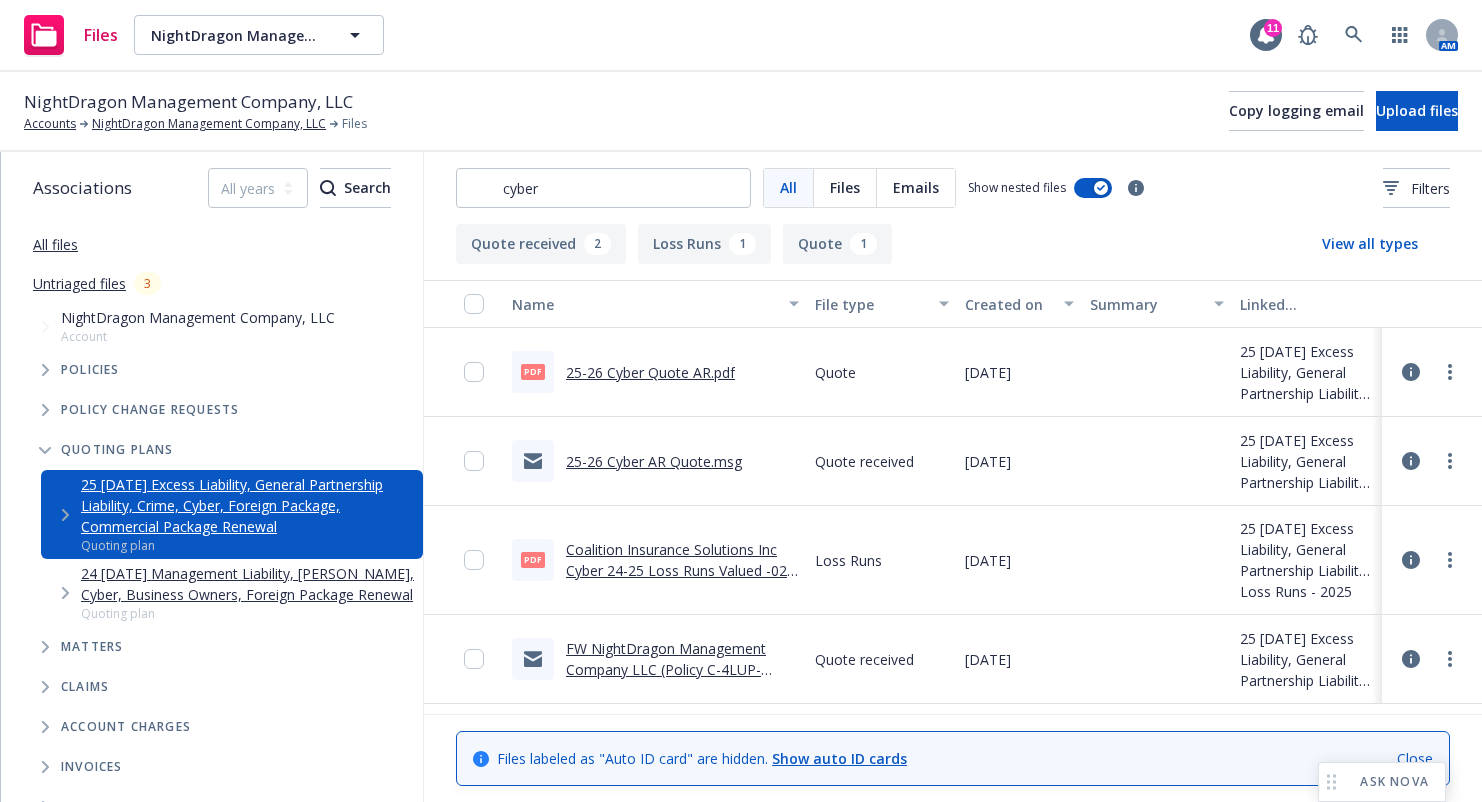 scroll, scrollTop: 0, scrollLeft: 0, axis: both 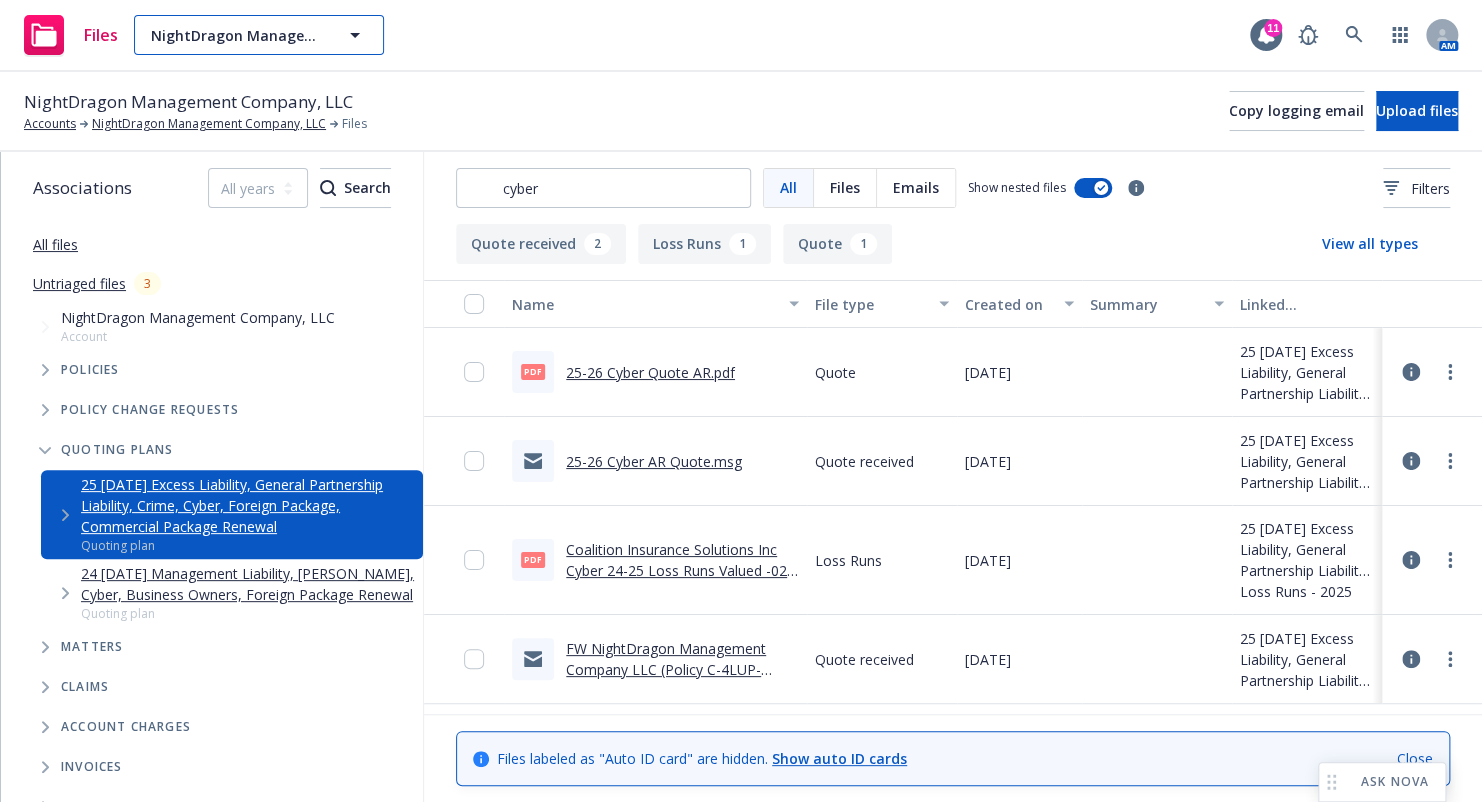 click on "NightDragon Management Company, LLC" at bounding box center [259, 35] 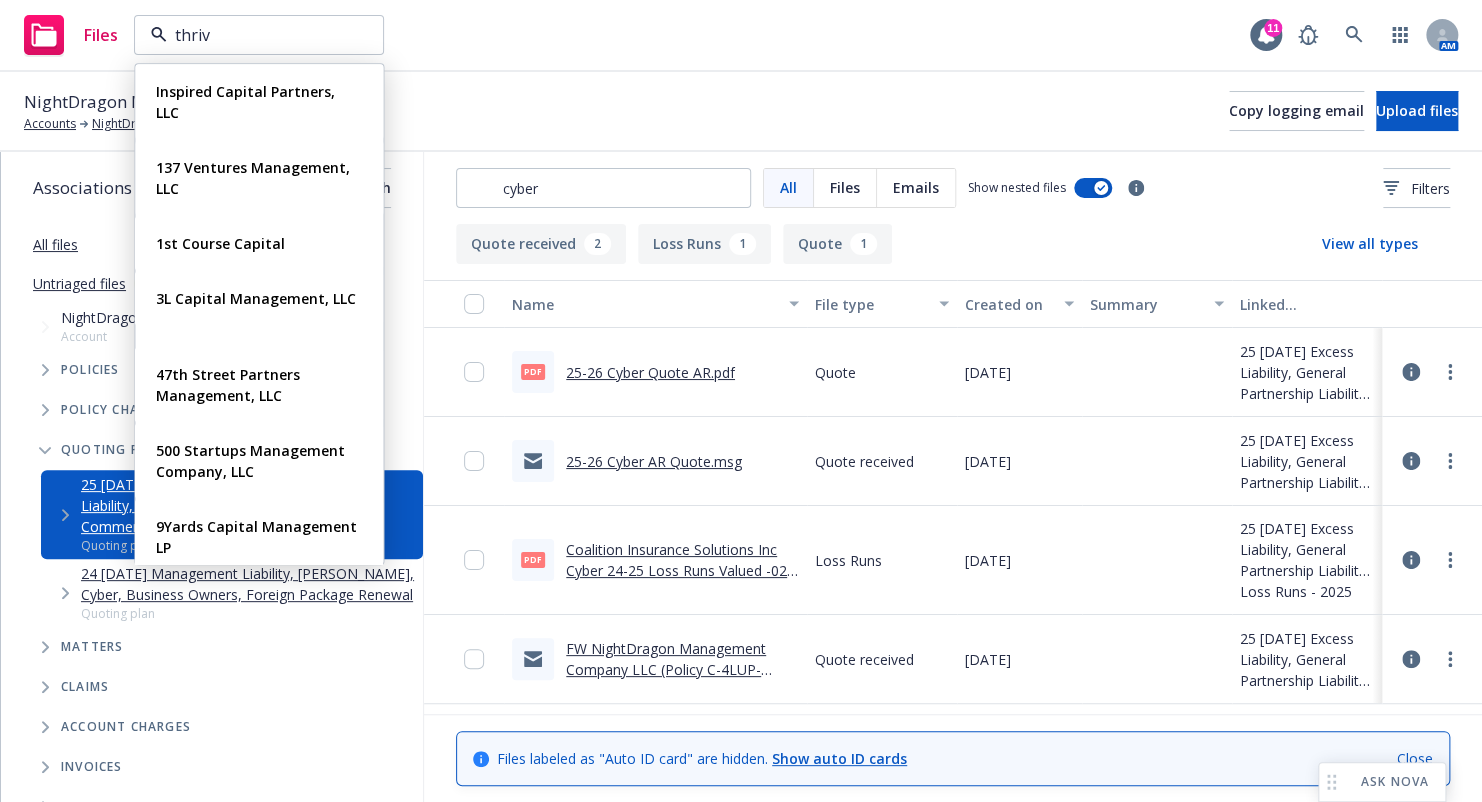 type on "thrive" 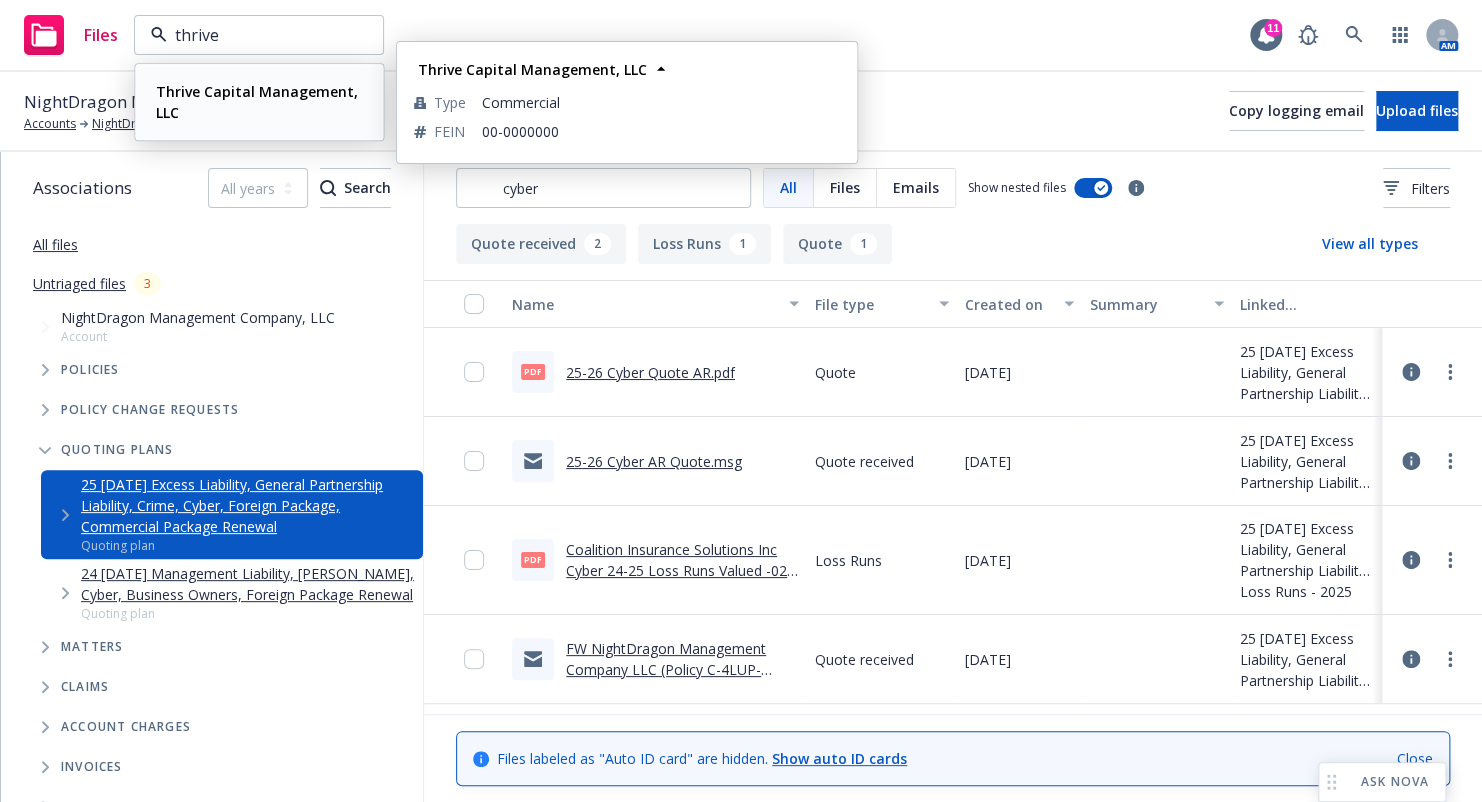 click on "Thrive Capital Management, LLC" at bounding box center [255, 102] 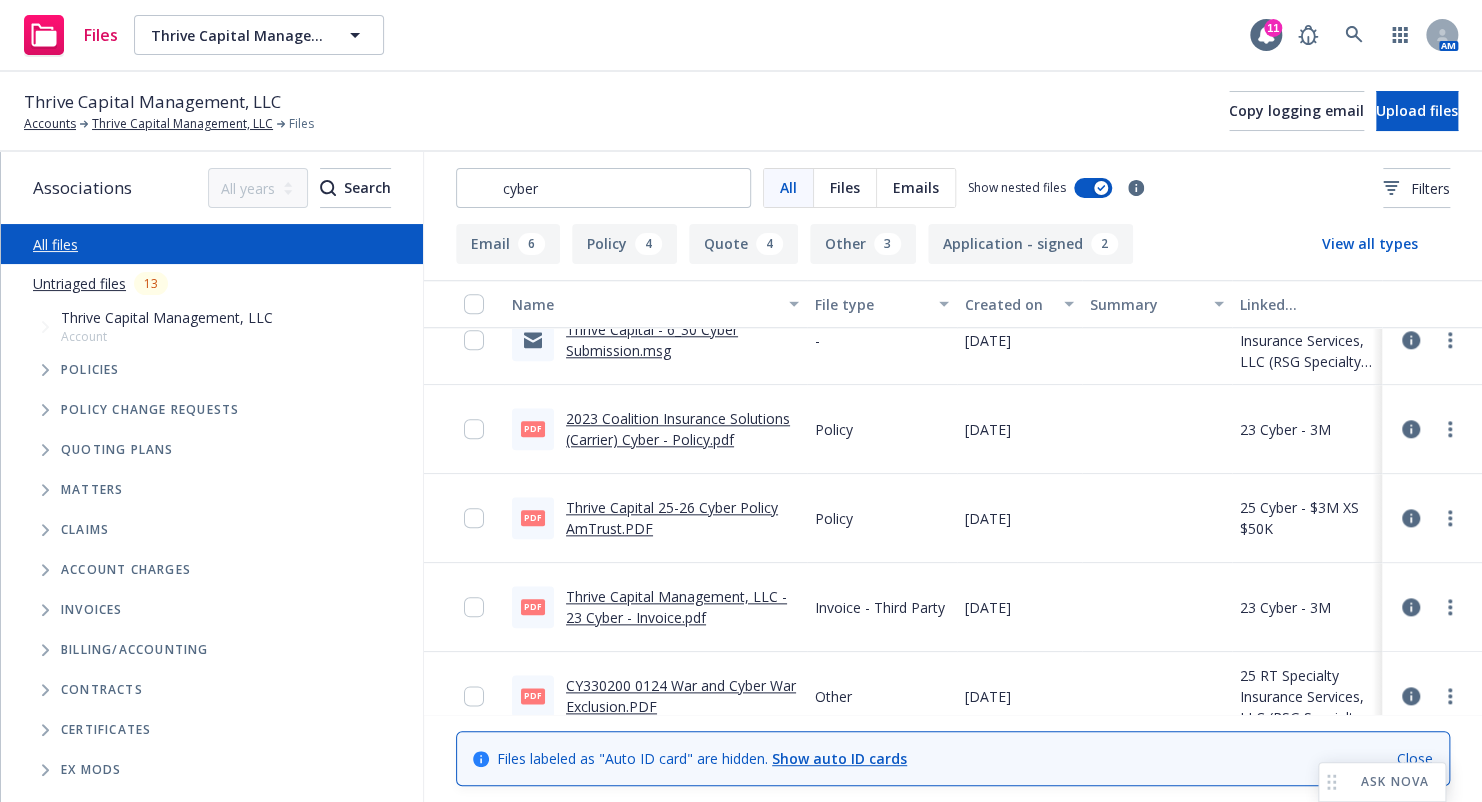 scroll, scrollTop: 1200, scrollLeft: 0, axis: vertical 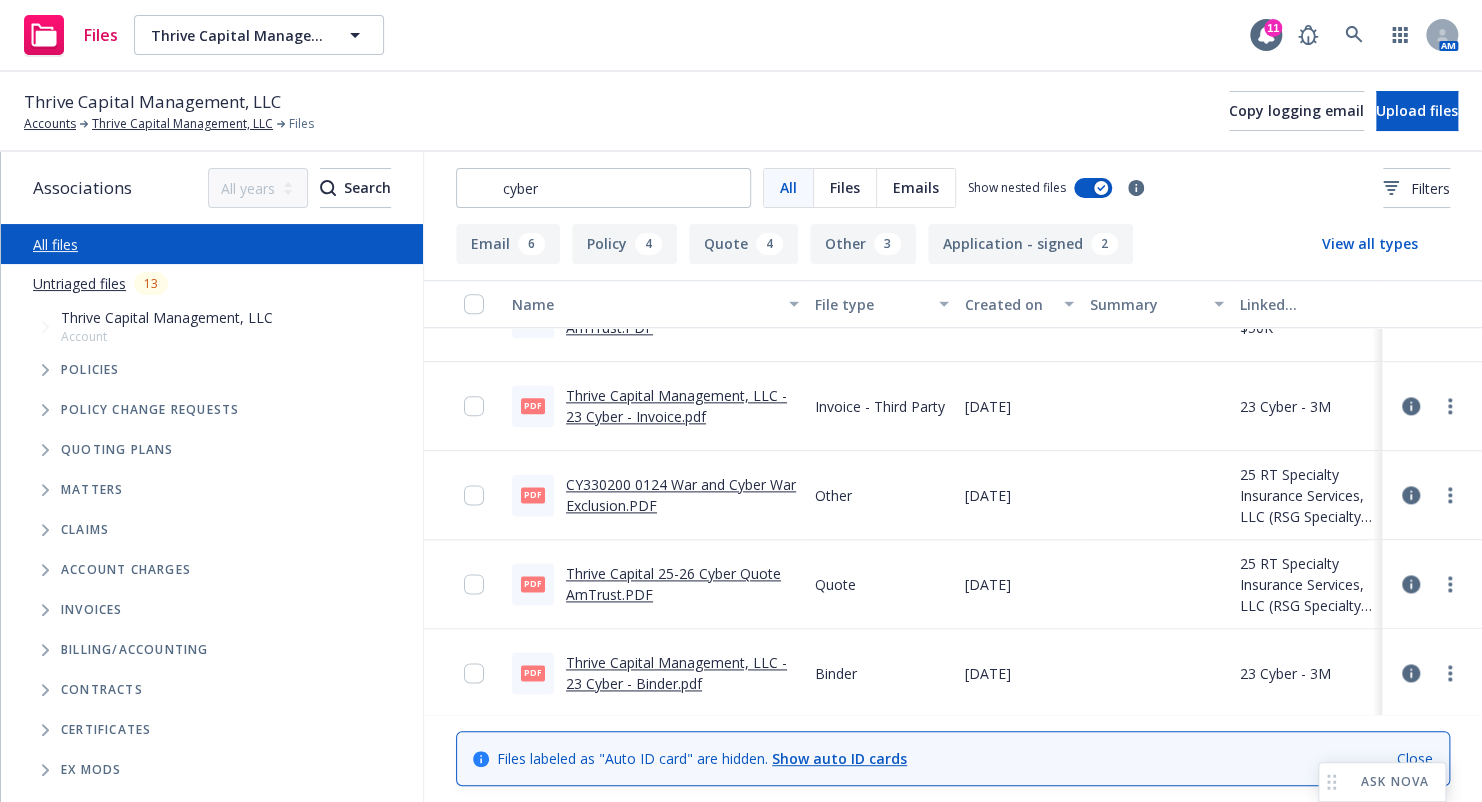 click on "Policies" at bounding box center (222, 370) 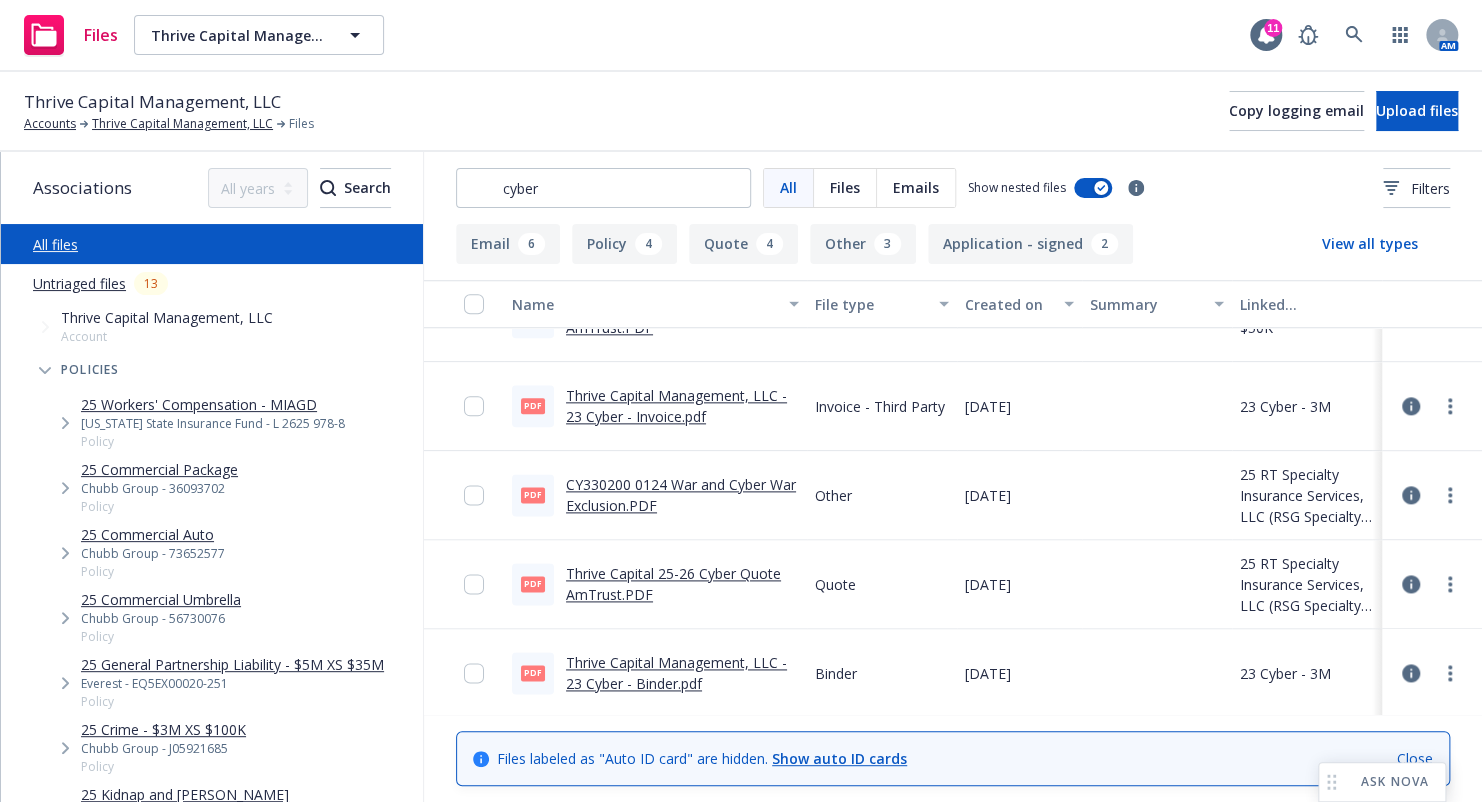 click on "25 Workers' Compensation - MIAGD" at bounding box center (213, 404) 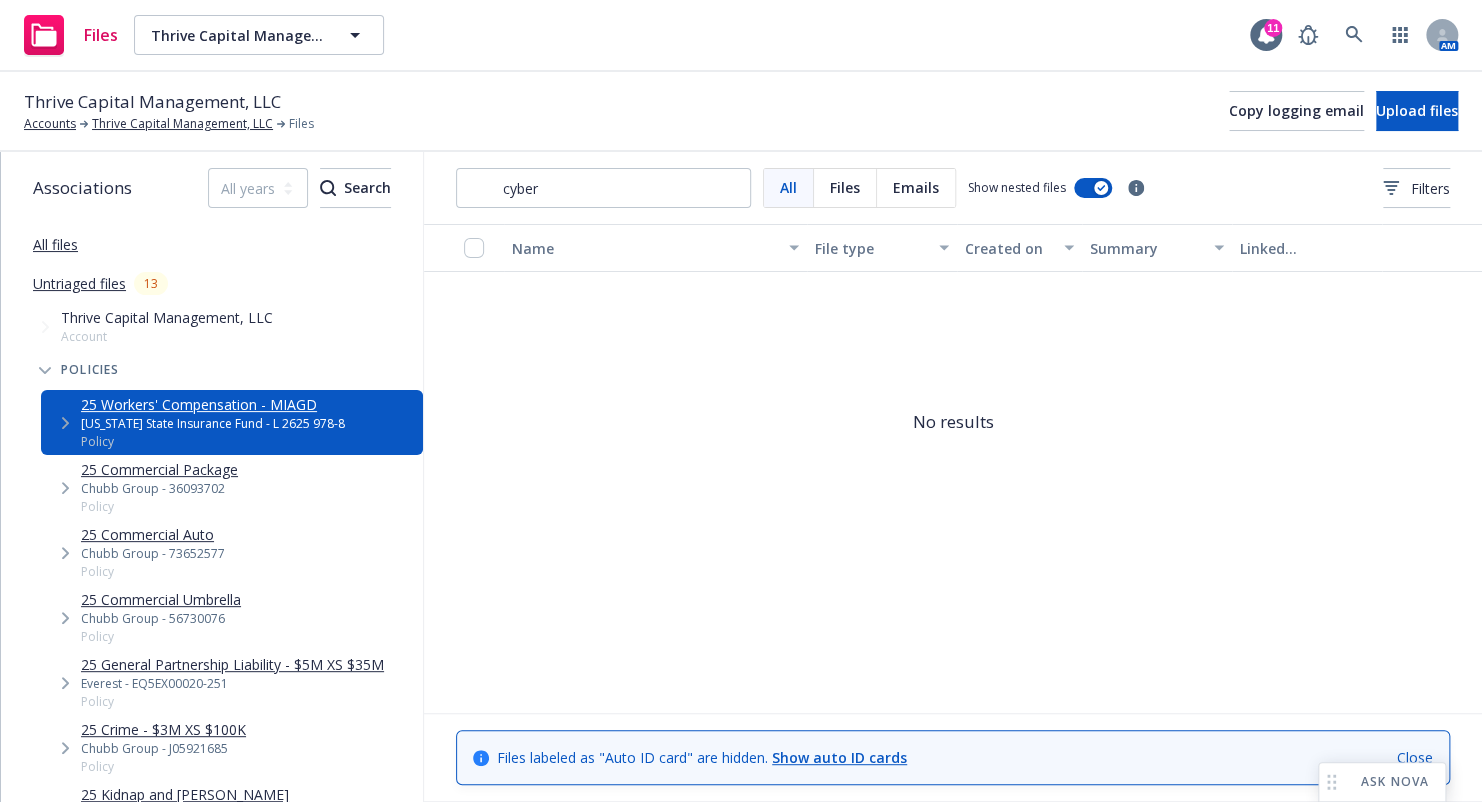 click on "25 Commercial Package" at bounding box center [159, 469] 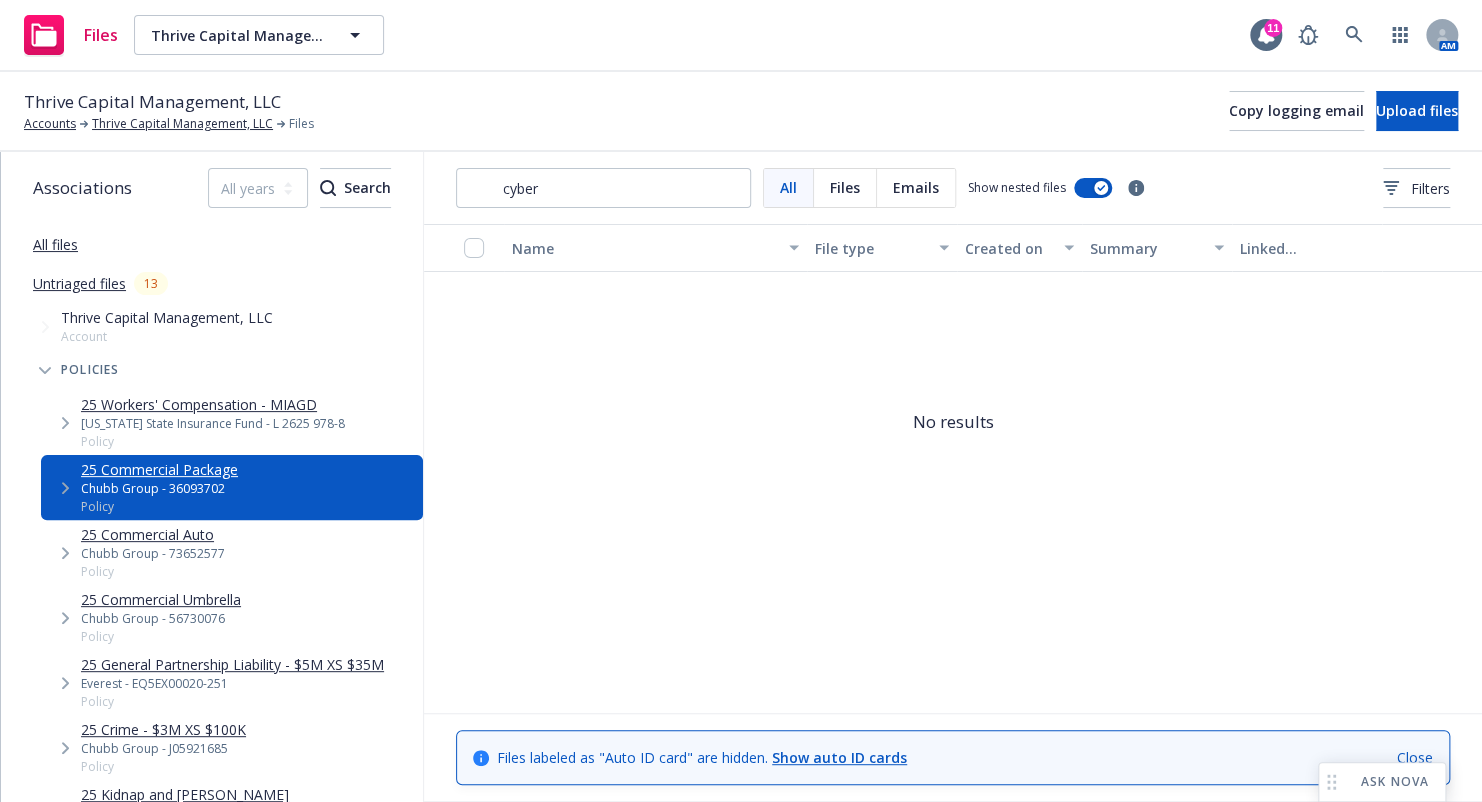 click on "25 Commercial Auto" at bounding box center [153, 534] 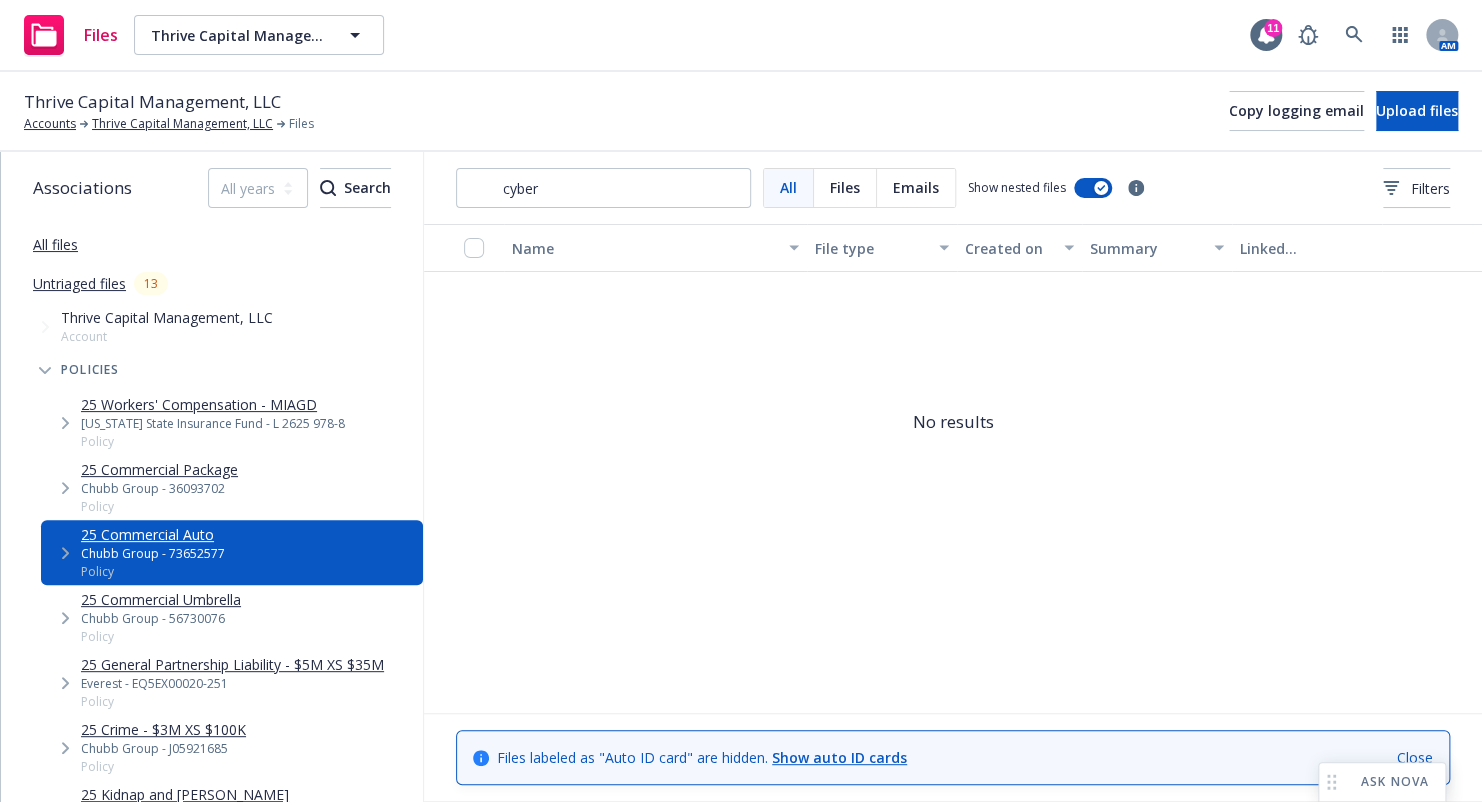 click on "25 Commercial Umbrella" at bounding box center (161, 599) 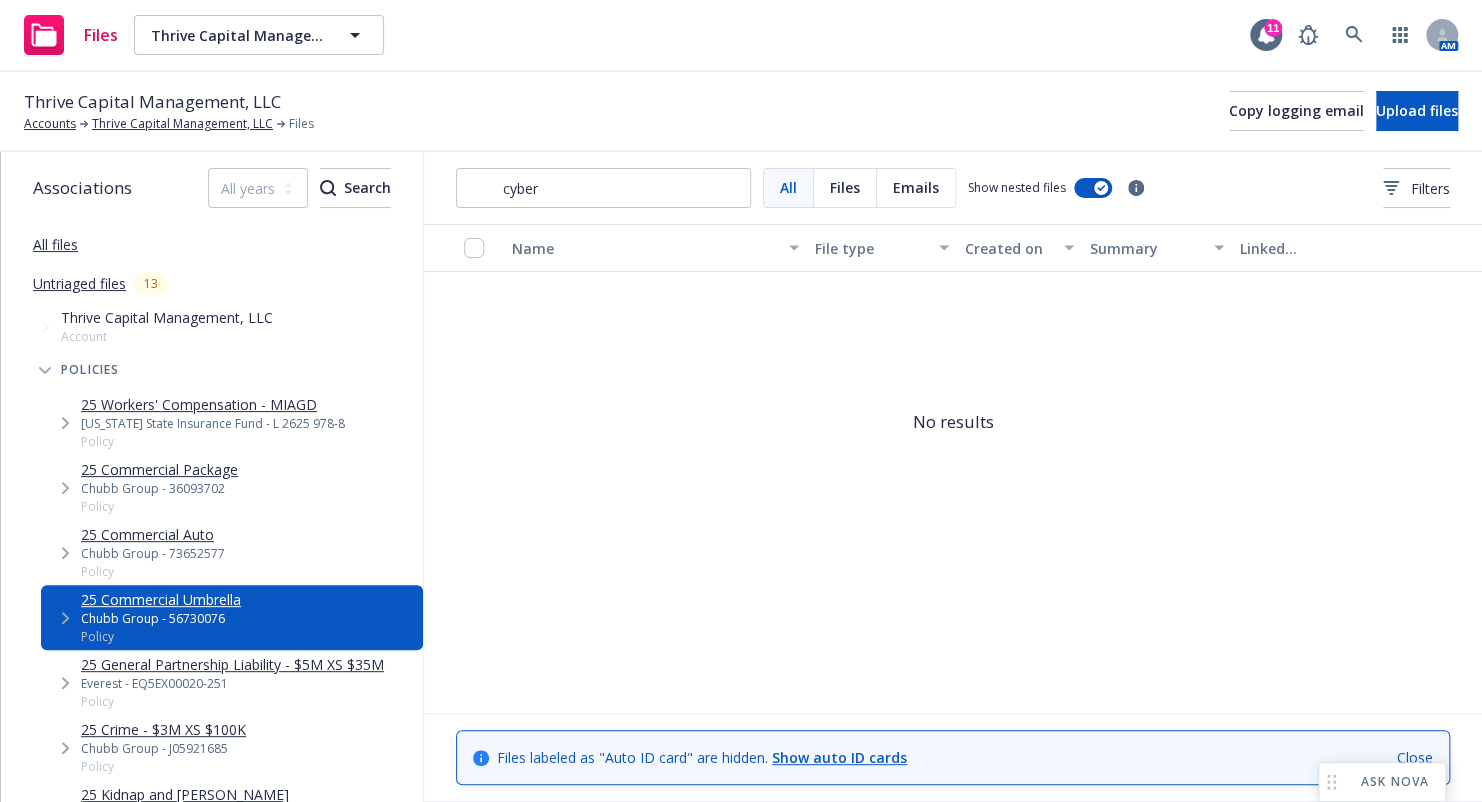 click on "Everest - EQ5EX00020-251" at bounding box center [232, 684] 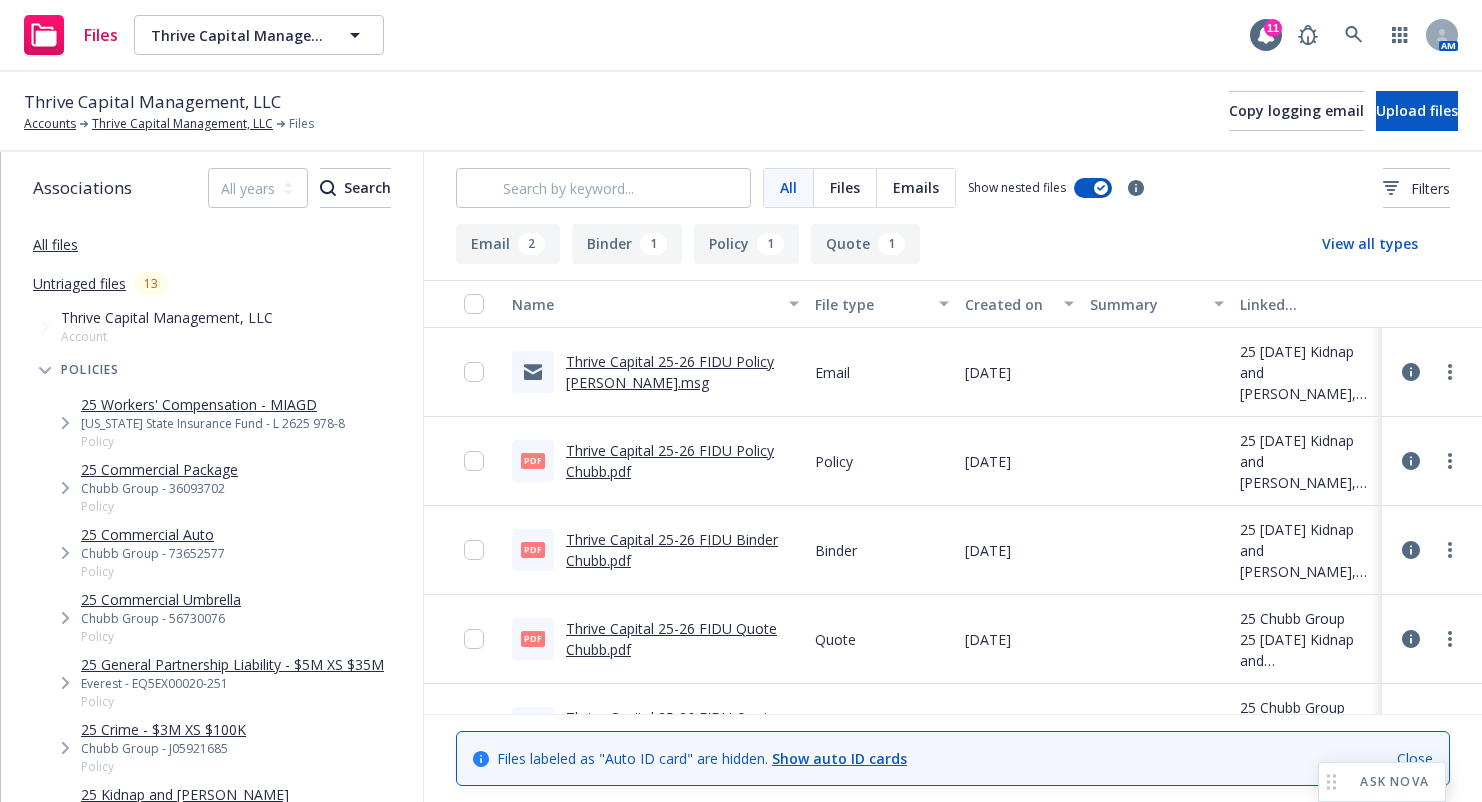 scroll, scrollTop: 0, scrollLeft: 0, axis: both 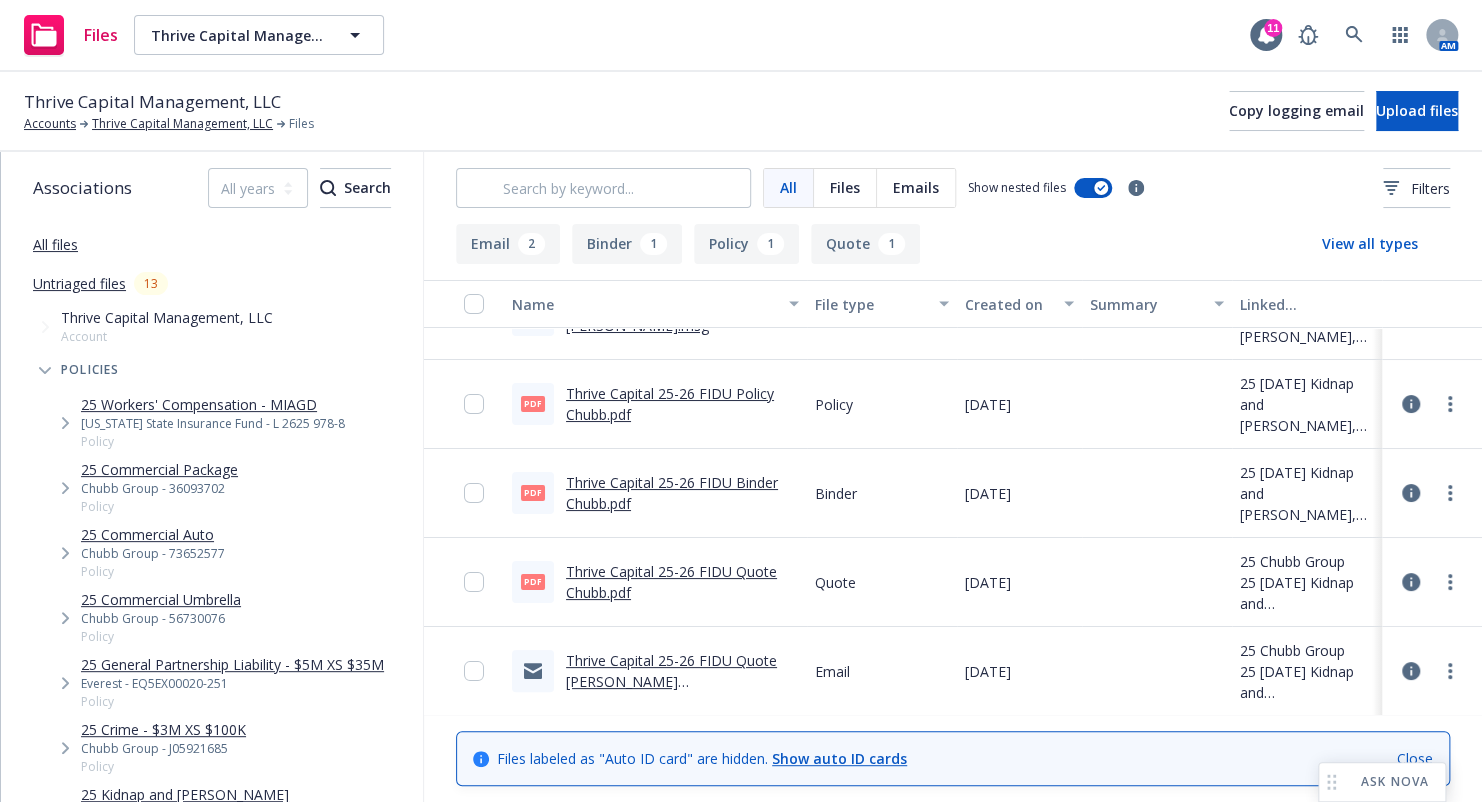 click on "All files" at bounding box center [55, 244] 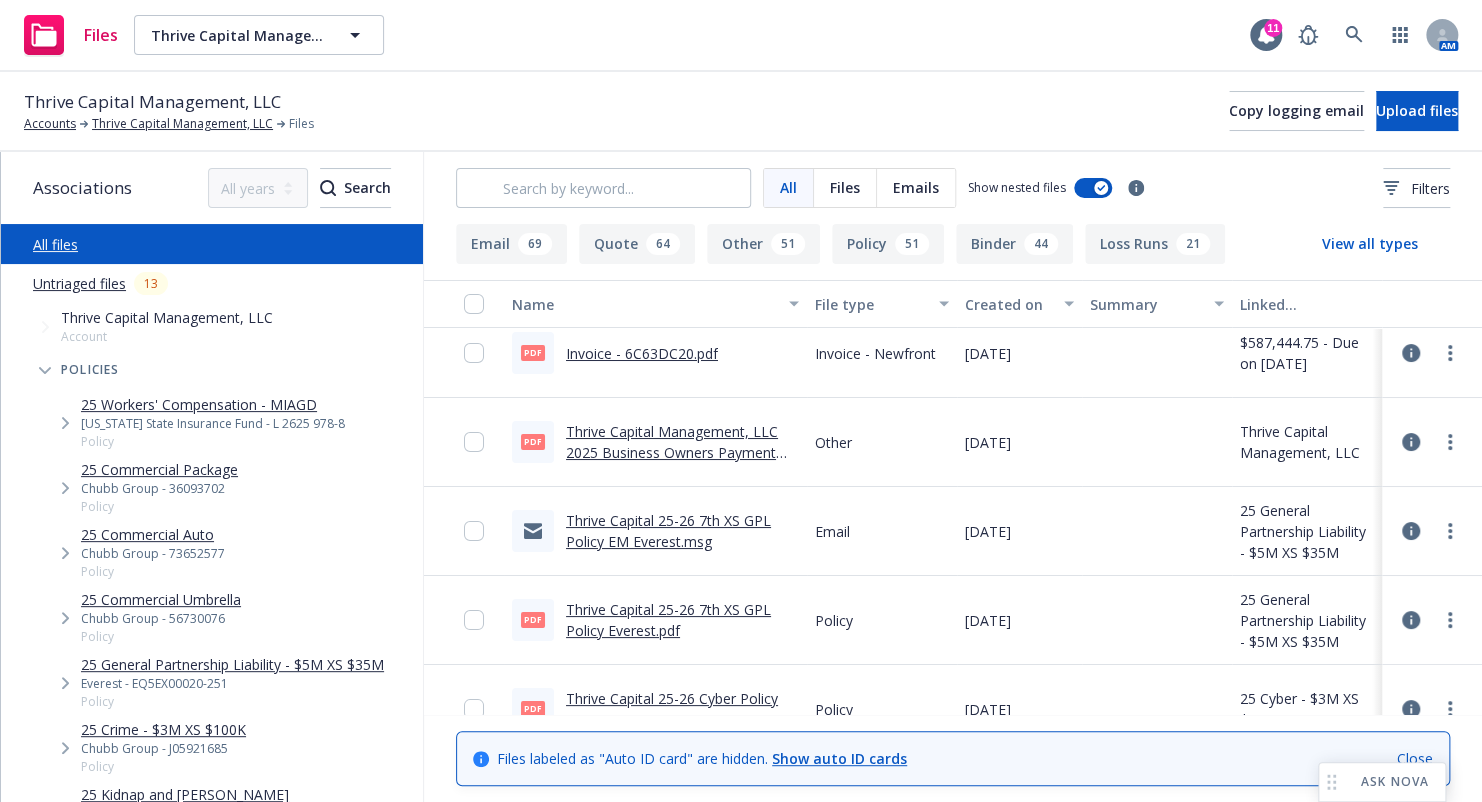 scroll, scrollTop: 0, scrollLeft: 0, axis: both 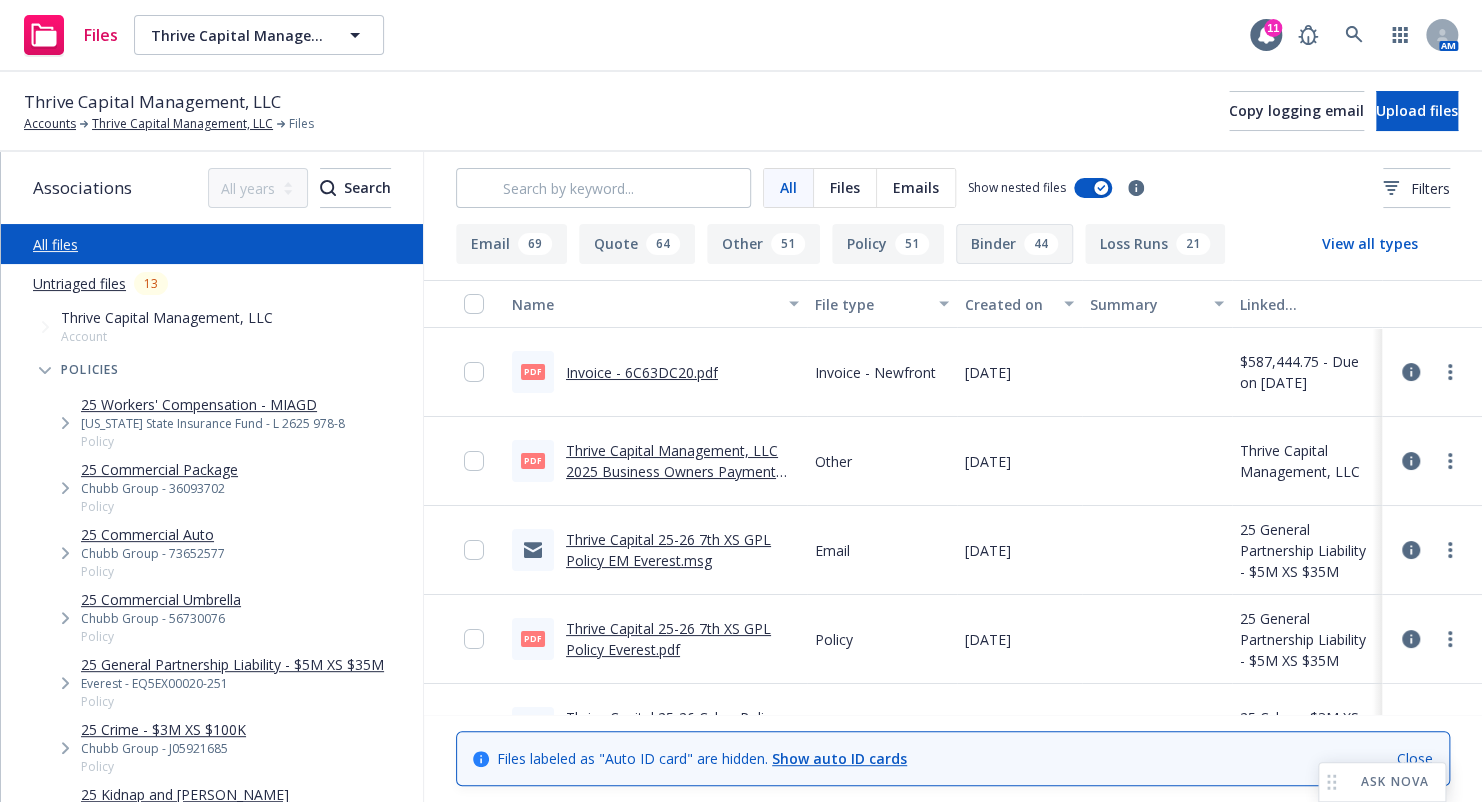 click on "Binder   44" at bounding box center (1014, 244) 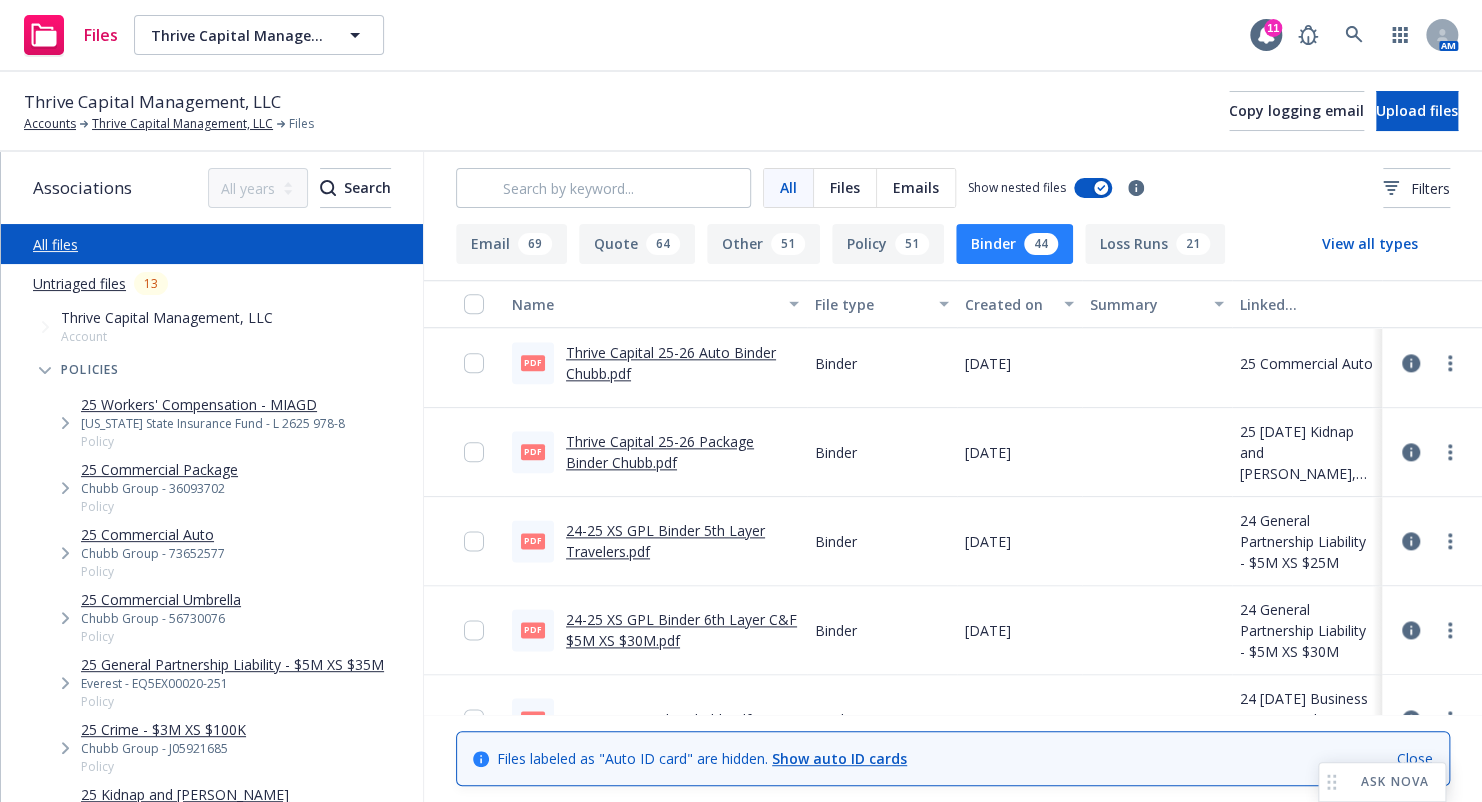scroll, scrollTop: 1200, scrollLeft: 0, axis: vertical 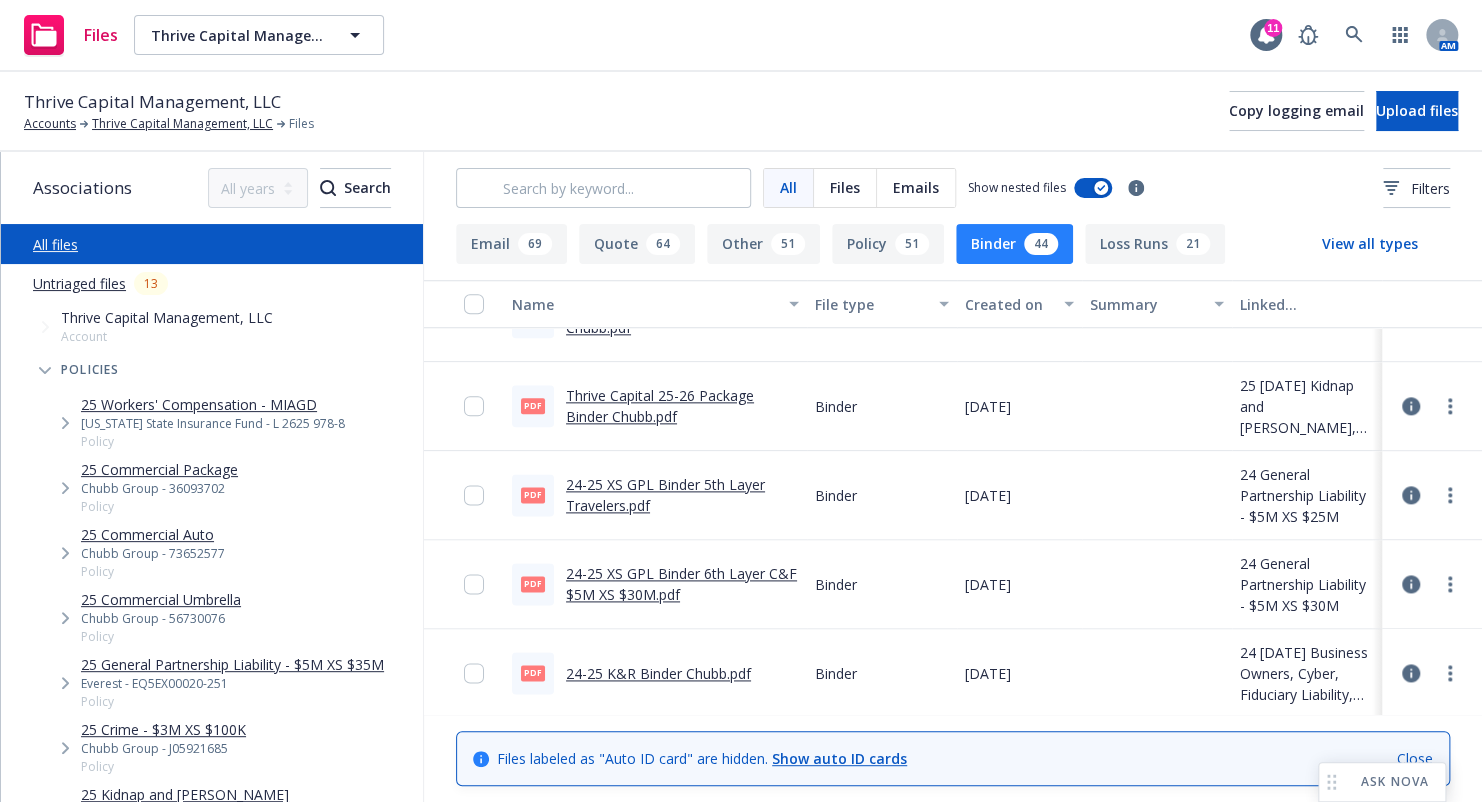 click on "Created on" at bounding box center (1019, 304) 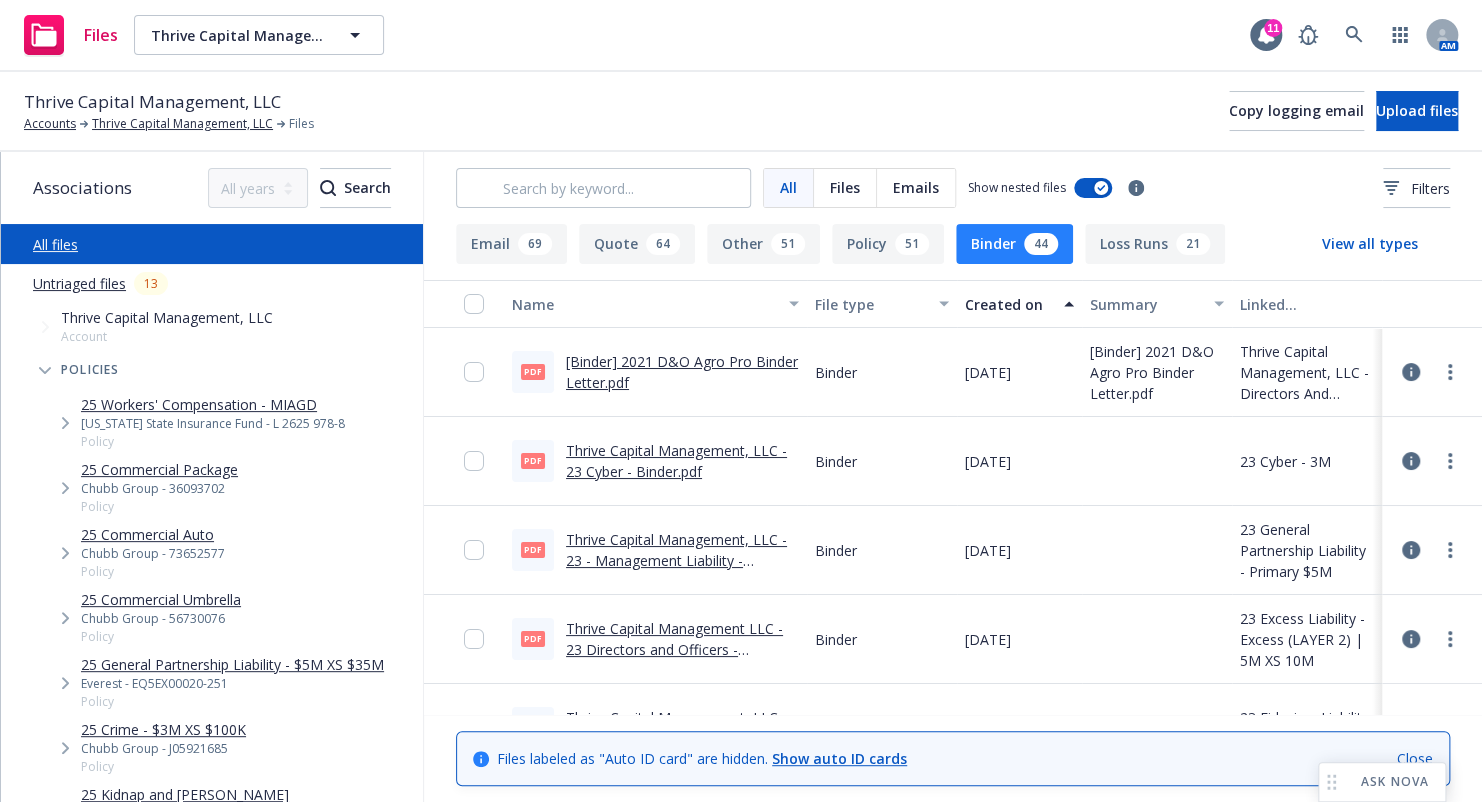 scroll, scrollTop: 0, scrollLeft: 0, axis: both 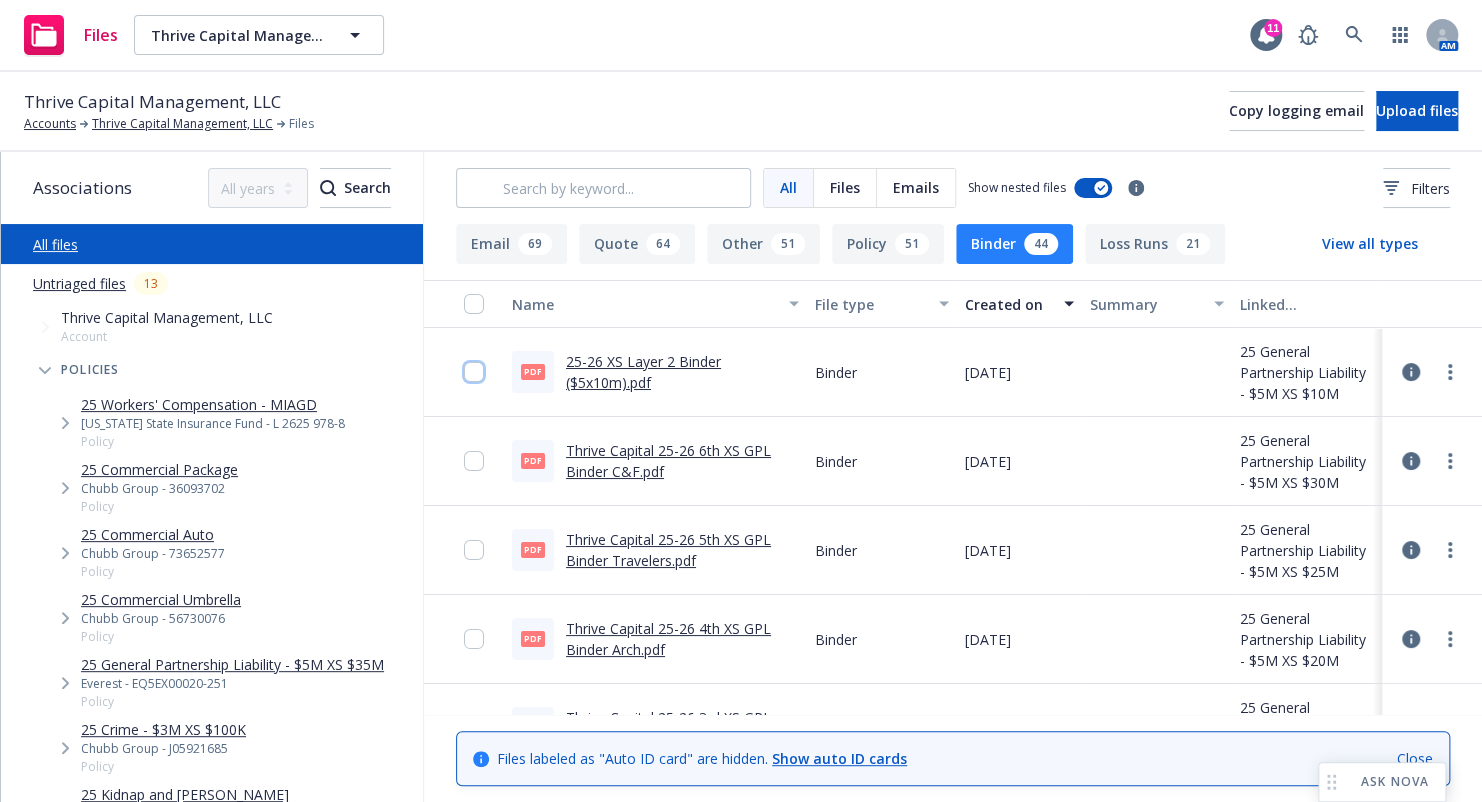 click at bounding box center [474, 372] 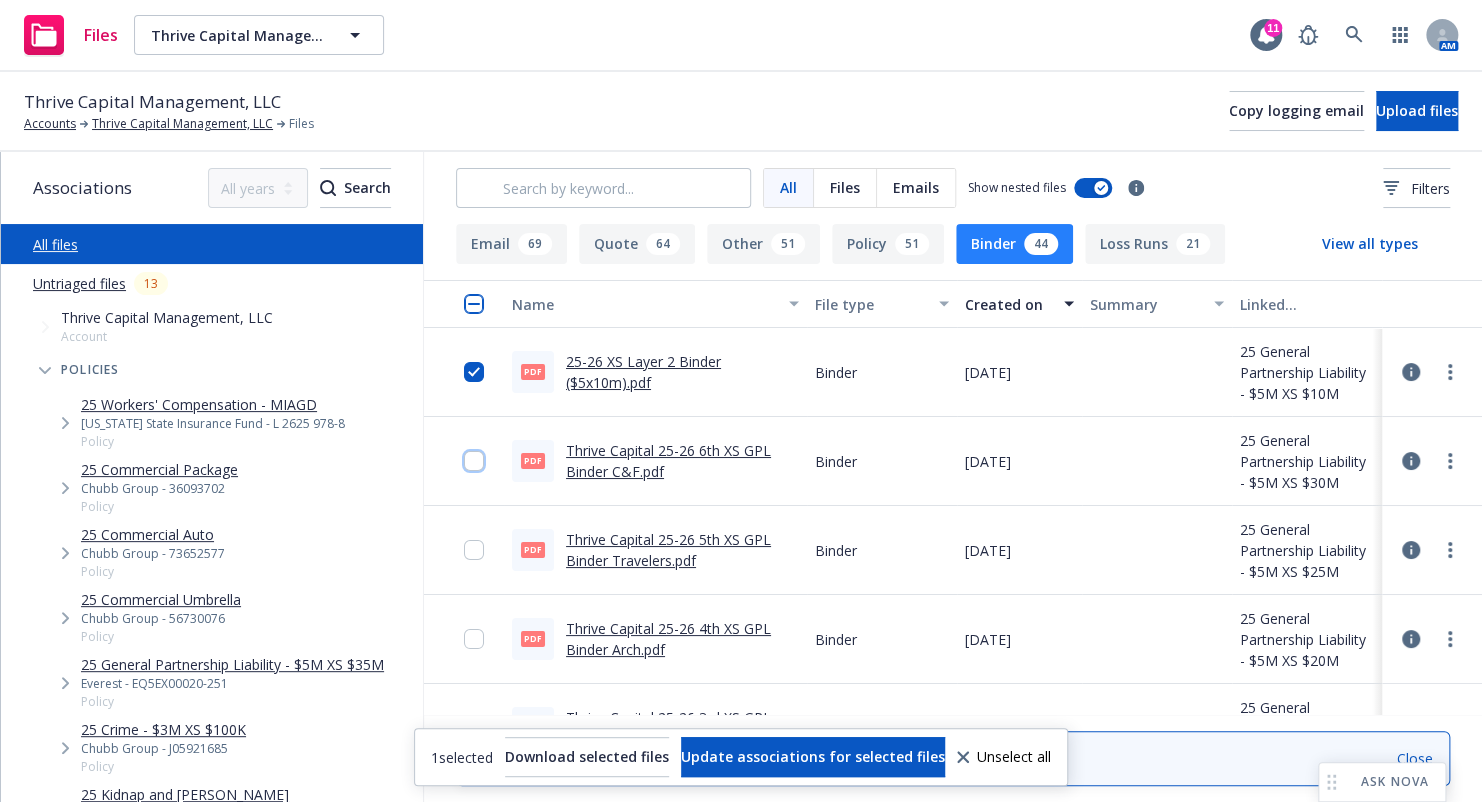 click at bounding box center (474, 461) 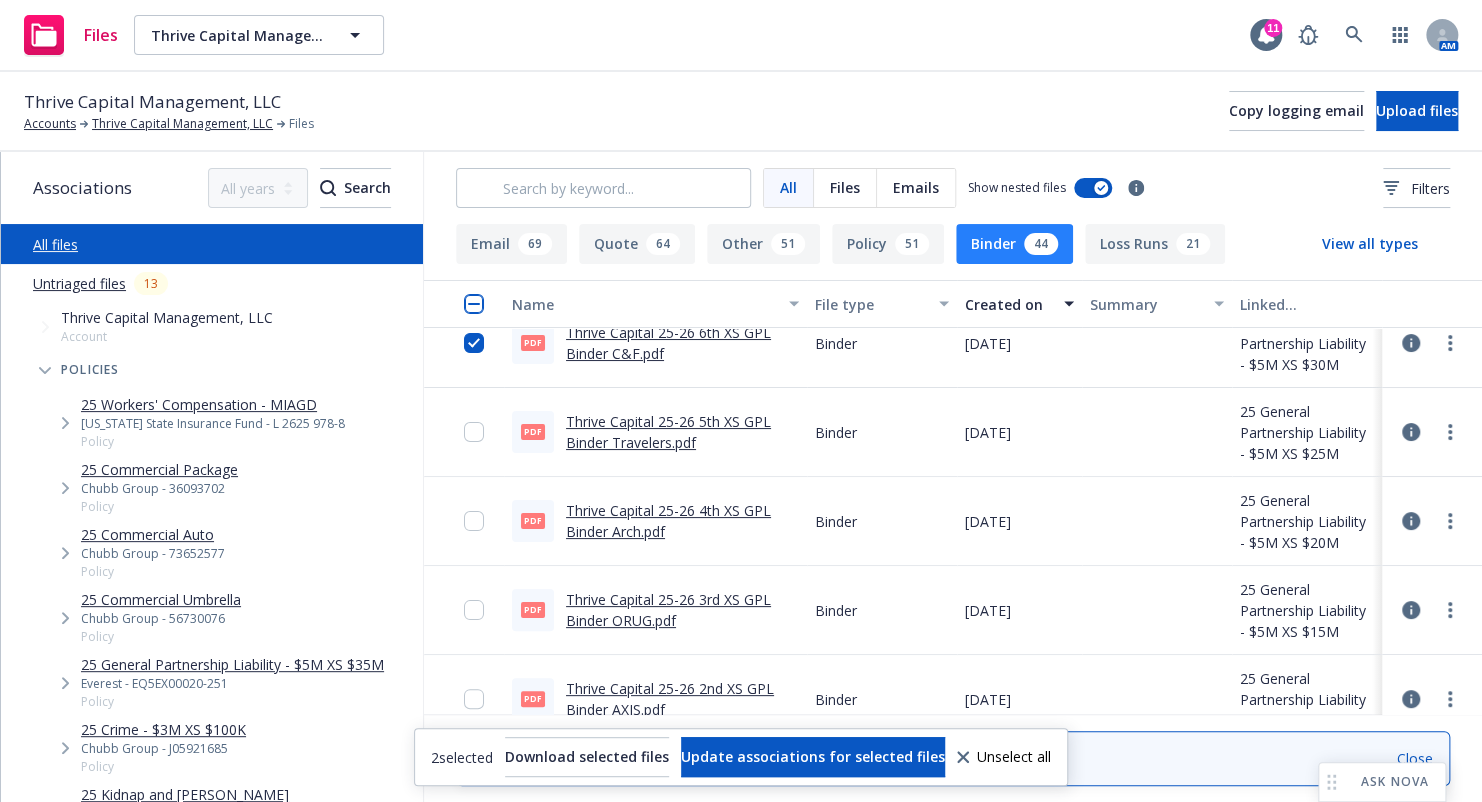scroll, scrollTop: 100, scrollLeft: 0, axis: vertical 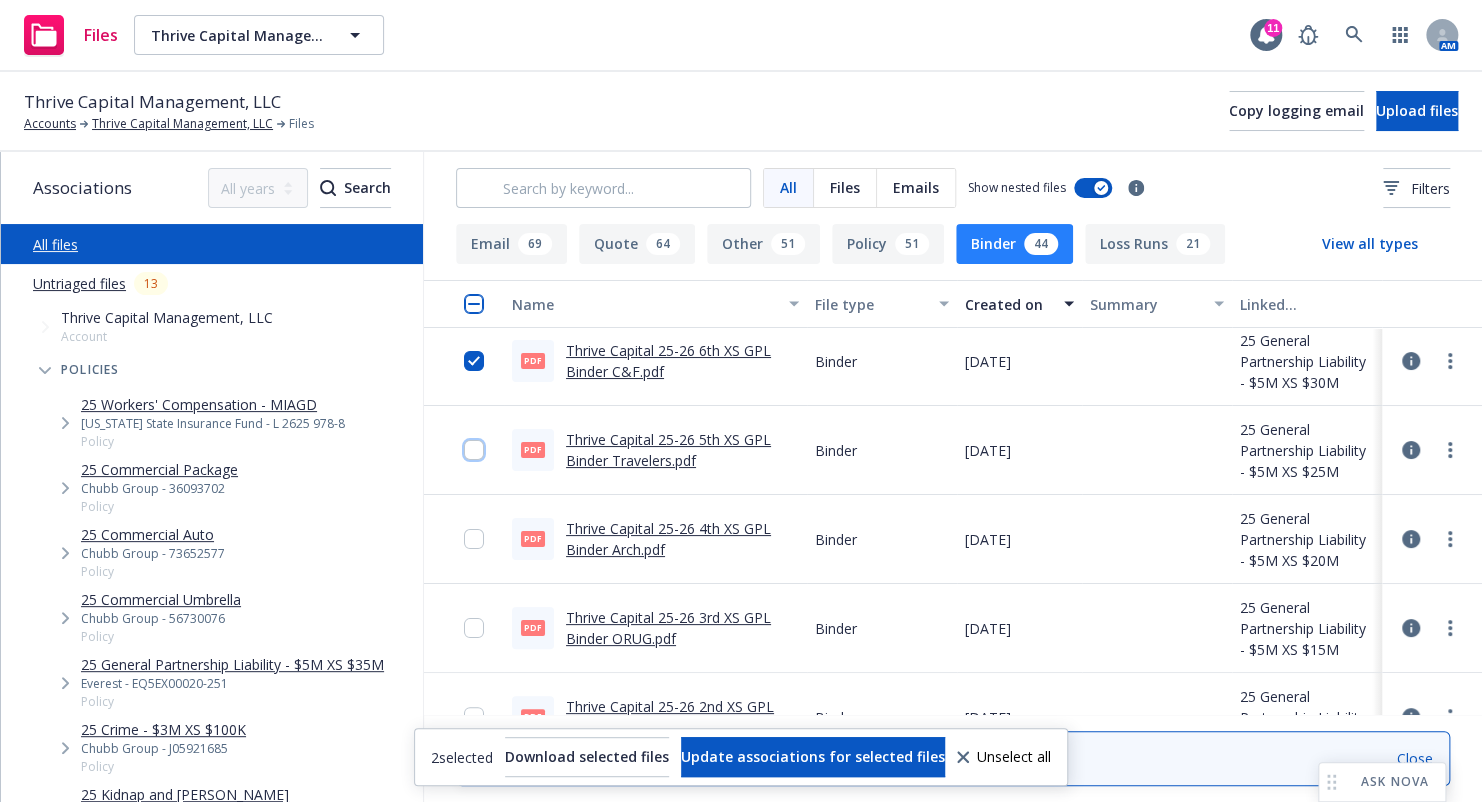 click at bounding box center [474, 450] 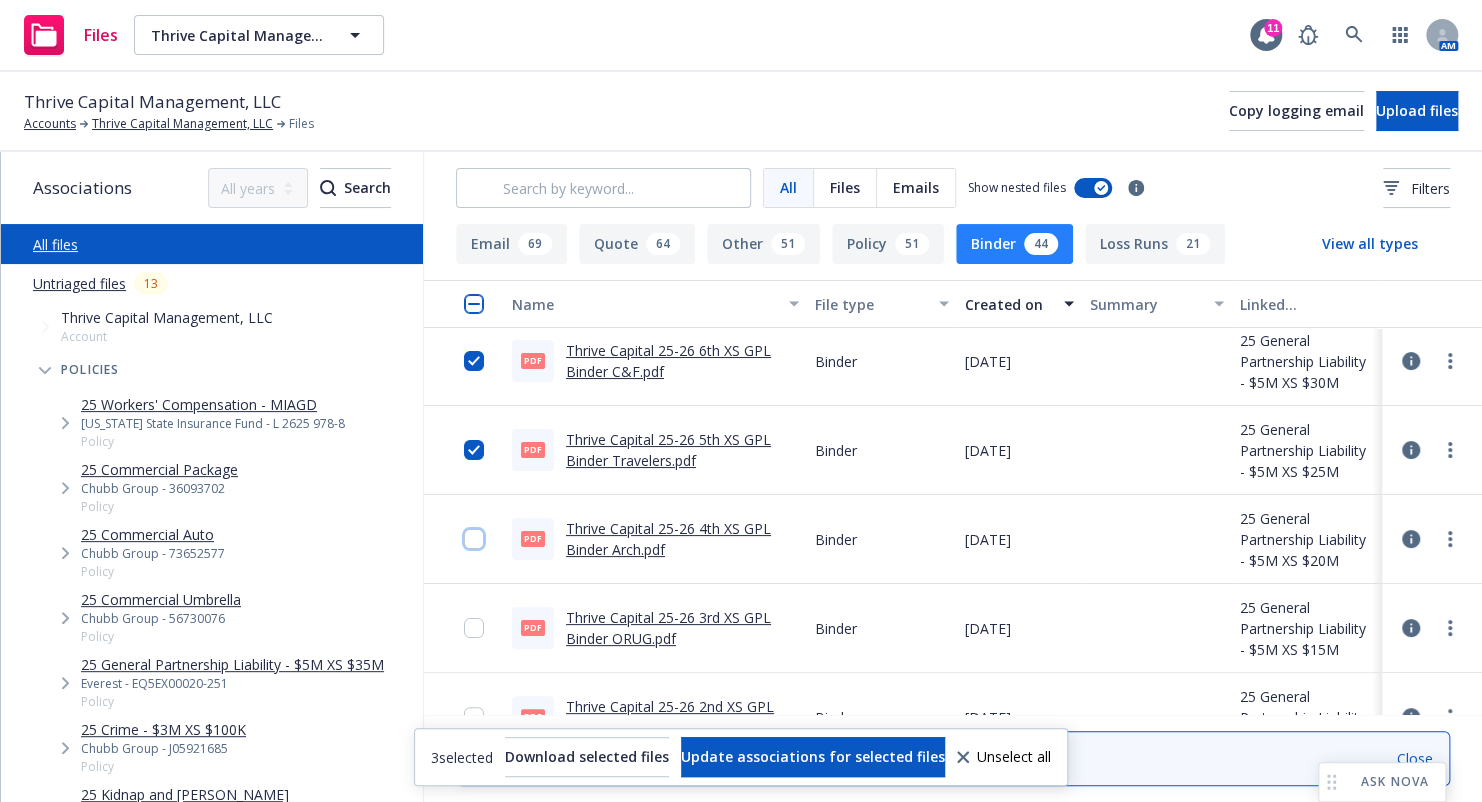 click at bounding box center (474, 539) 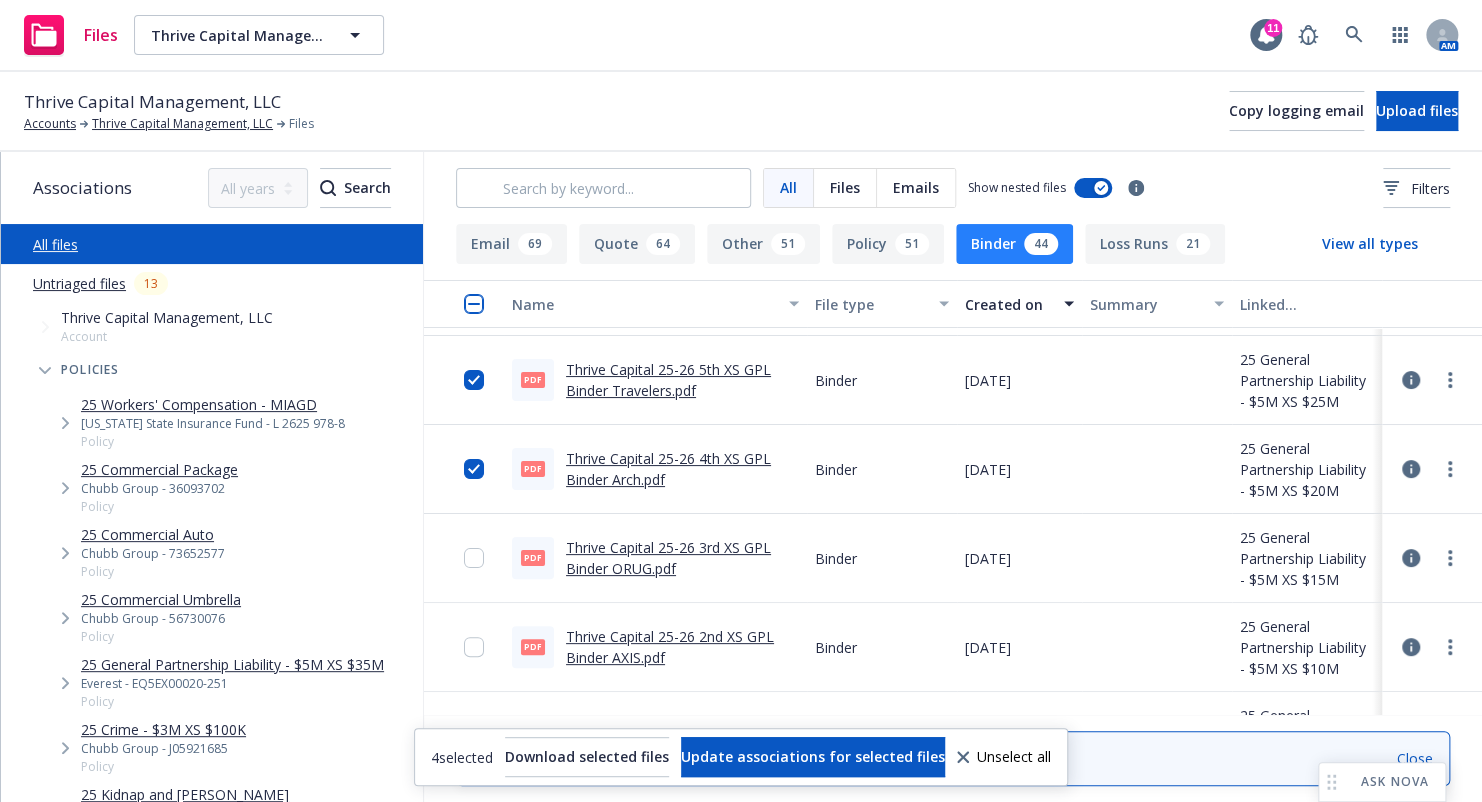 scroll, scrollTop: 200, scrollLeft: 0, axis: vertical 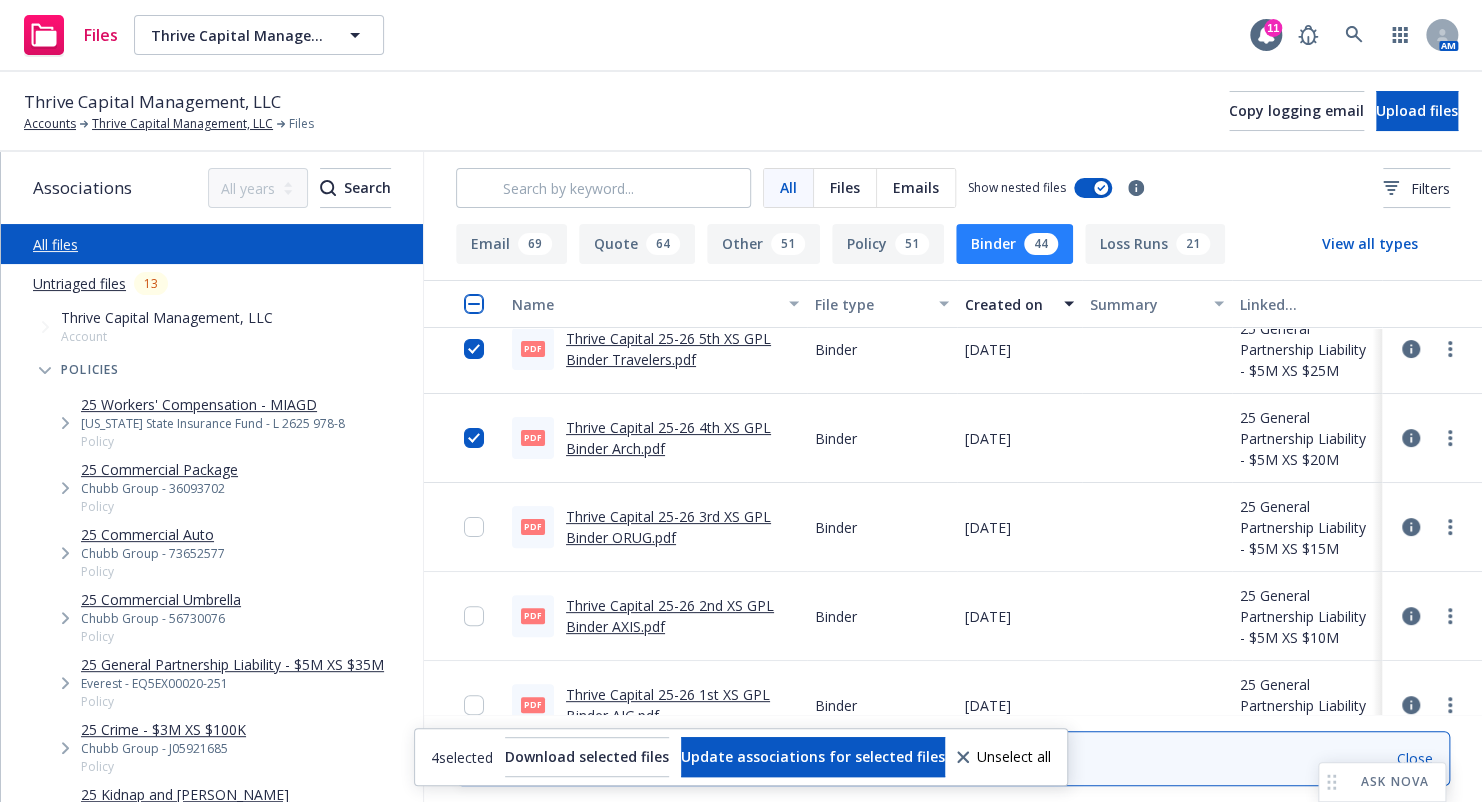 click at bounding box center (480, 527) 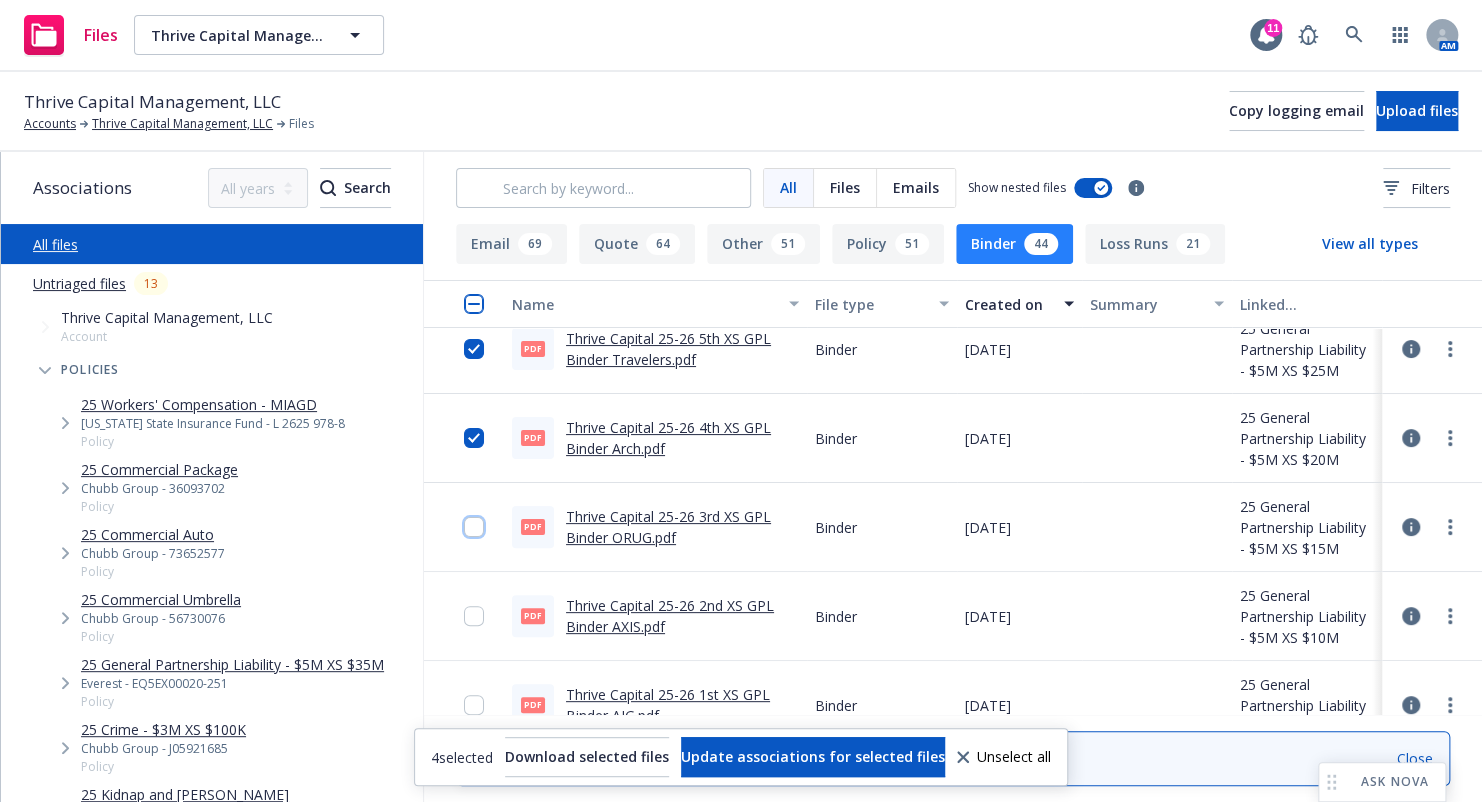 click at bounding box center (474, 527) 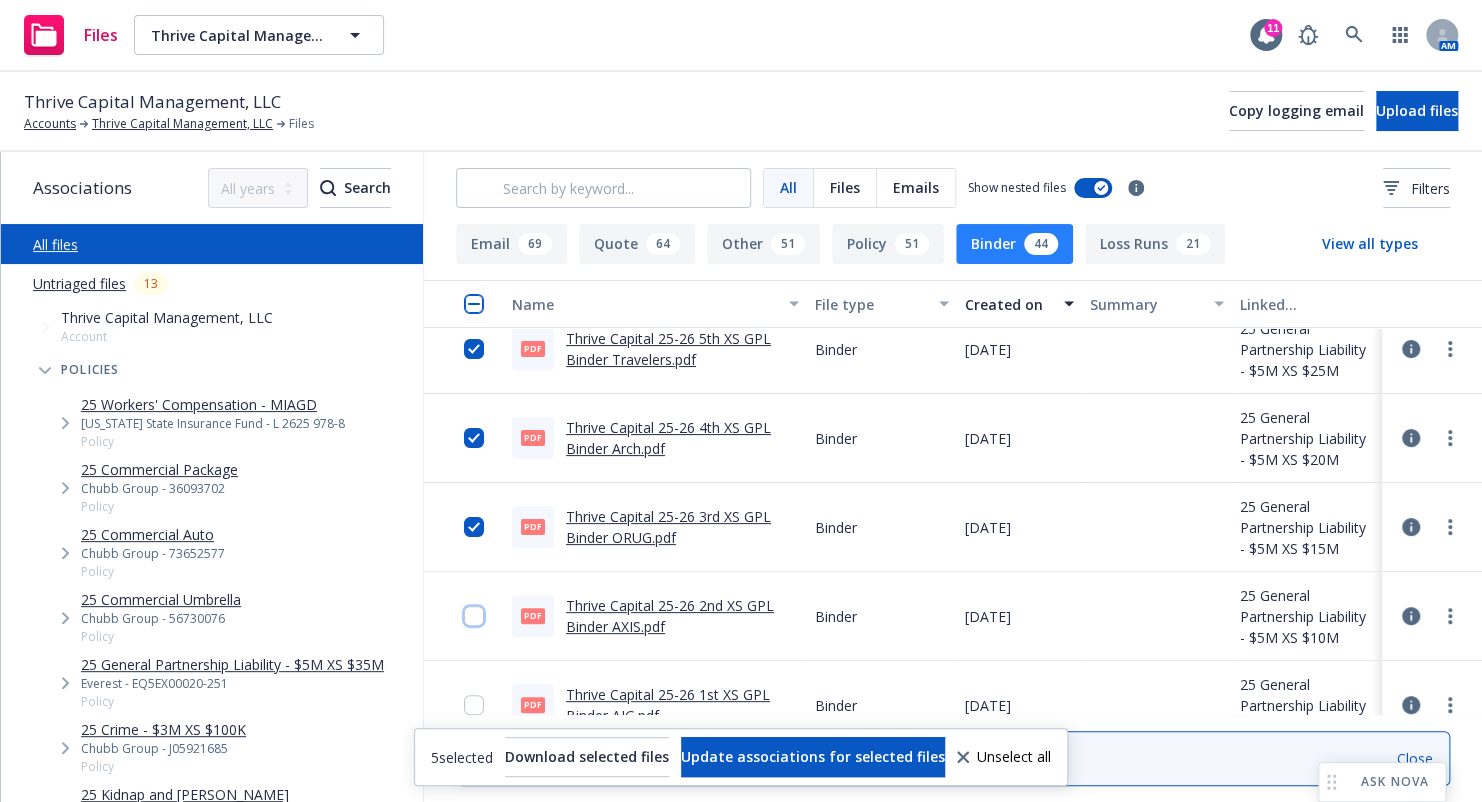 click at bounding box center (474, 616) 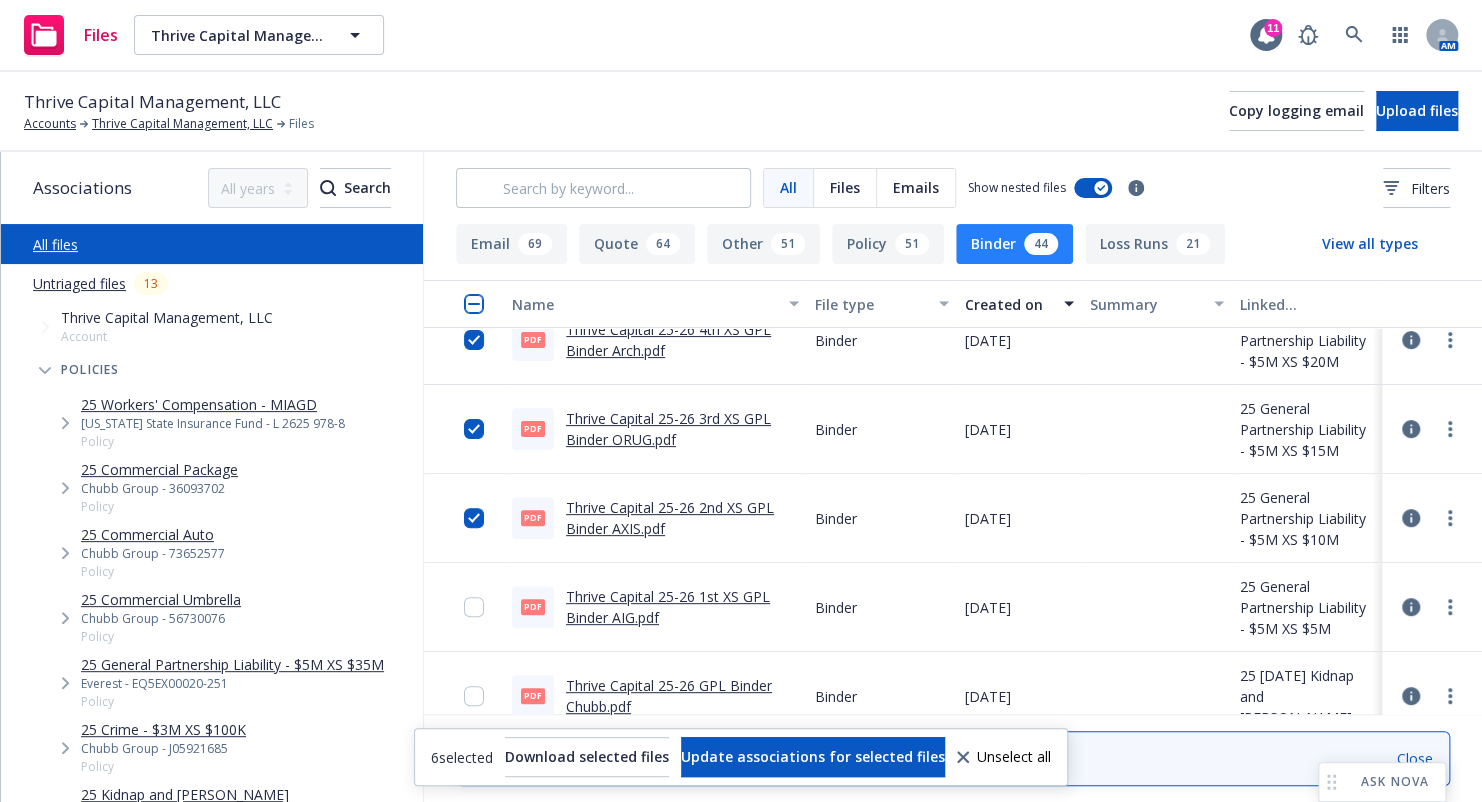 scroll, scrollTop: 400, scrollLeft: 0, axis: vertical 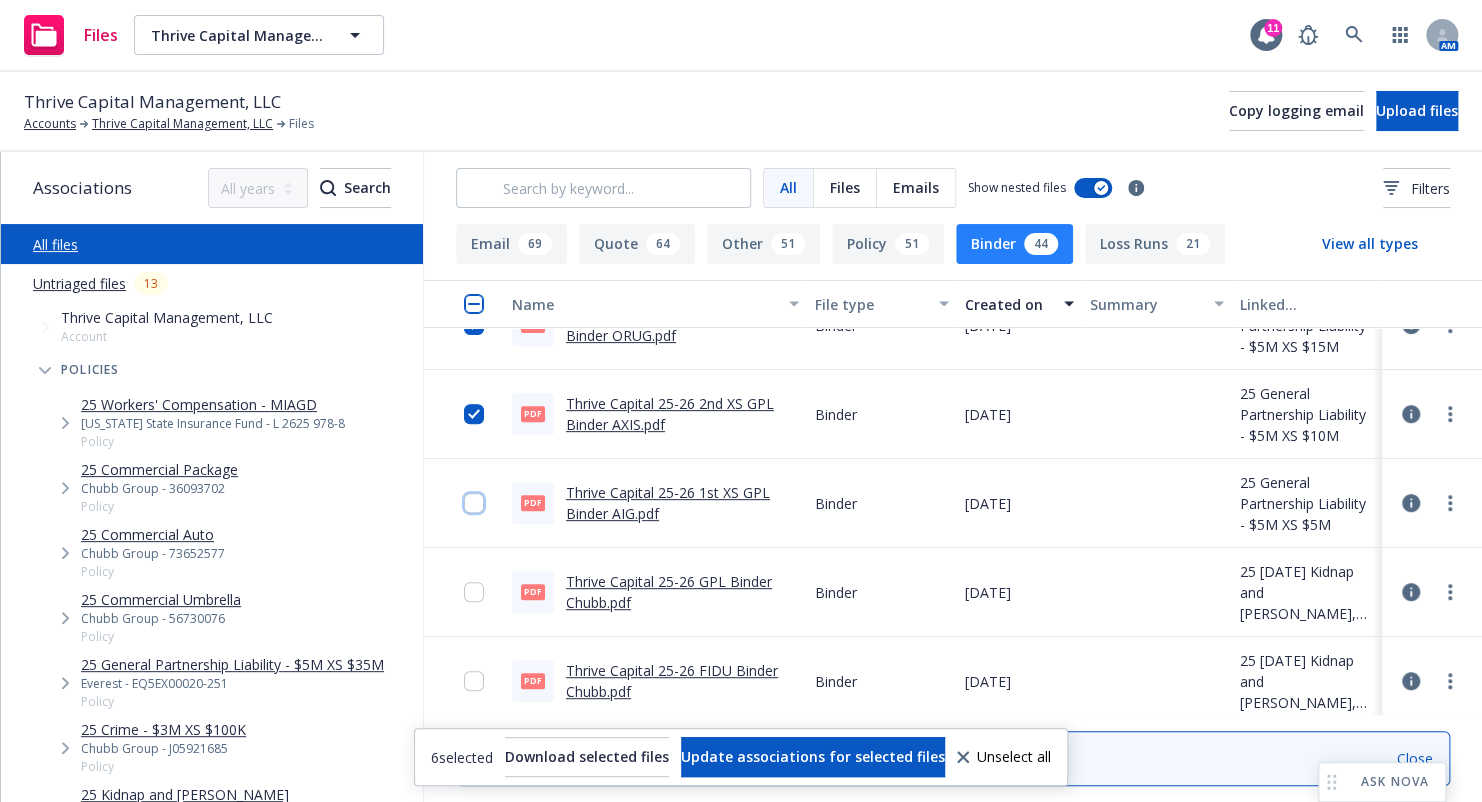click at bounding box center (474, 503) 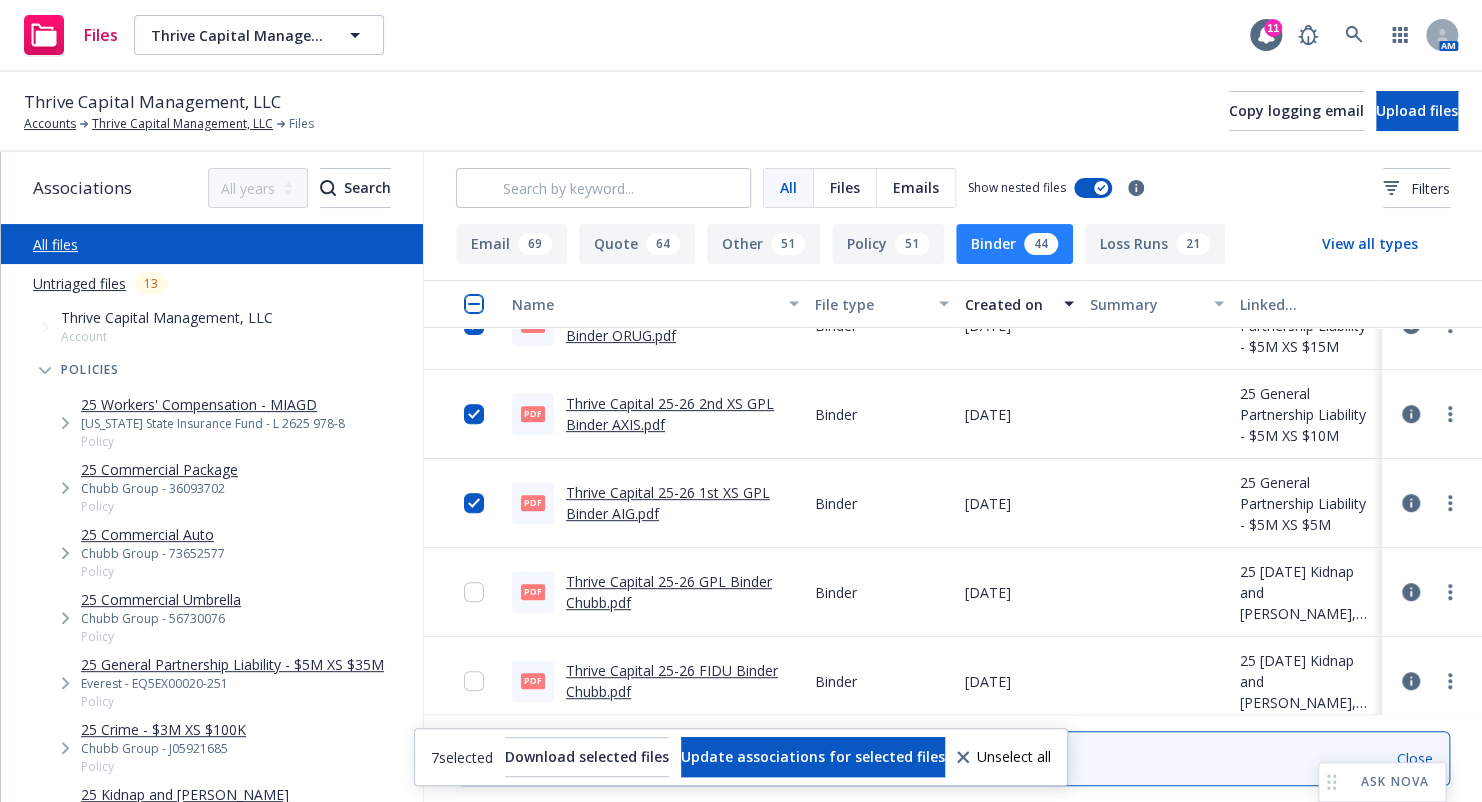 scroll, scrollTop: 500, scrollLeft: 0, axis: vertical 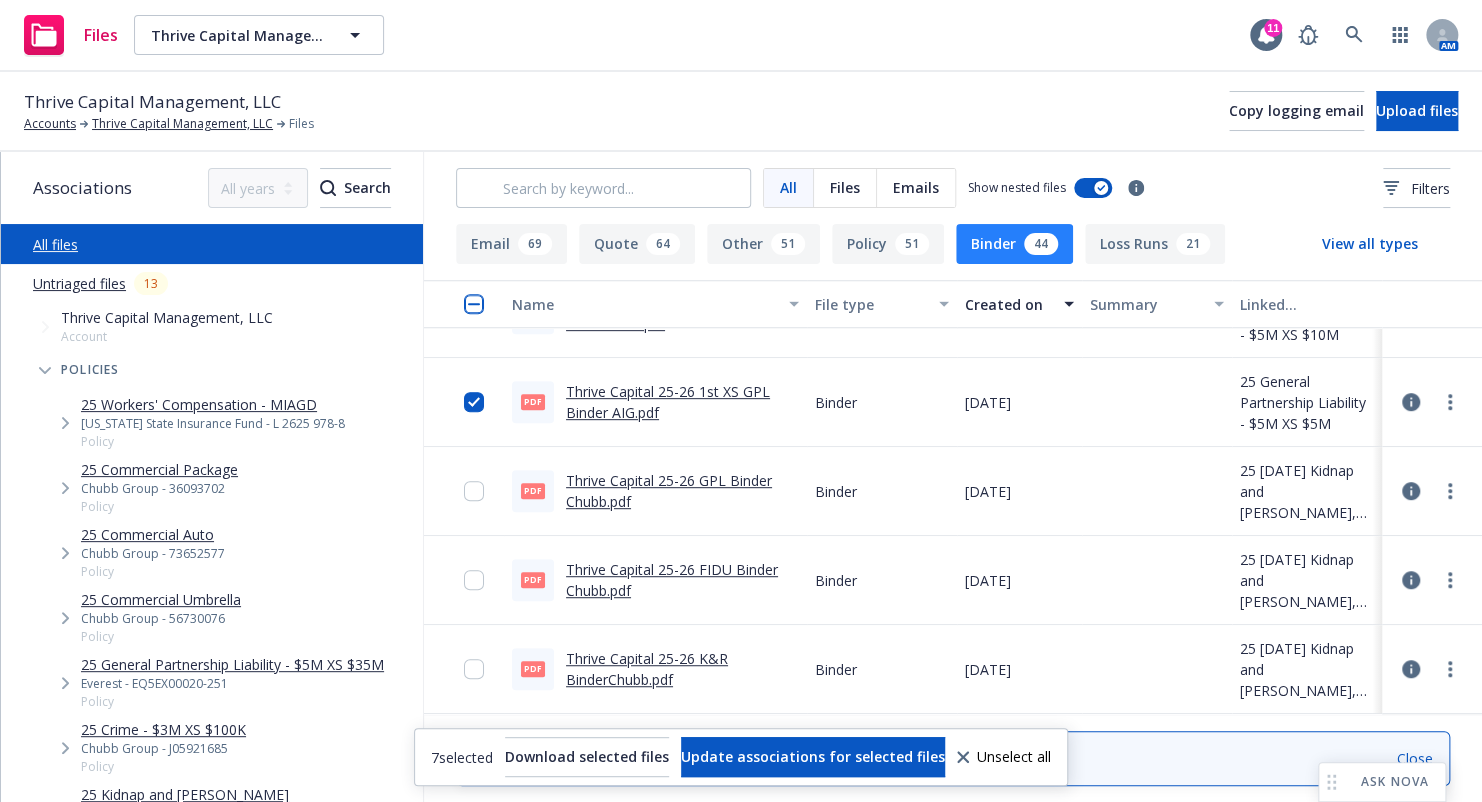 click at bounding box center (480, 491) 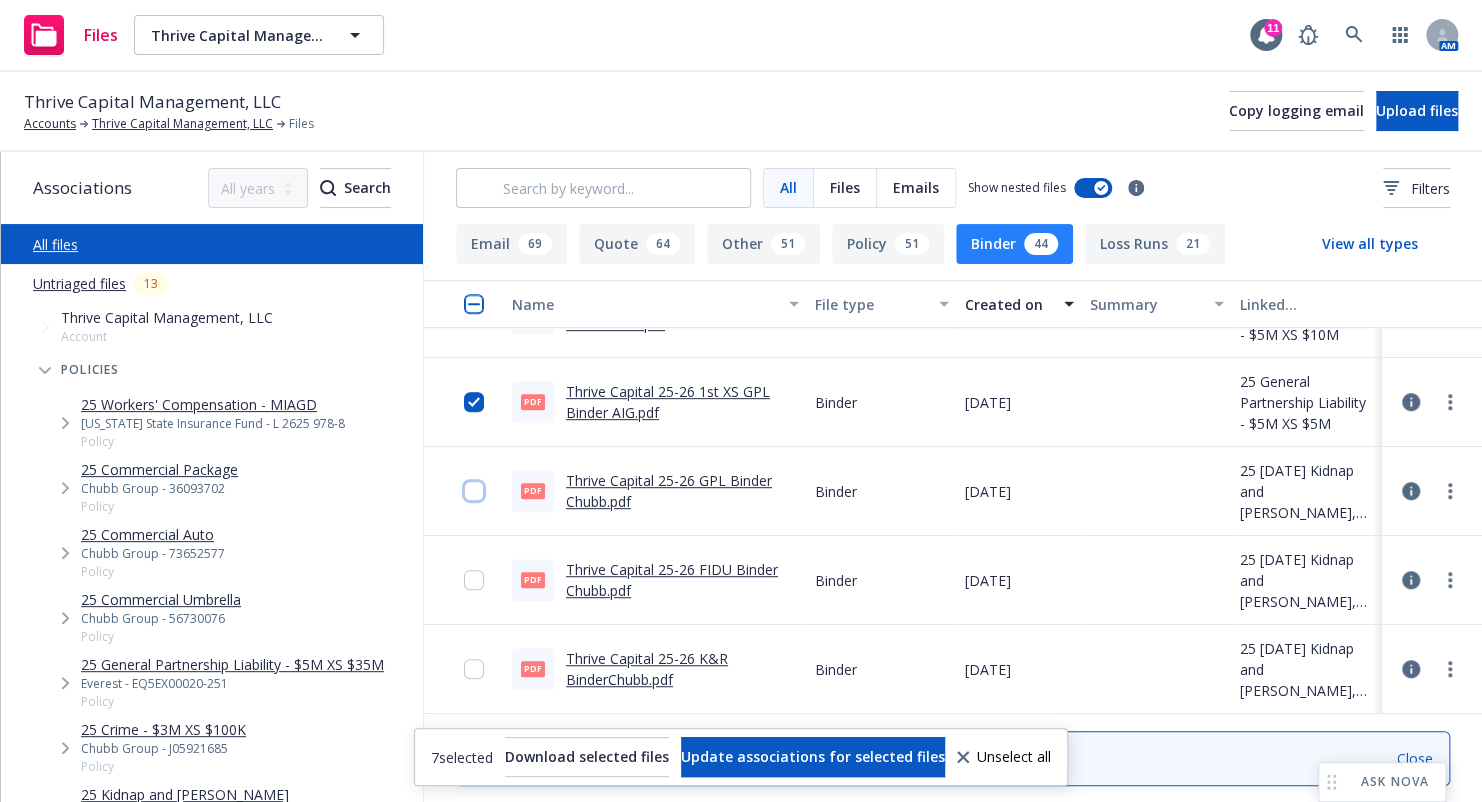 click at bounding box center (474, 491) 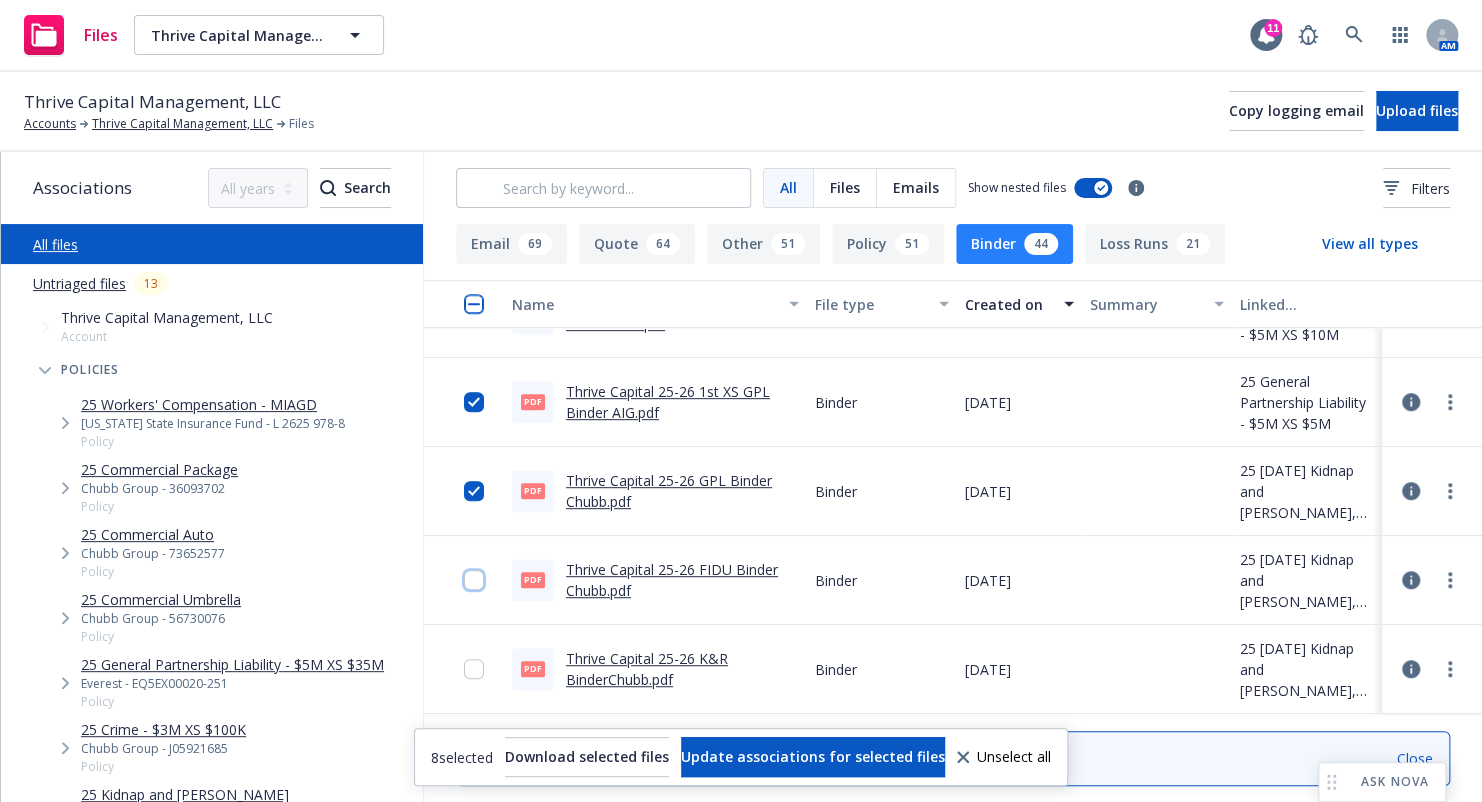 click at bounding box center (474, 580) 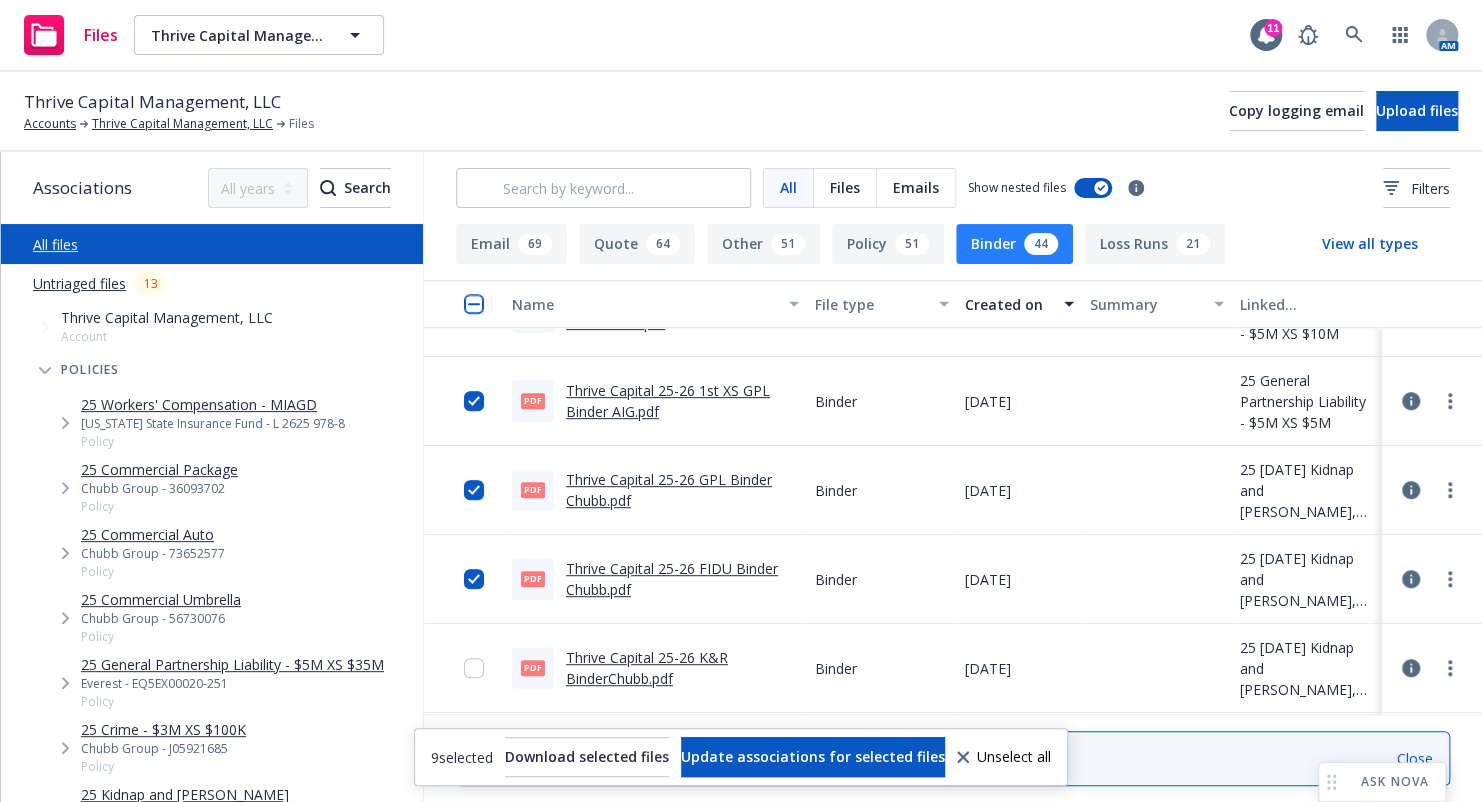 scroll, scrollTop: 700, scrollLeft: 0, axis: vertical 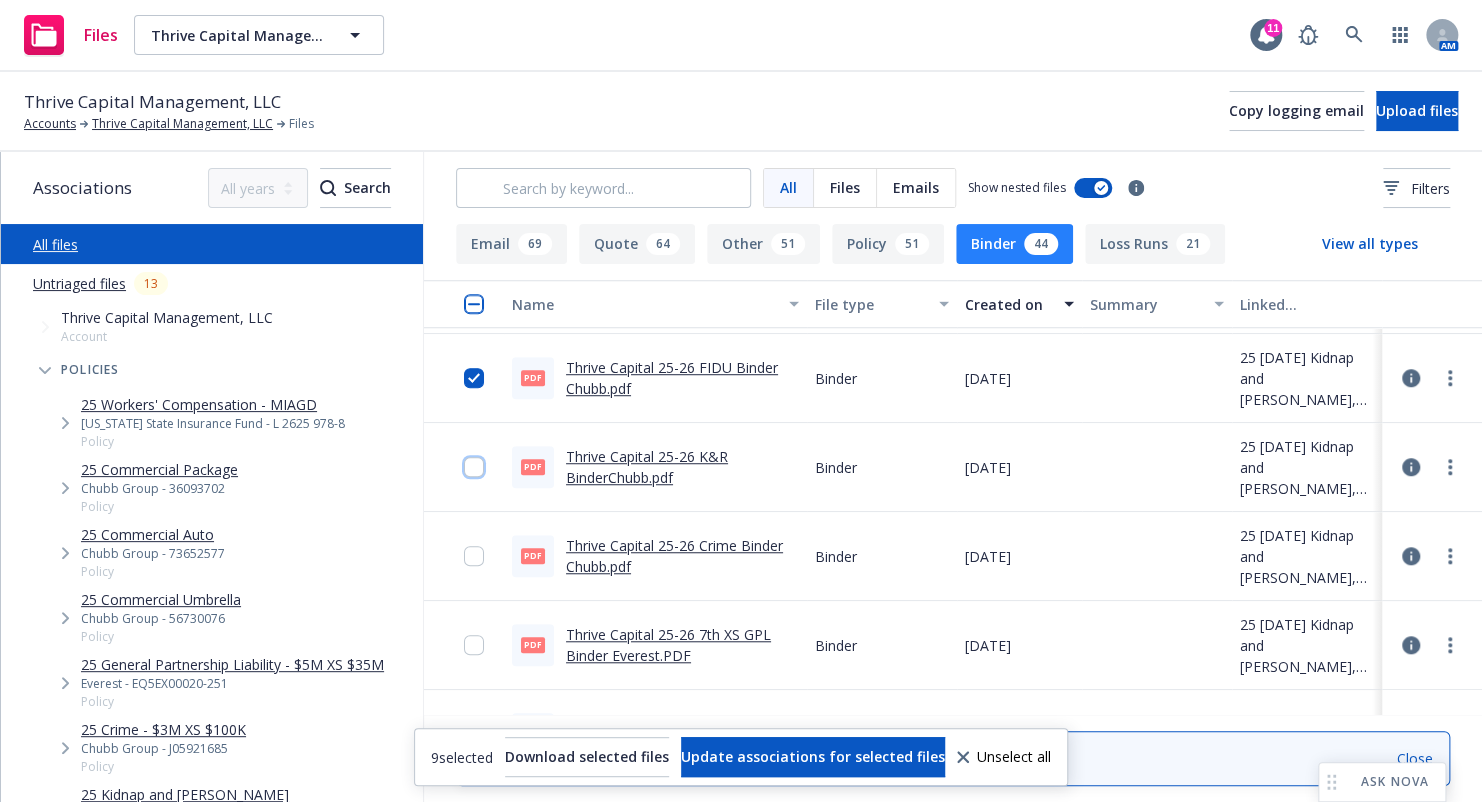 click at bounding box center (474, 467) 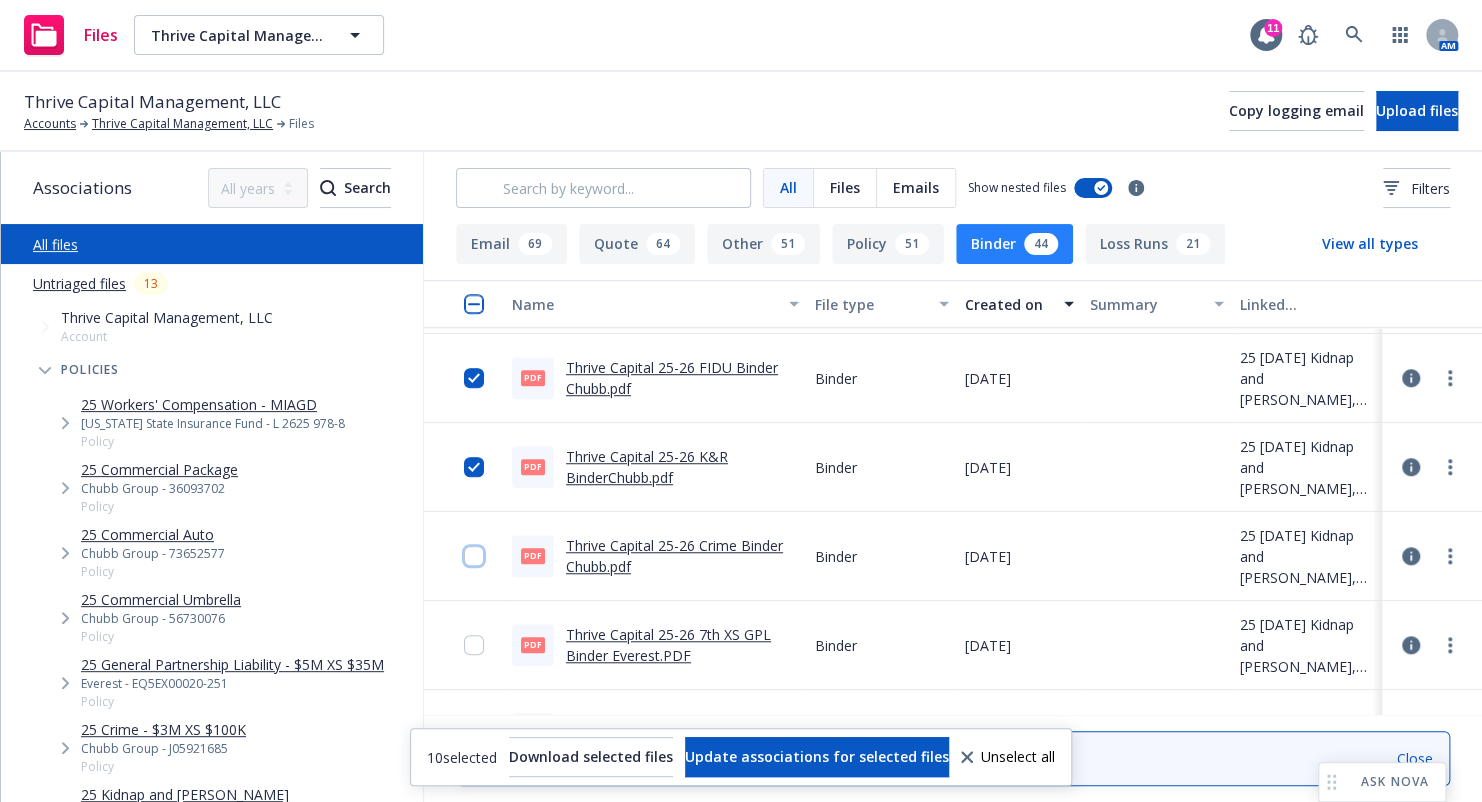 click at bounding box center [474, 556] 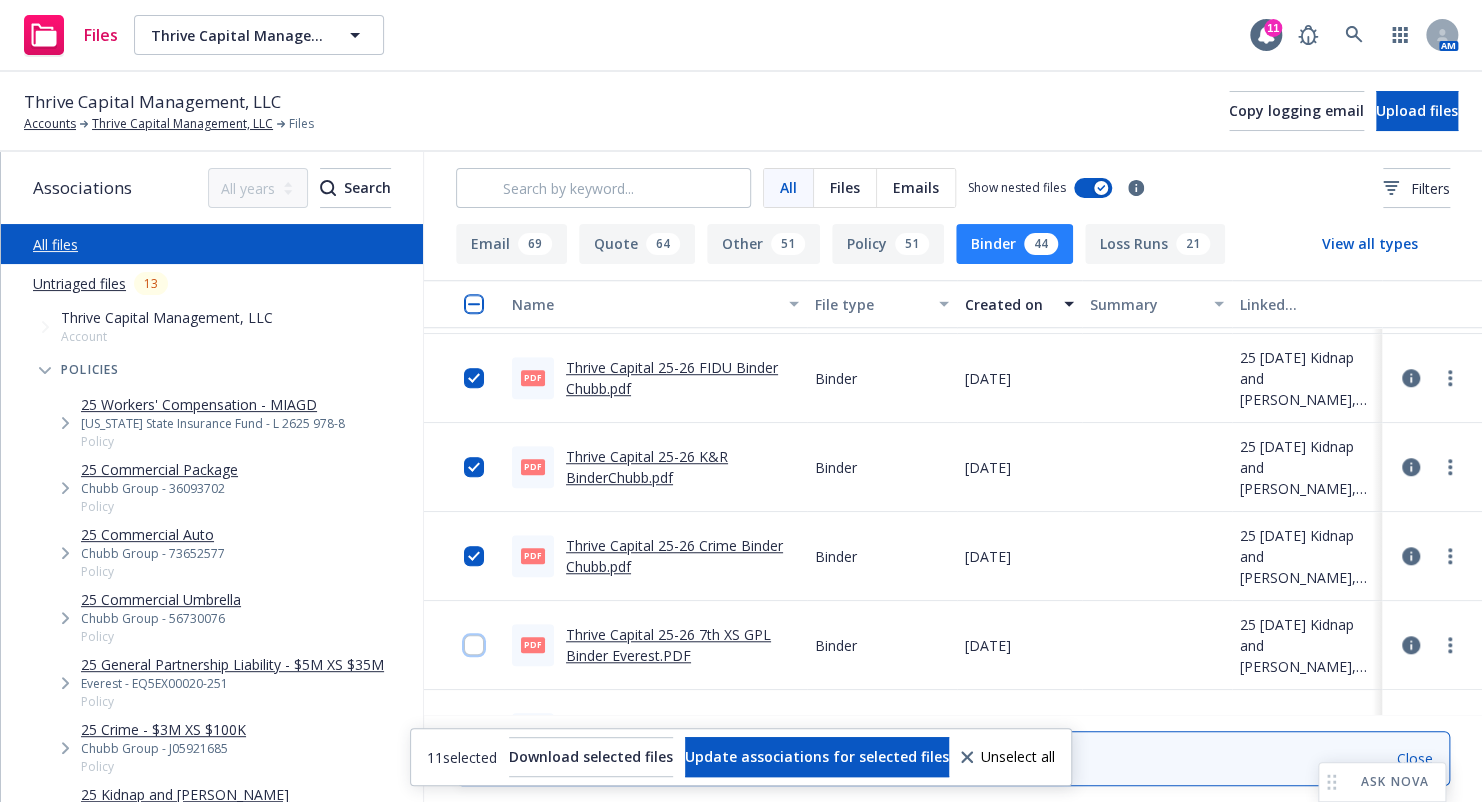 click at bounding box center (474, 645) 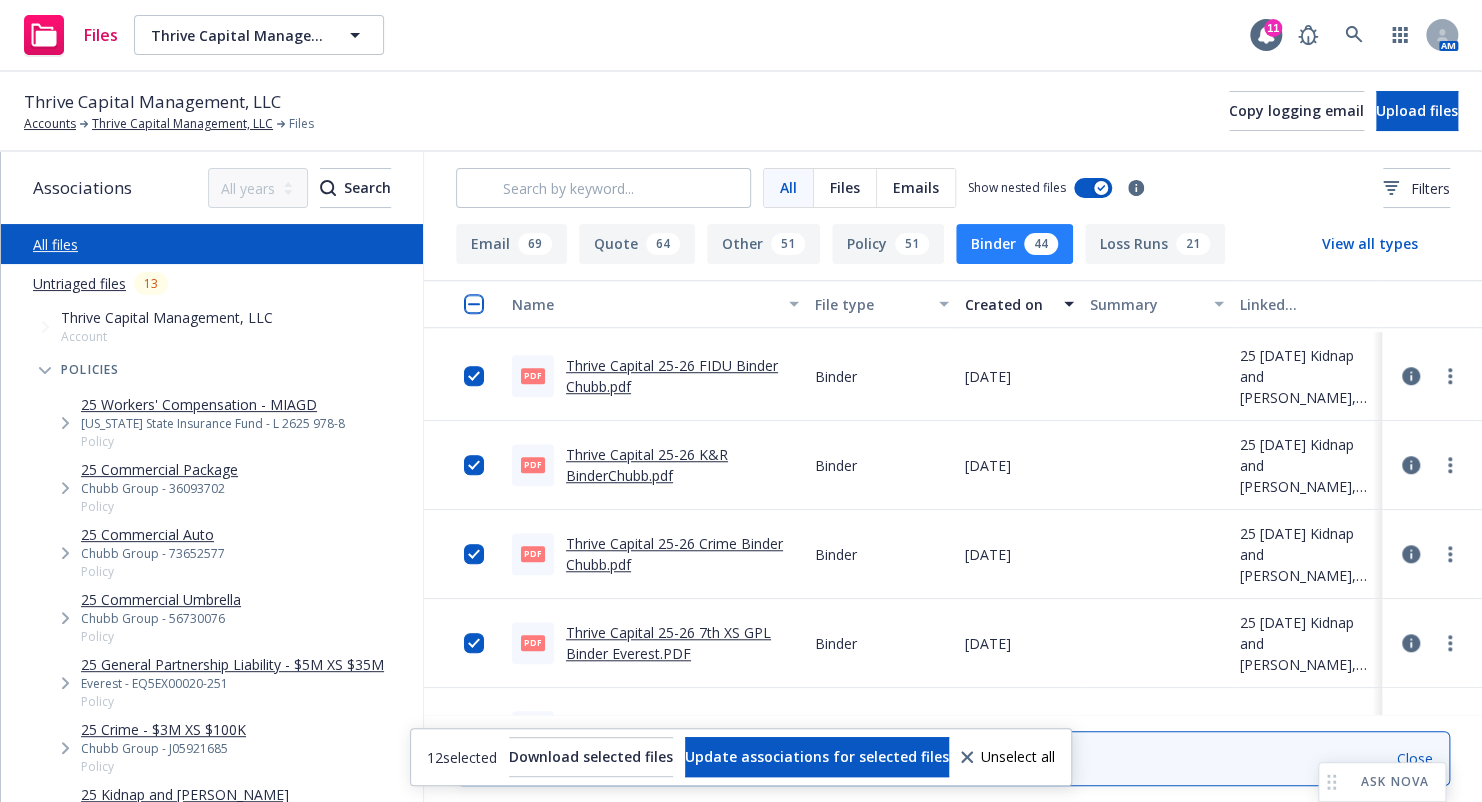 scroll, scrollTop: 1000, scrollLeft: 0, axis: vertical 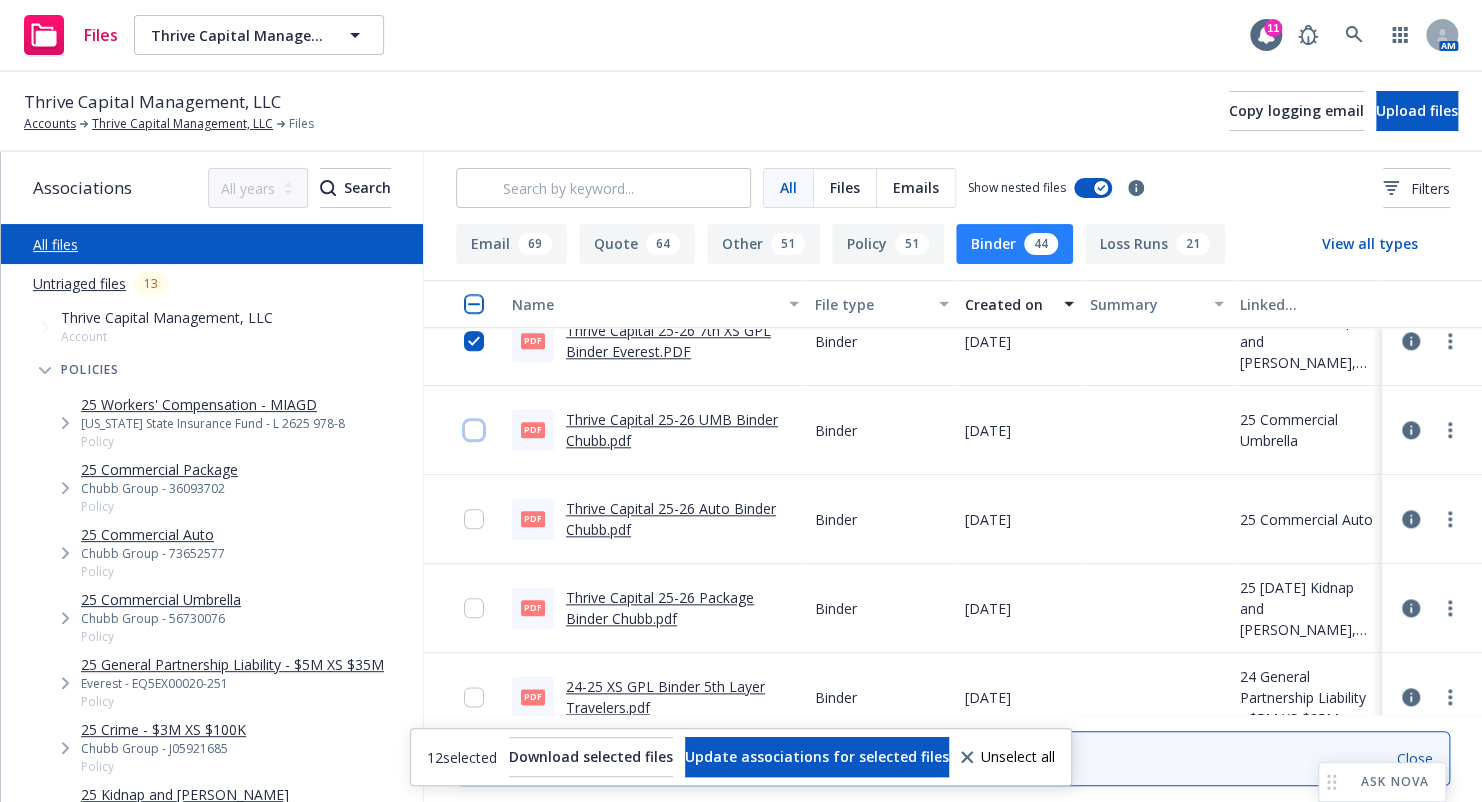 click at bounding box center (474, 430) 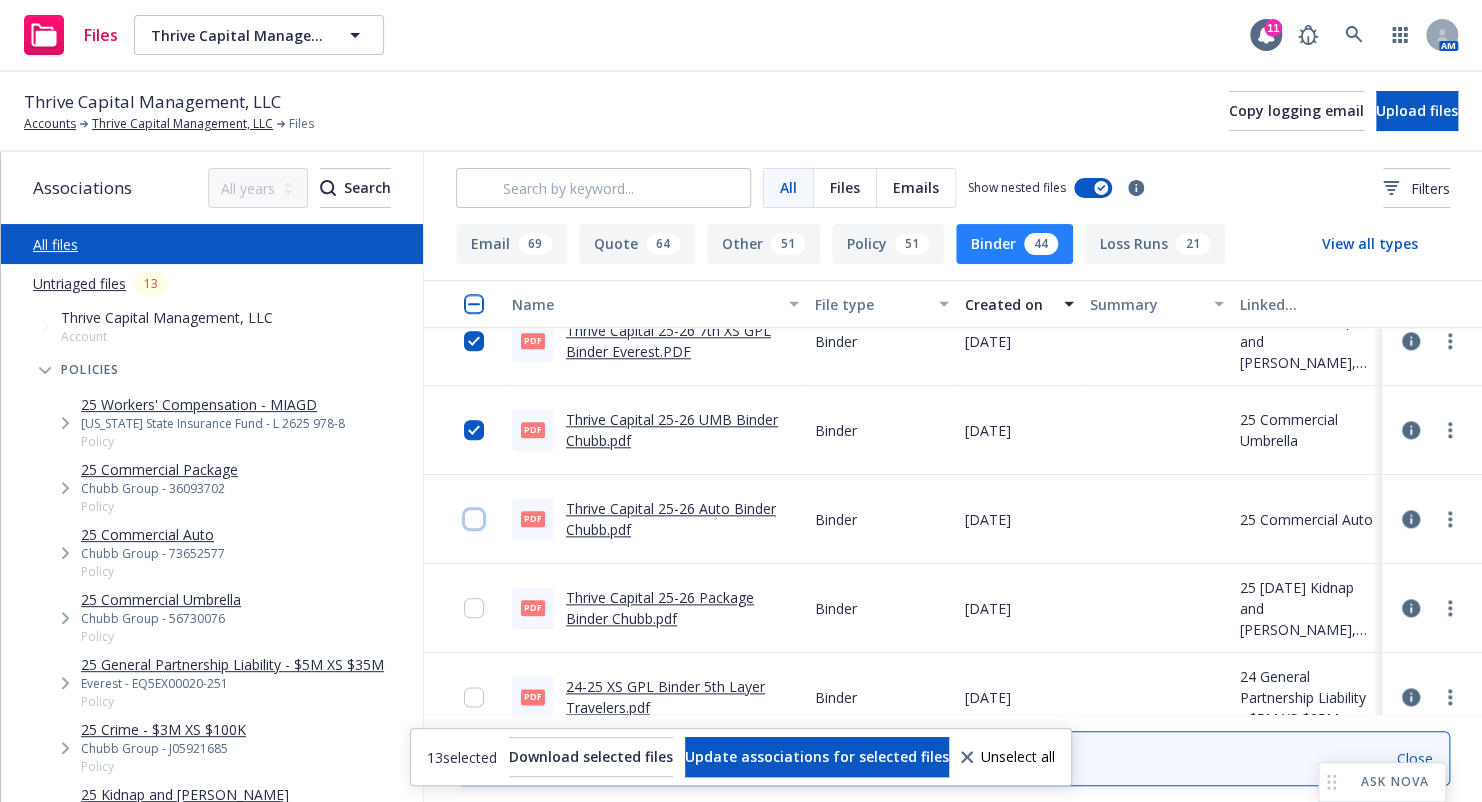 click at bounding box center [474, 519] 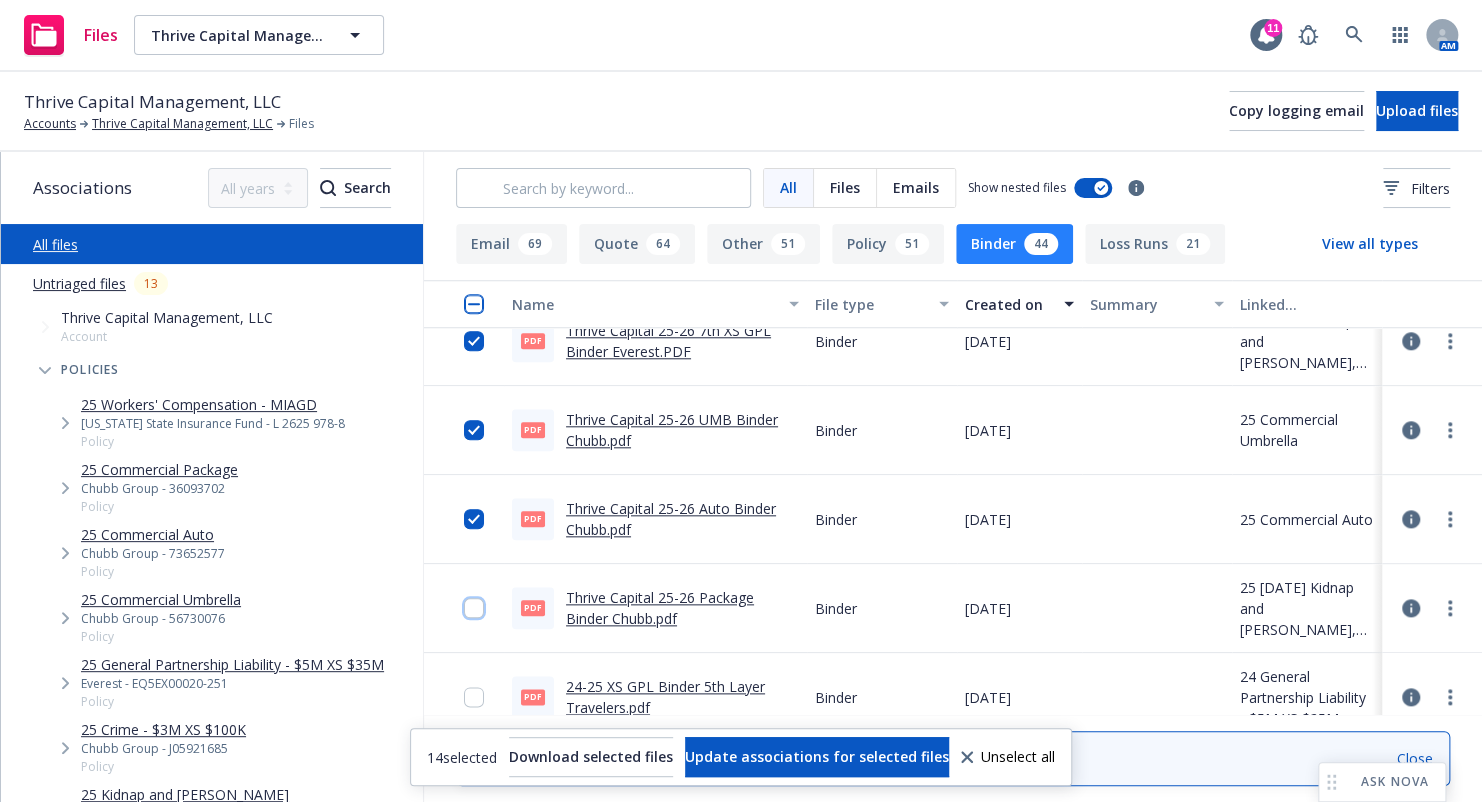 click at bounding box center [474, 608] 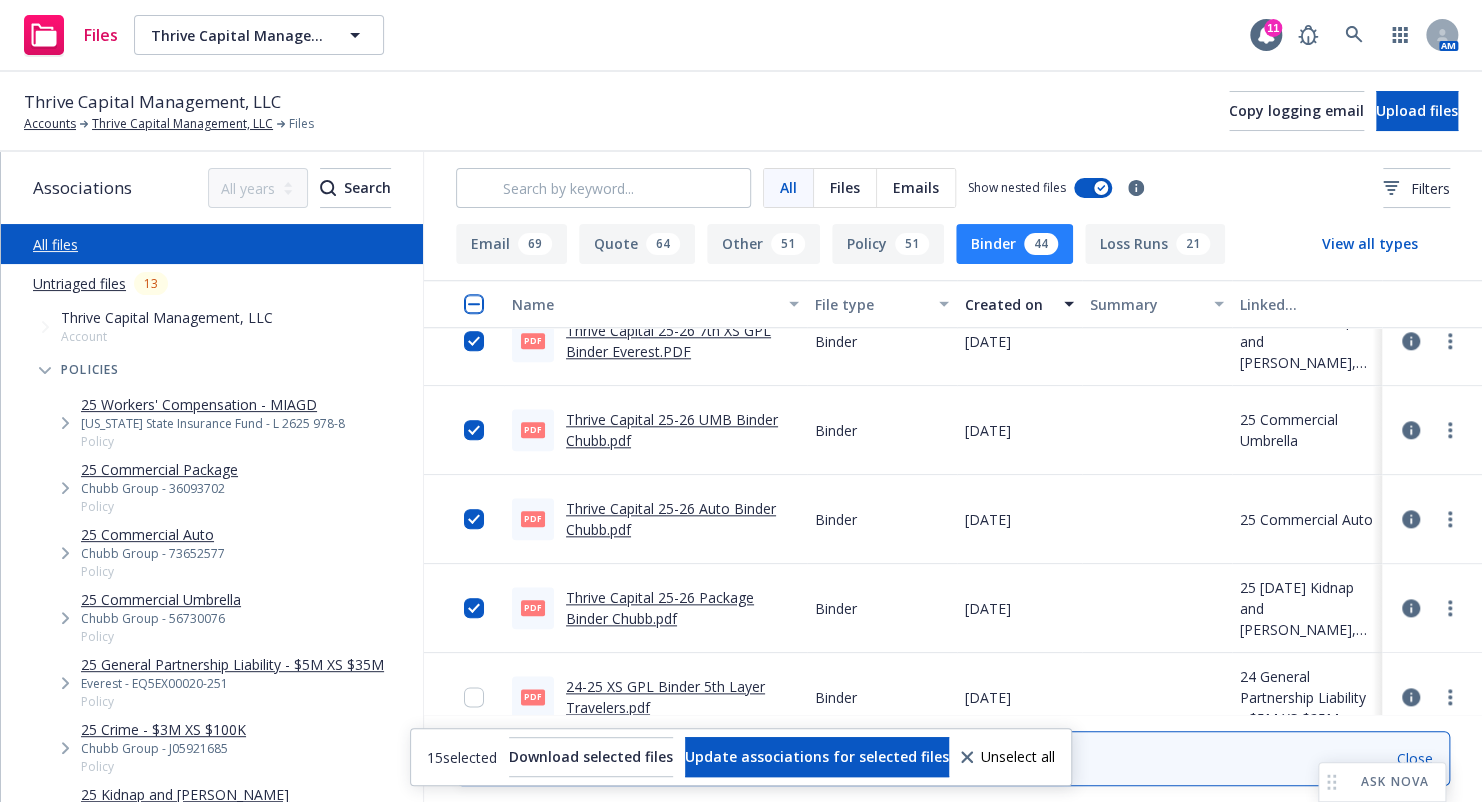 scroll, scrollTop: 1100, scrollLeft: 0, axis: vertical 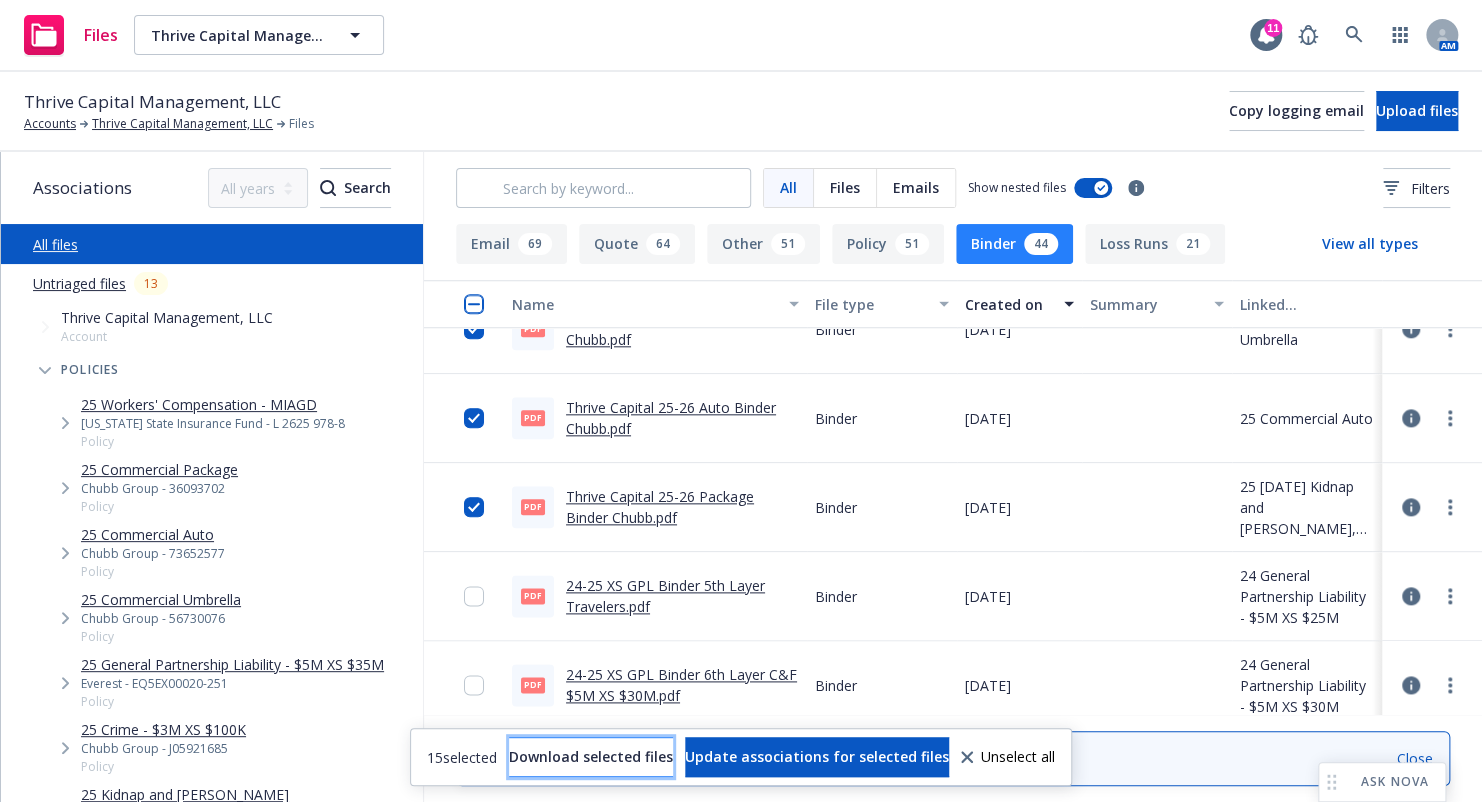 click on "Download selected files" at bounding box center [591, 756] 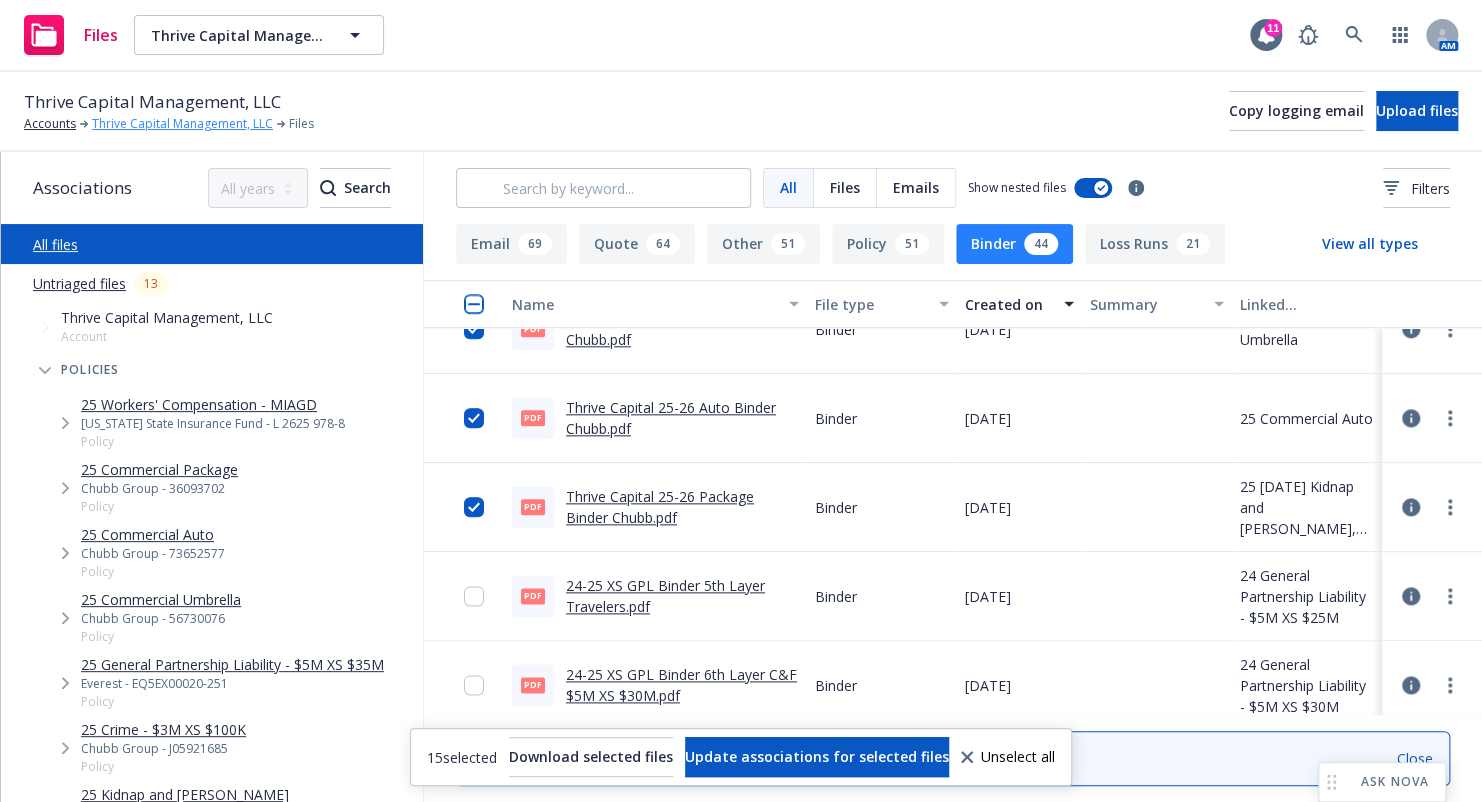 click on "Thrive Capital Management, LLC" at bounding box center [182, 124] 